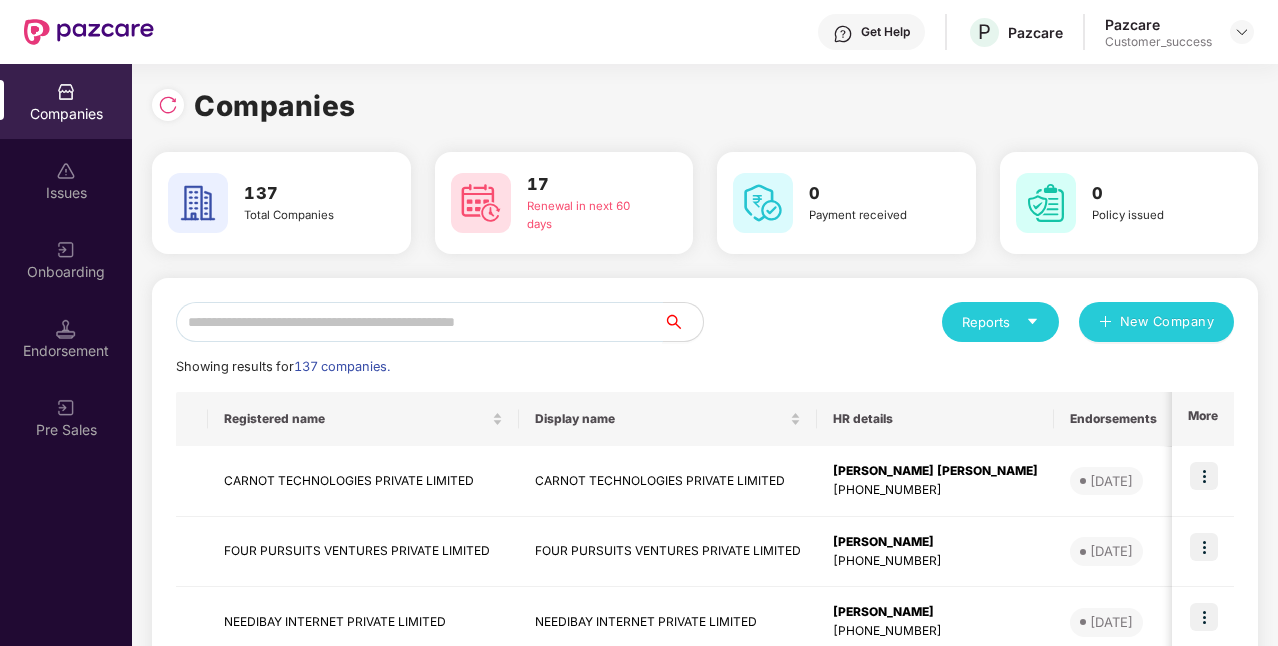 scroll, scrollTop: 0, scrollLeft: 0, axis: both 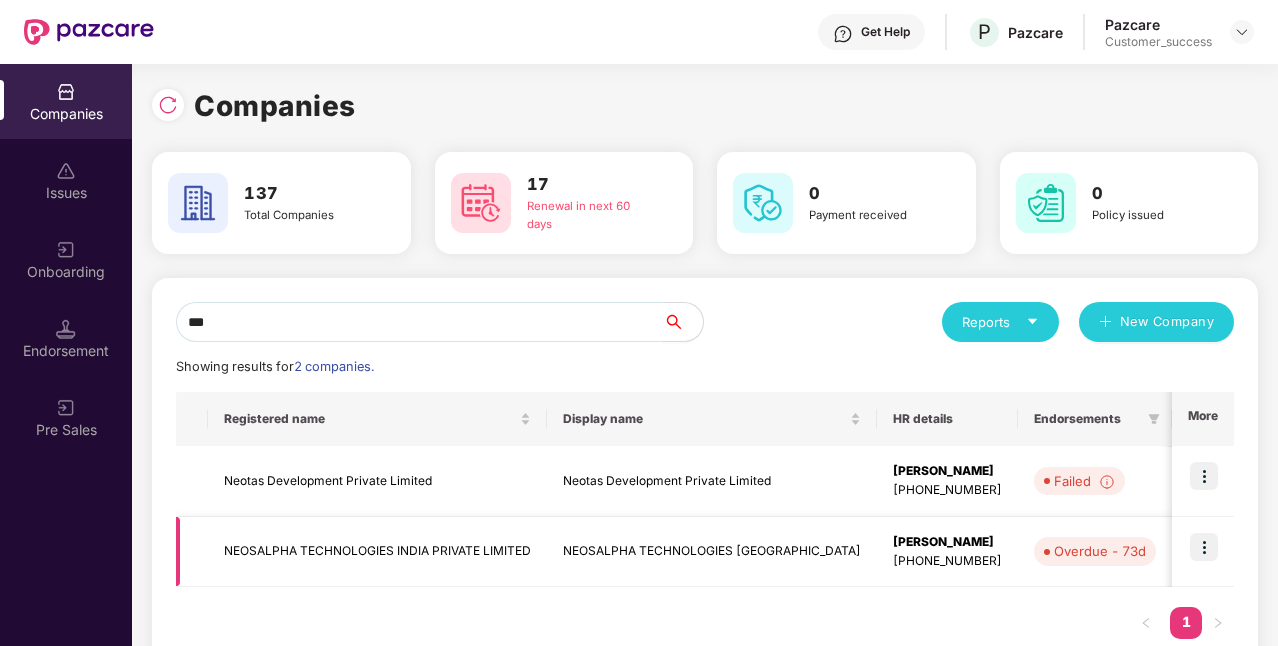 type on "***" 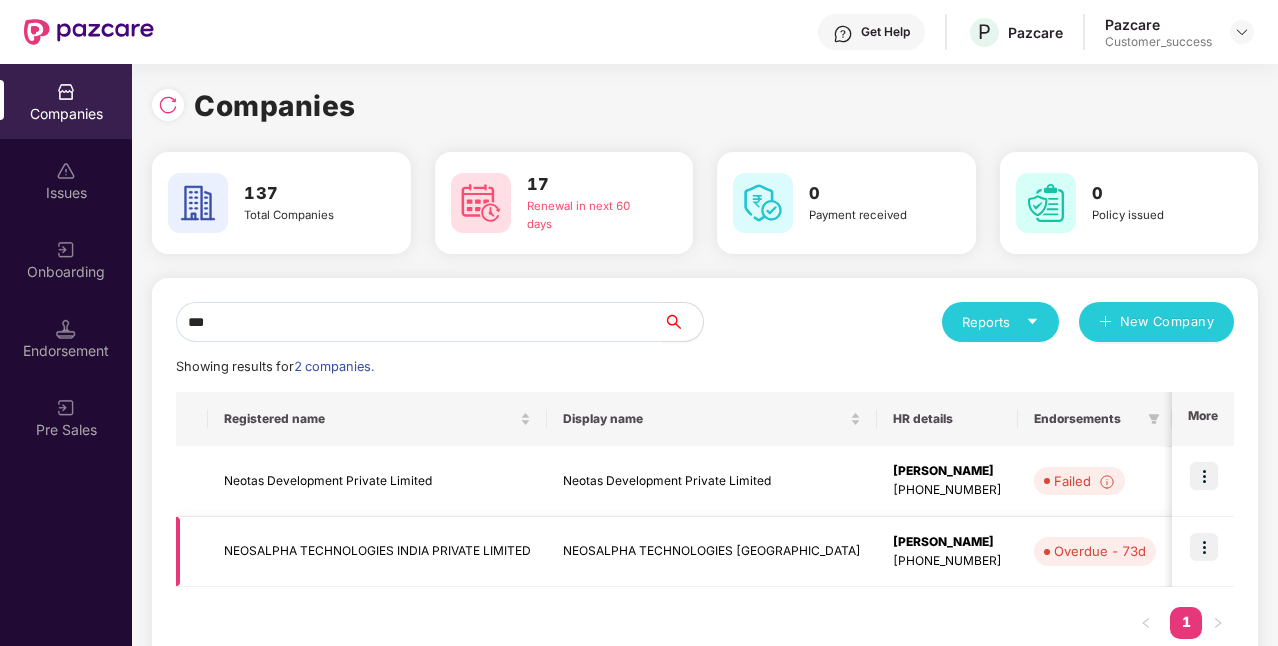 click on "NEOSALPHA TECHNOLOGIES INDIA PRIVATE LIMITED" at bounding box center (377, 552) 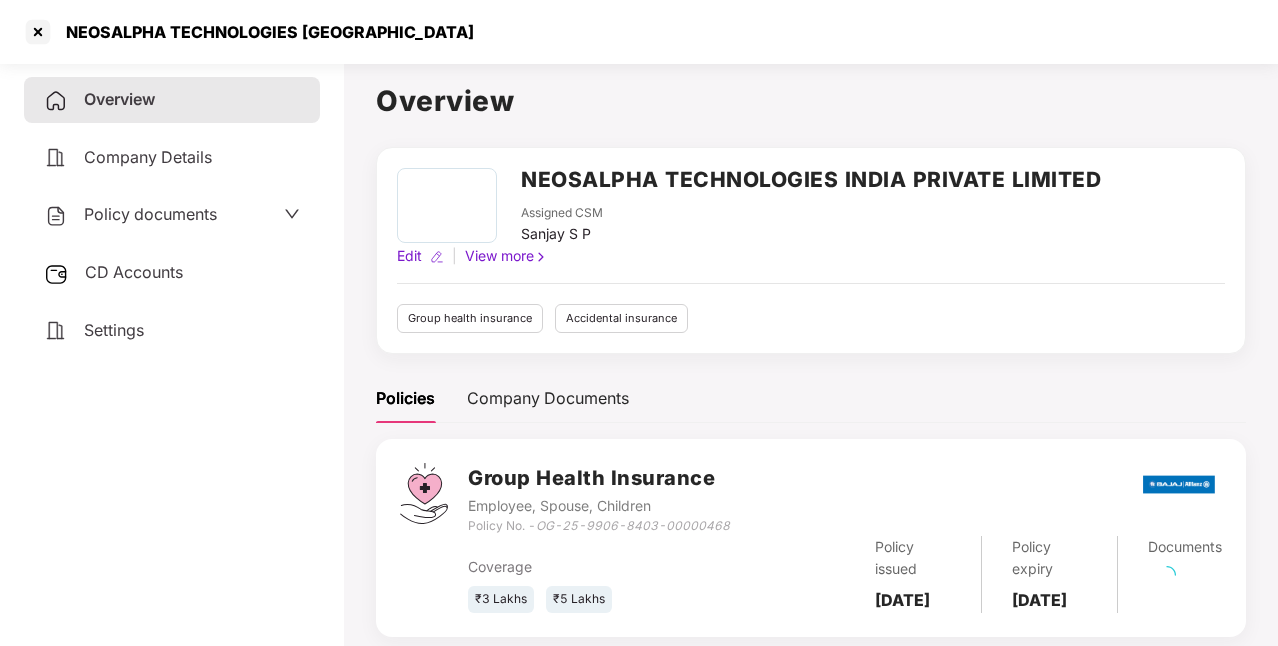 click on "NEOSALPHA TECHNOLOGIES INDIA PRIVATE LIMITED" at bounding box center [811, 179] 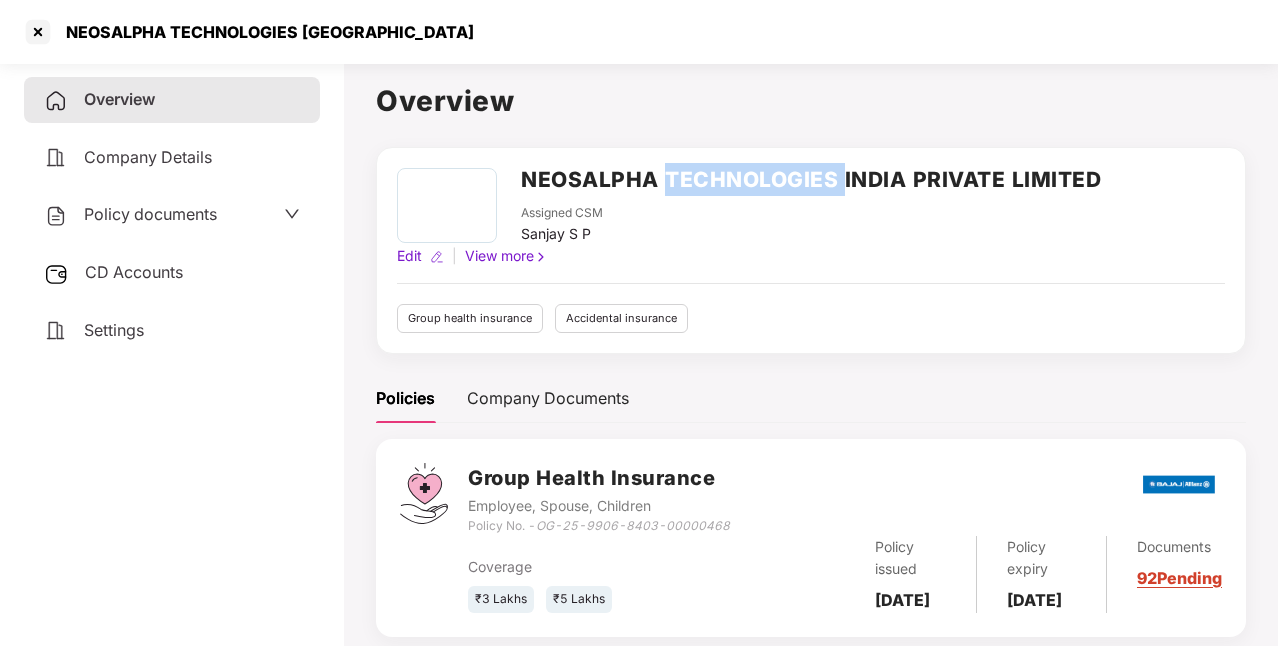 click on "NEOSALPHA TECHNOLOGIES INDIA PRIVATE LIMITED" at bounding box center (811, 179) 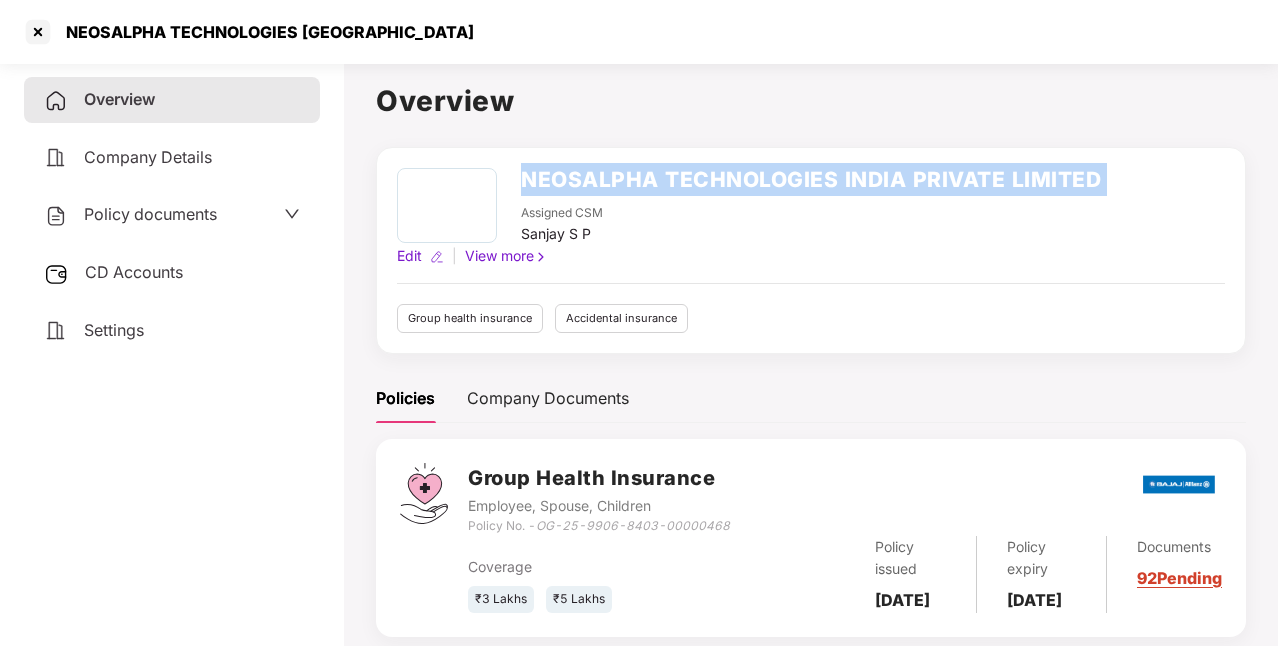 click on "NEOSALPHA TECHNOLOGIES INDIA PRIVATE LIMITED" at bounding box center [811, 179] 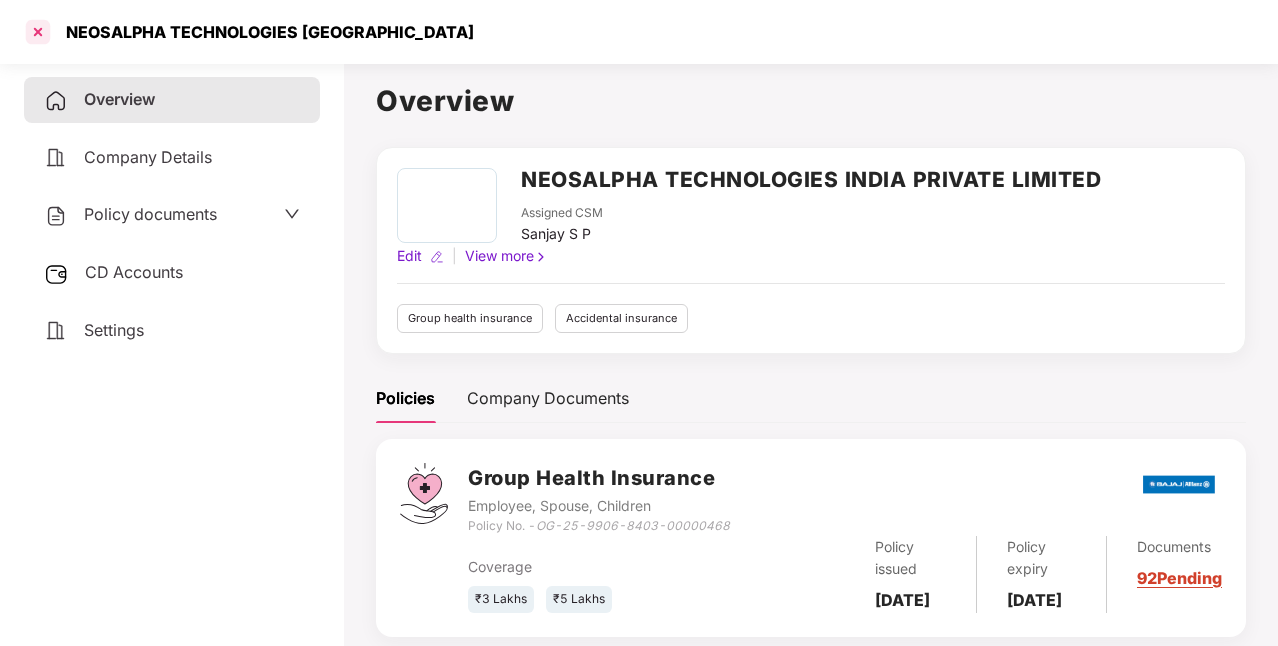 click at bounding box center (38, 32) 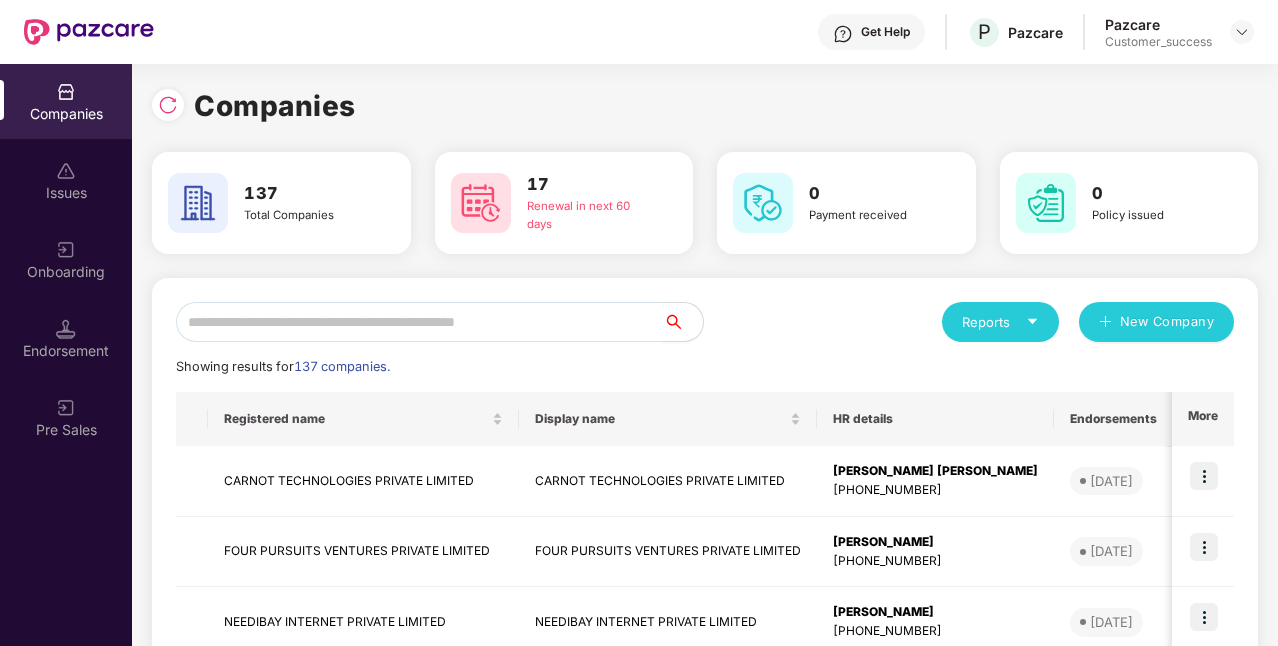 click at bounding box center (419, 322) 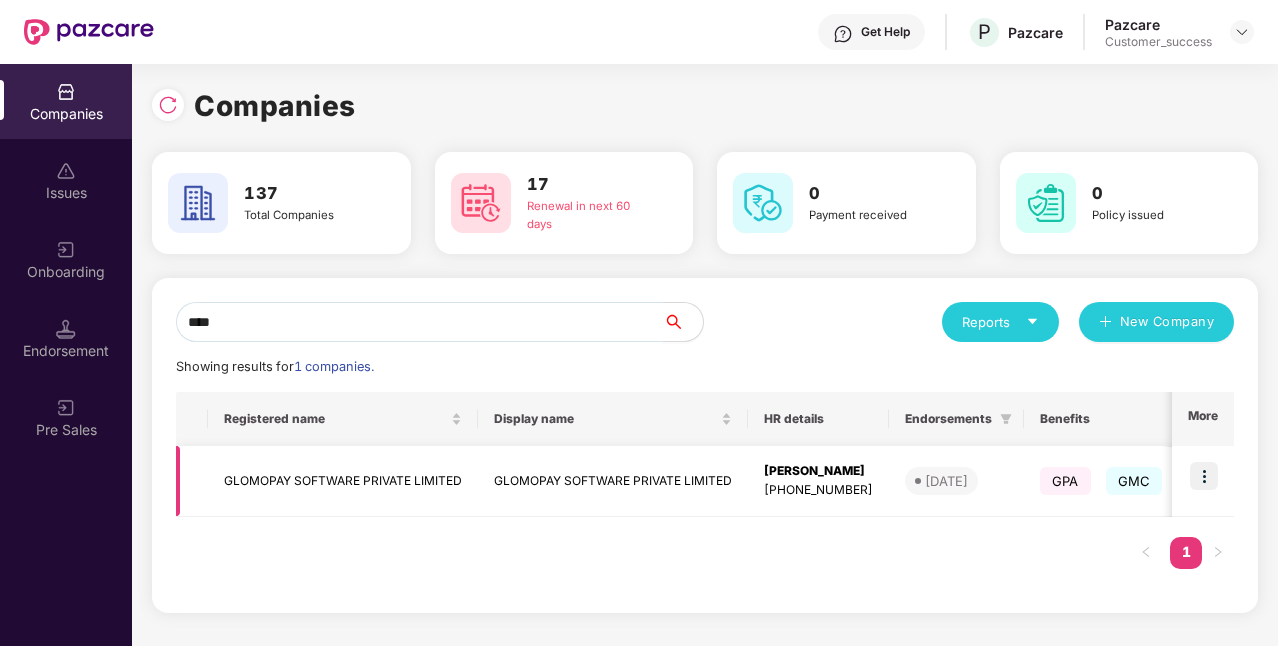 type on "****" 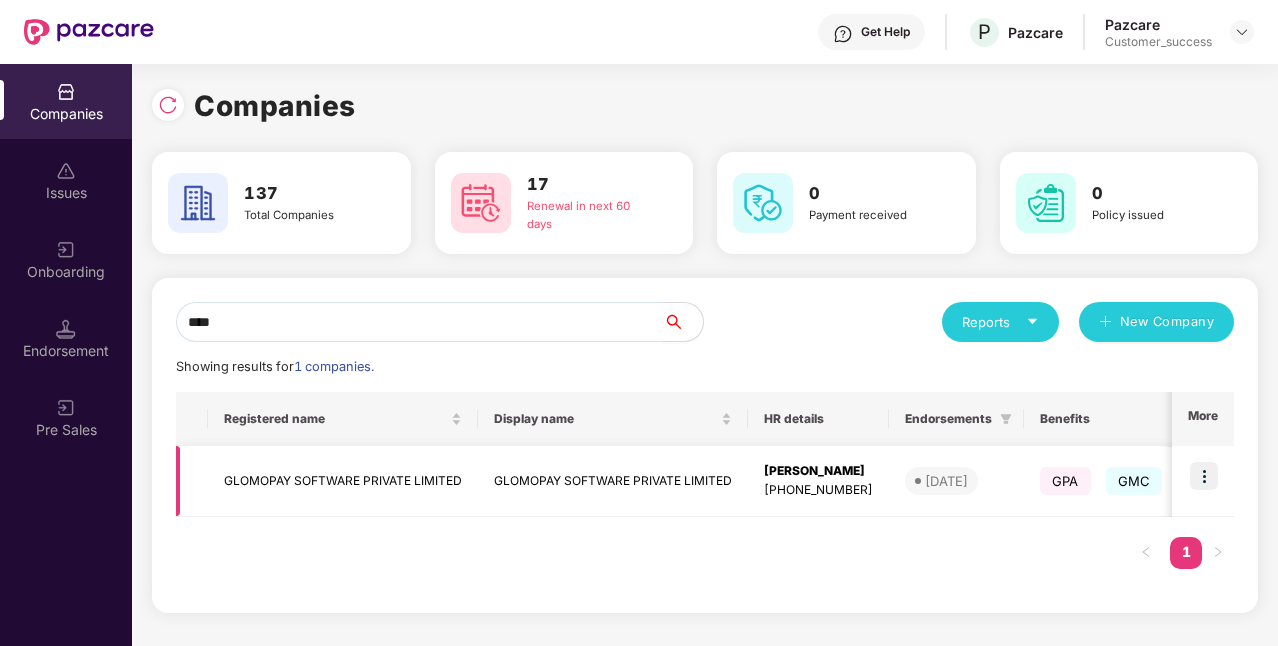 click at bounding box center (1204, 476) 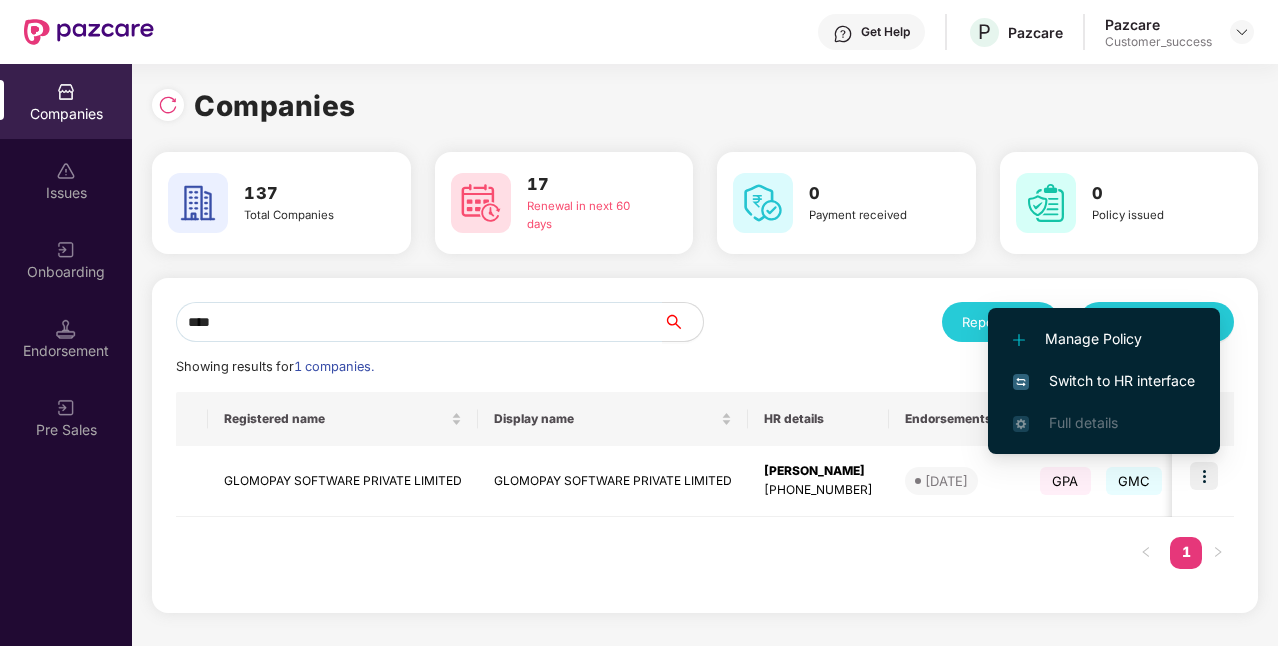 click on "Switch to HR interface" at bounding box center (1104, 381) 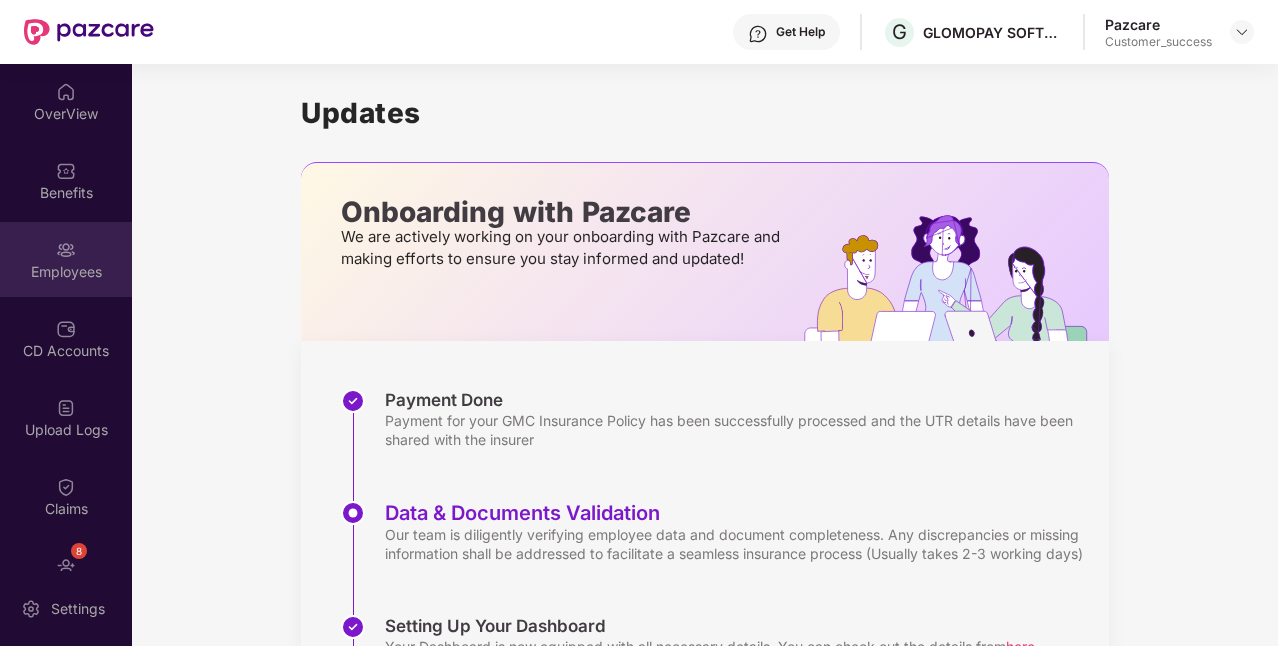 click on "Employees" at bounding box center (66, 272) 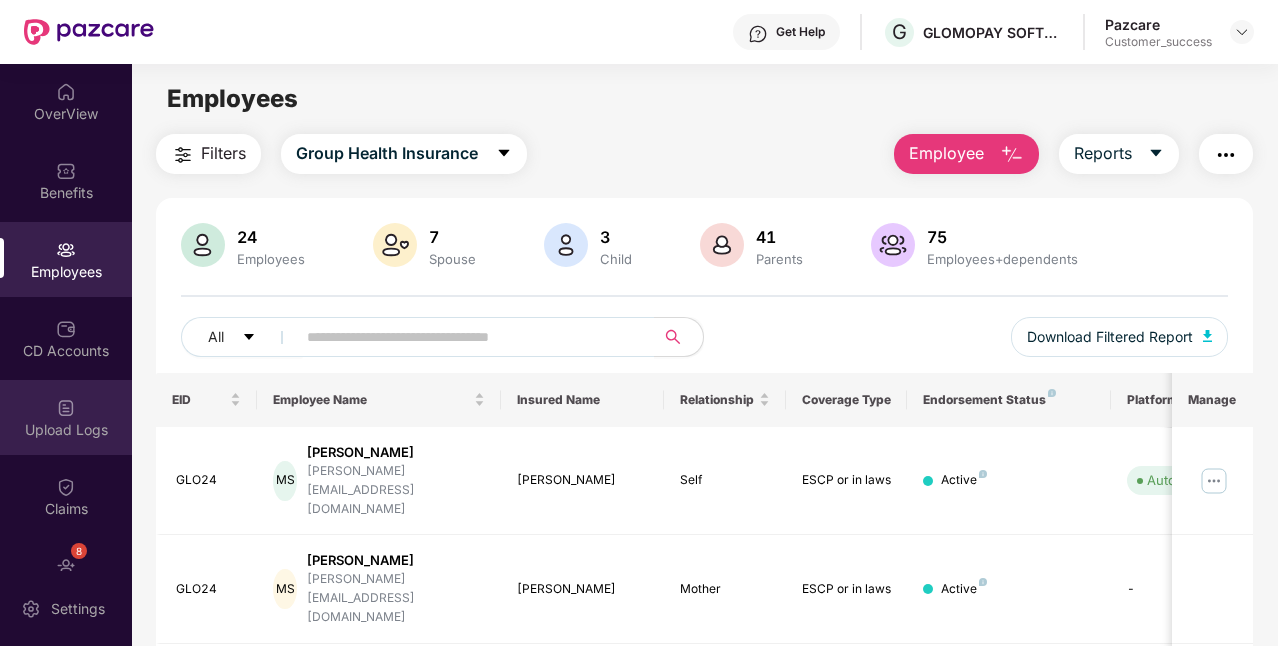 scroll, scrollTop: 124, scrollLeft: 0, axis: vertical 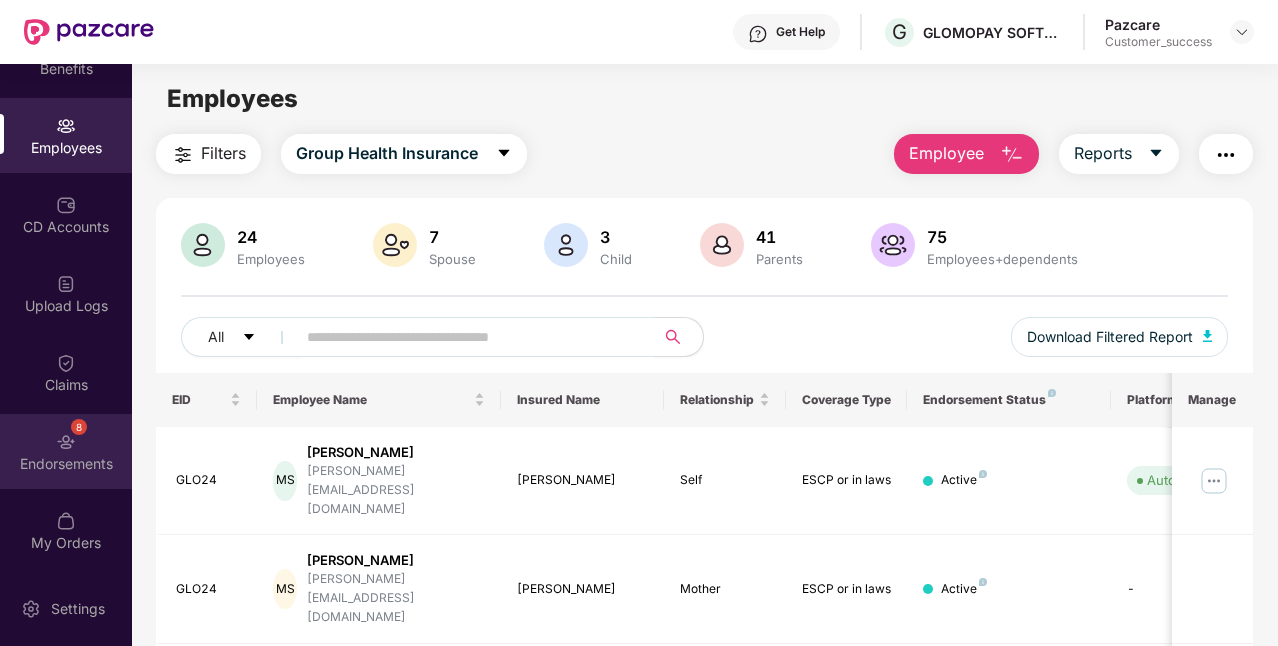 click on "Endorsements" at bounding box center (66, 464) 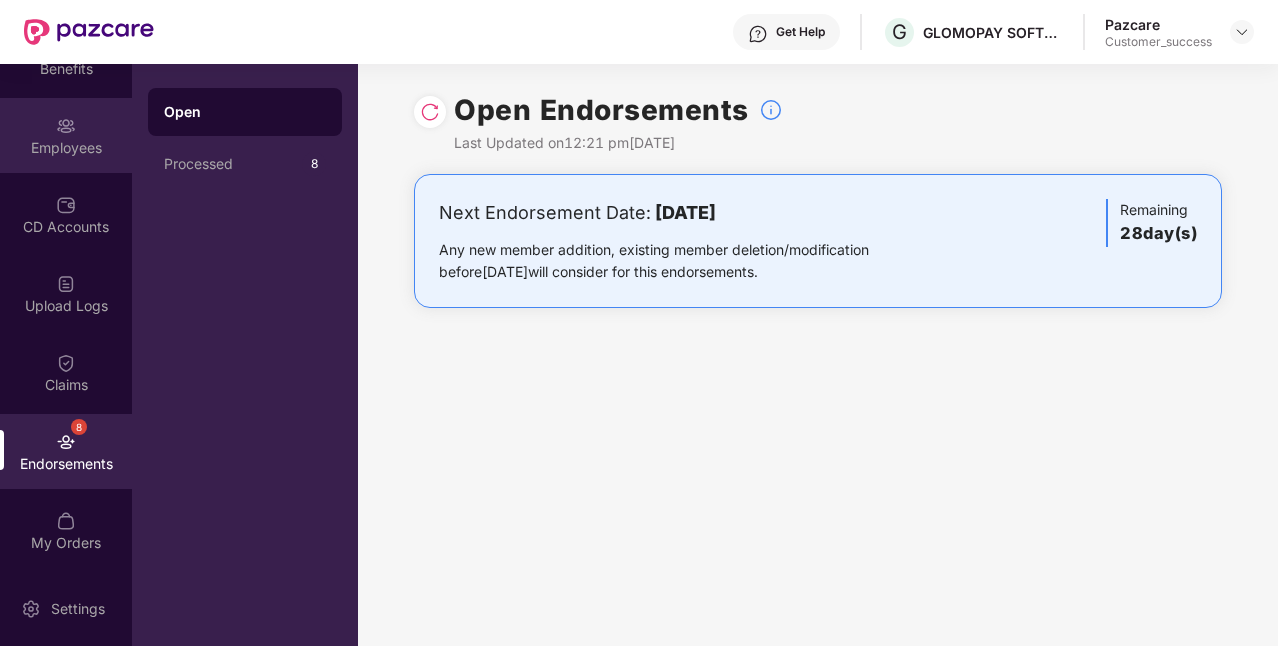 click on "Employees" at bounding box center (66, 148) 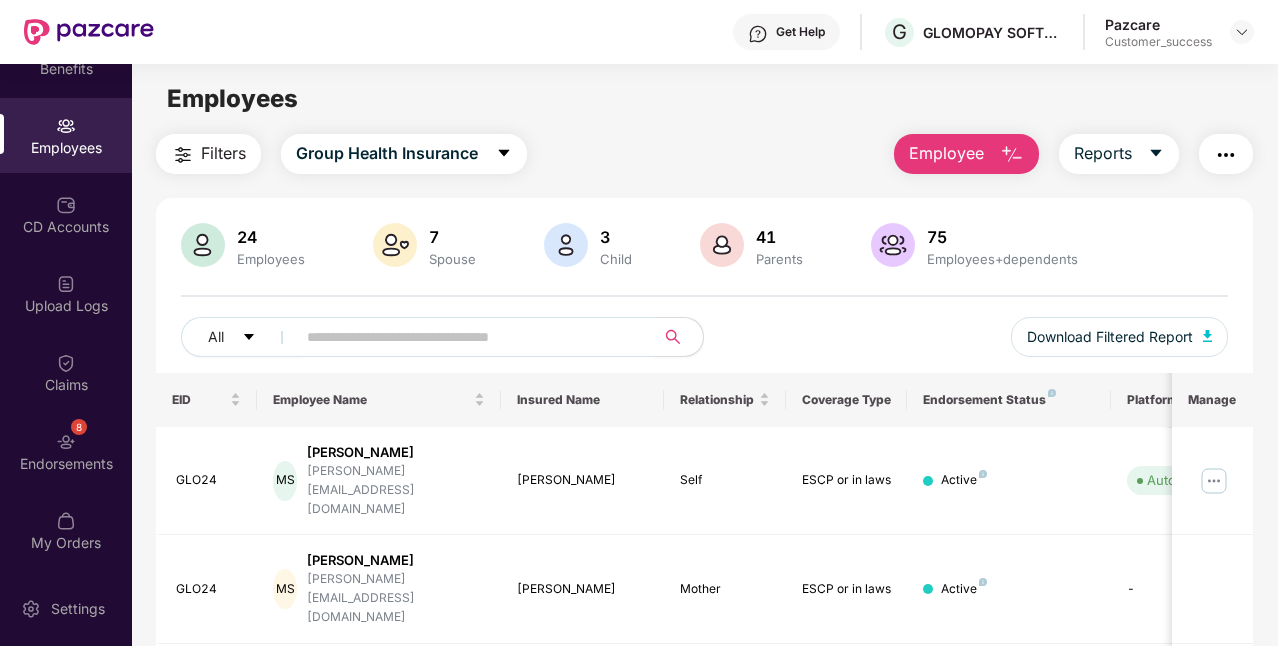 paste on "*****" 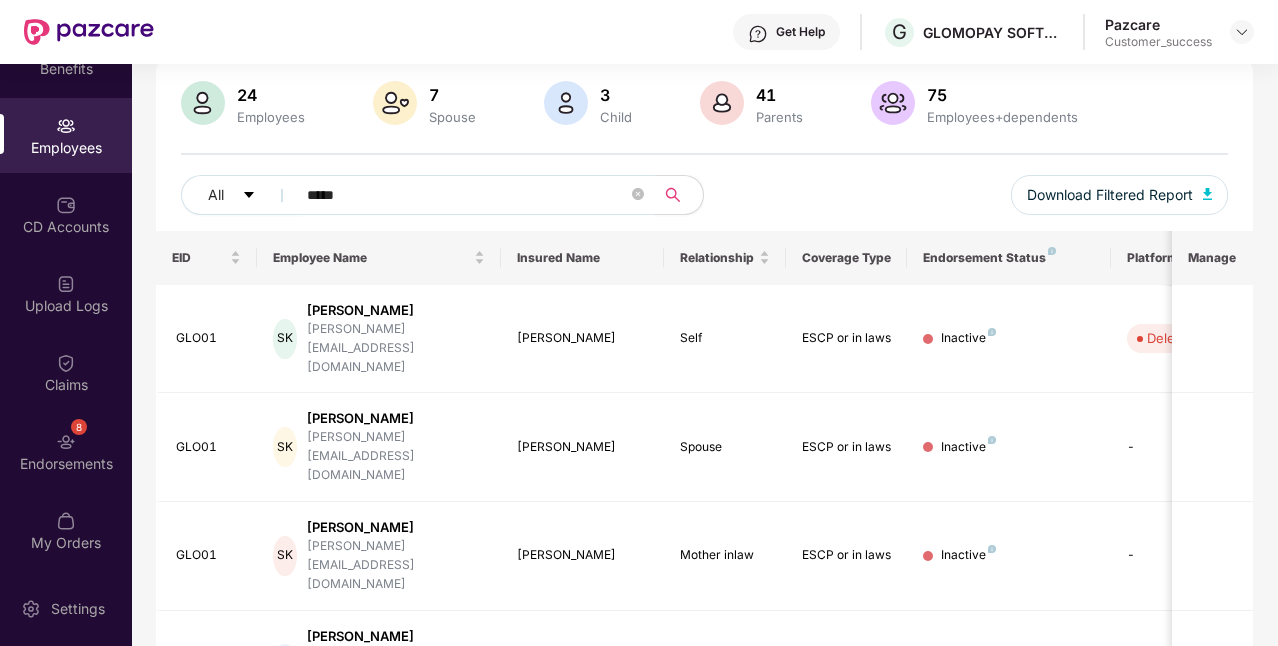 scroll, scrollTop: 0, scrollLeft: 0, axis: both 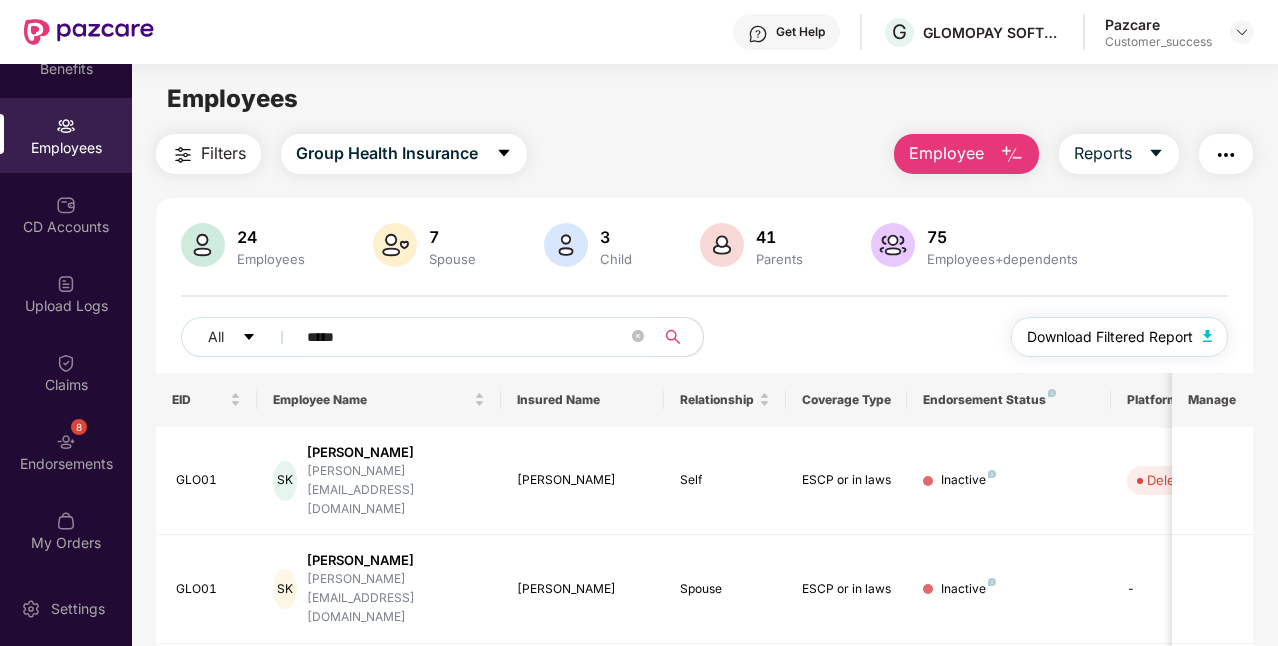 type on "*****" 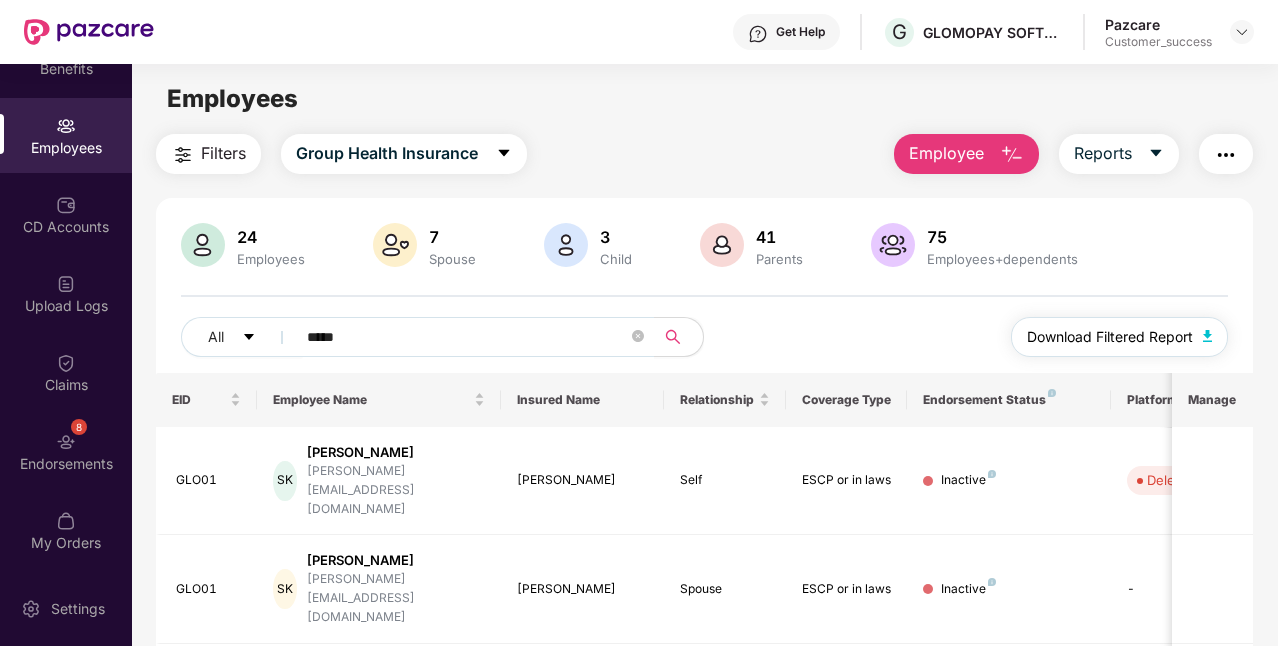 click at bounding box center (1208, 336) 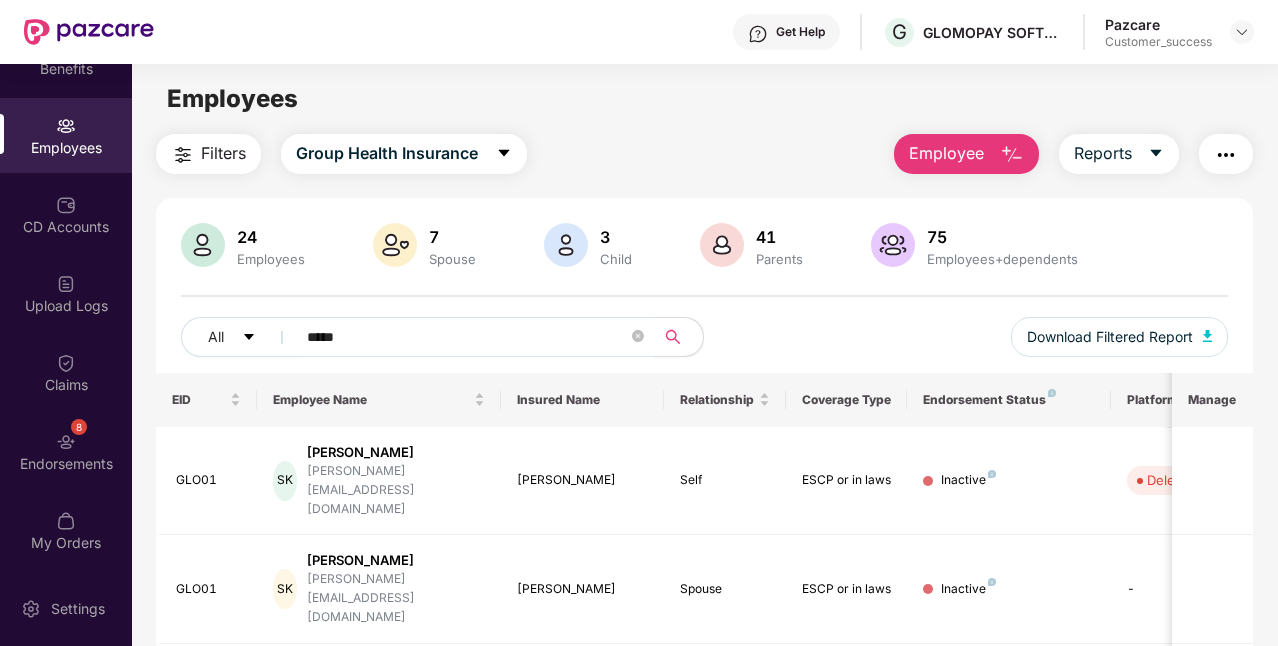 click on "Employee" at bounding box center [946, 153] 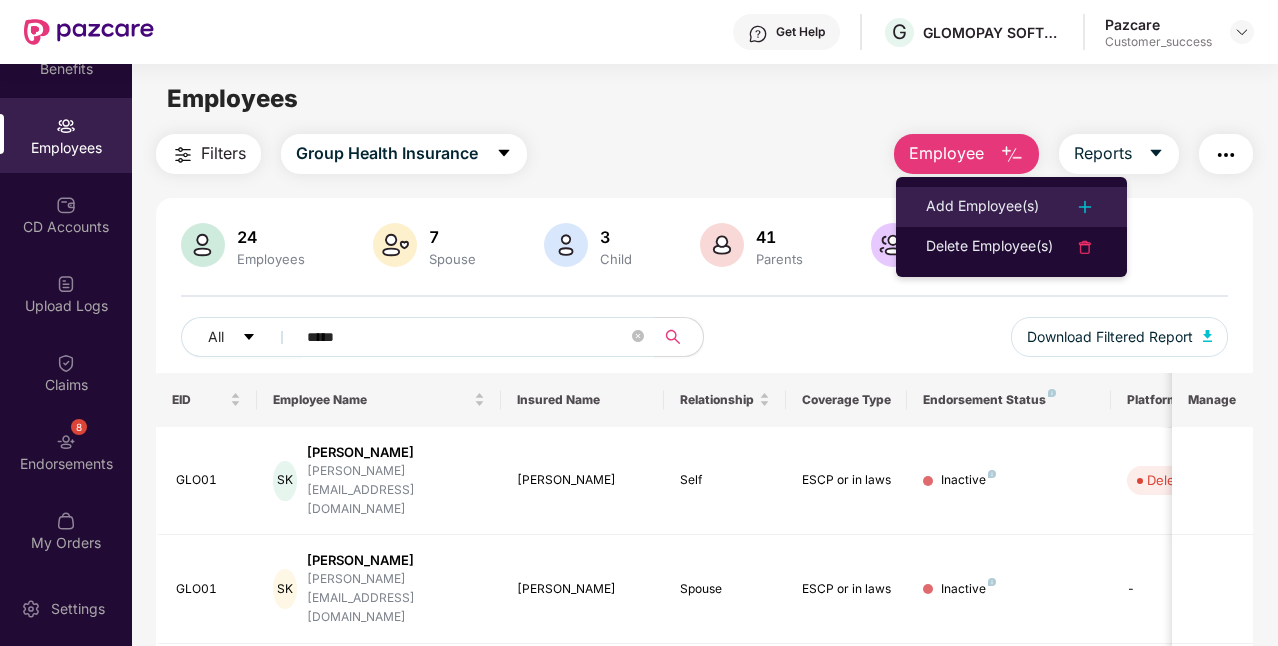 click on "Add Employee(s)" at bounding box center [982, 207] 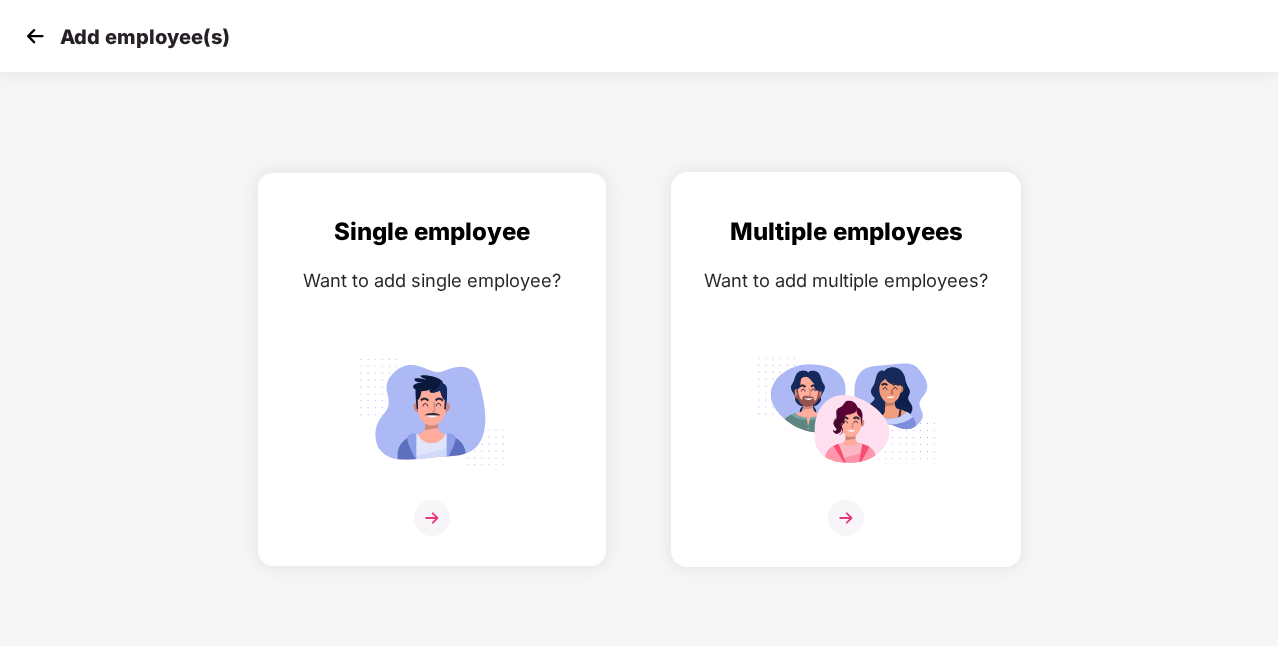 click at bounding box center (846, 411) 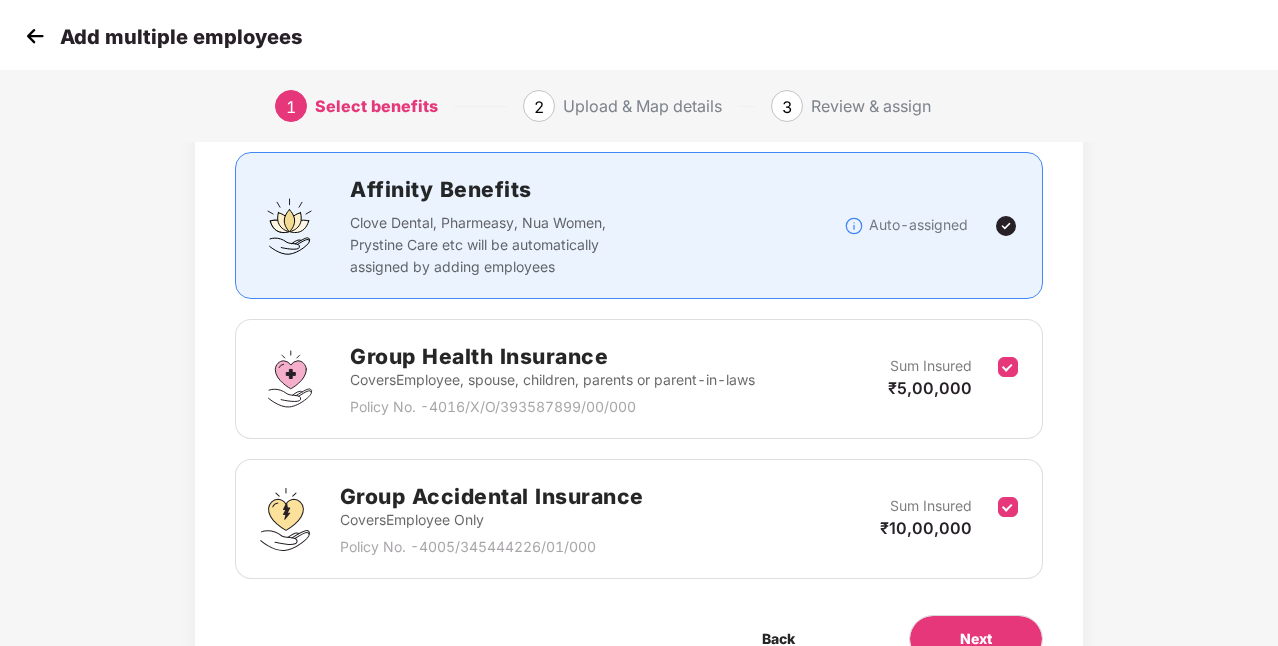 scroll, scrollTop: 214, scrollLeft: 0, axis: vertical 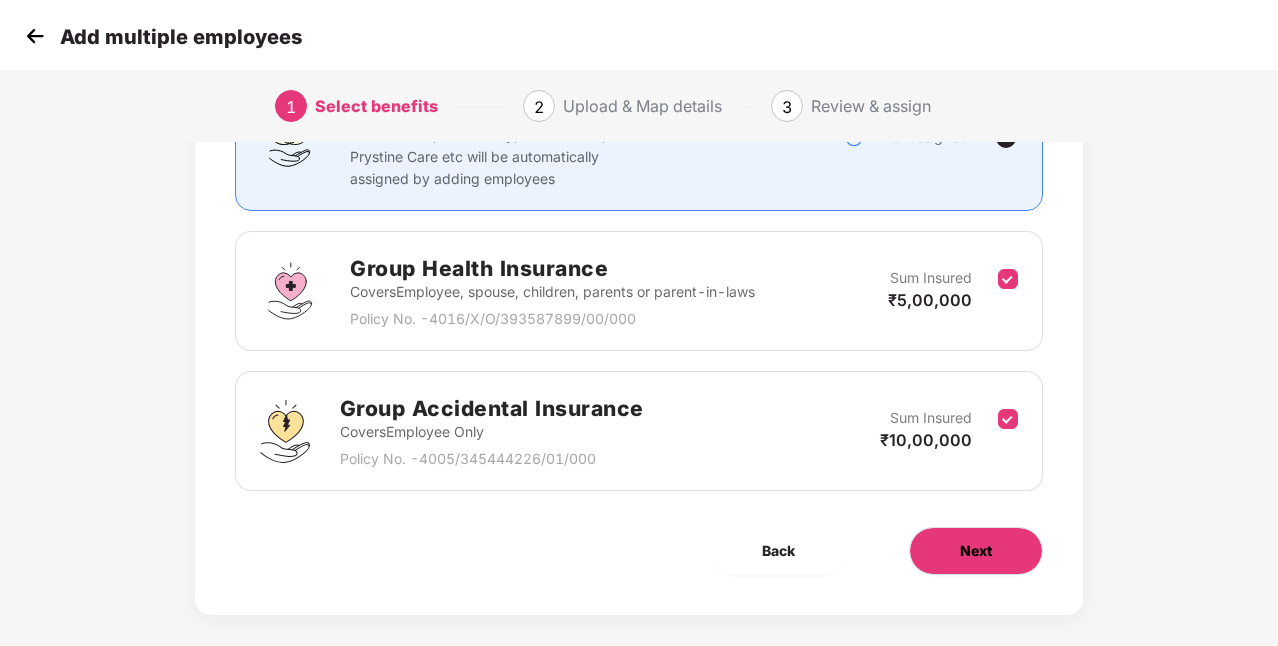 click on "Next" at bounding box center [976, 551] 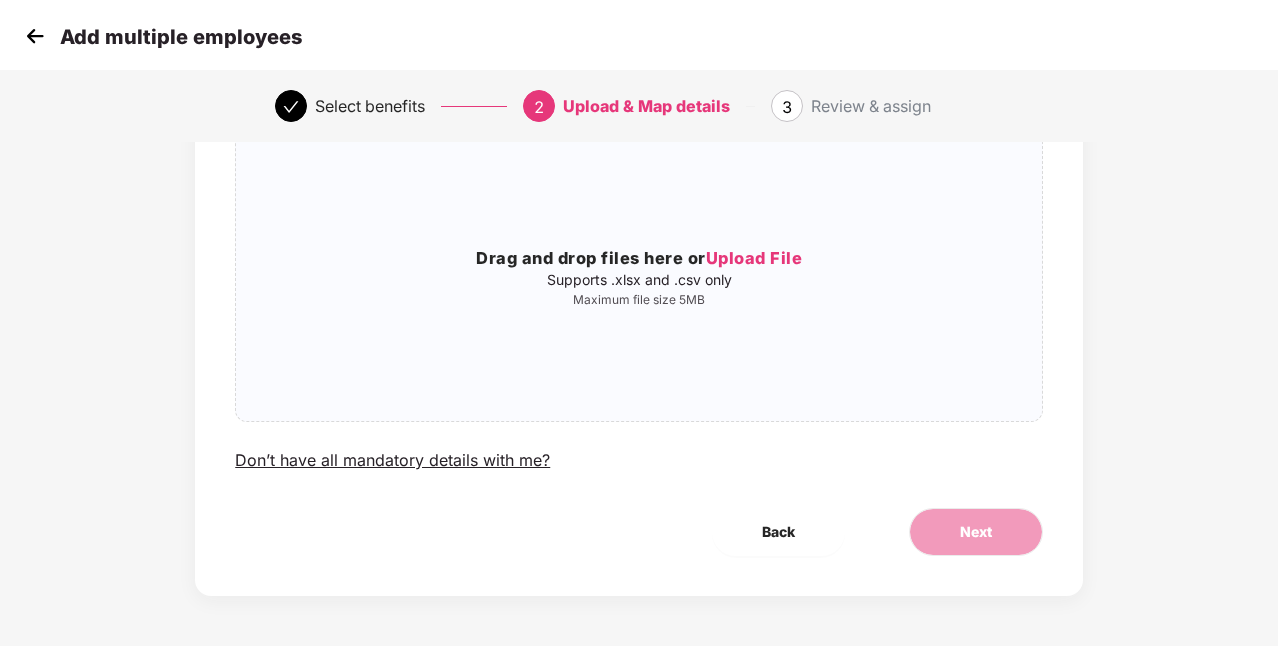 scroll, scrollTop: 0, scrollLeft: 0, axis: both 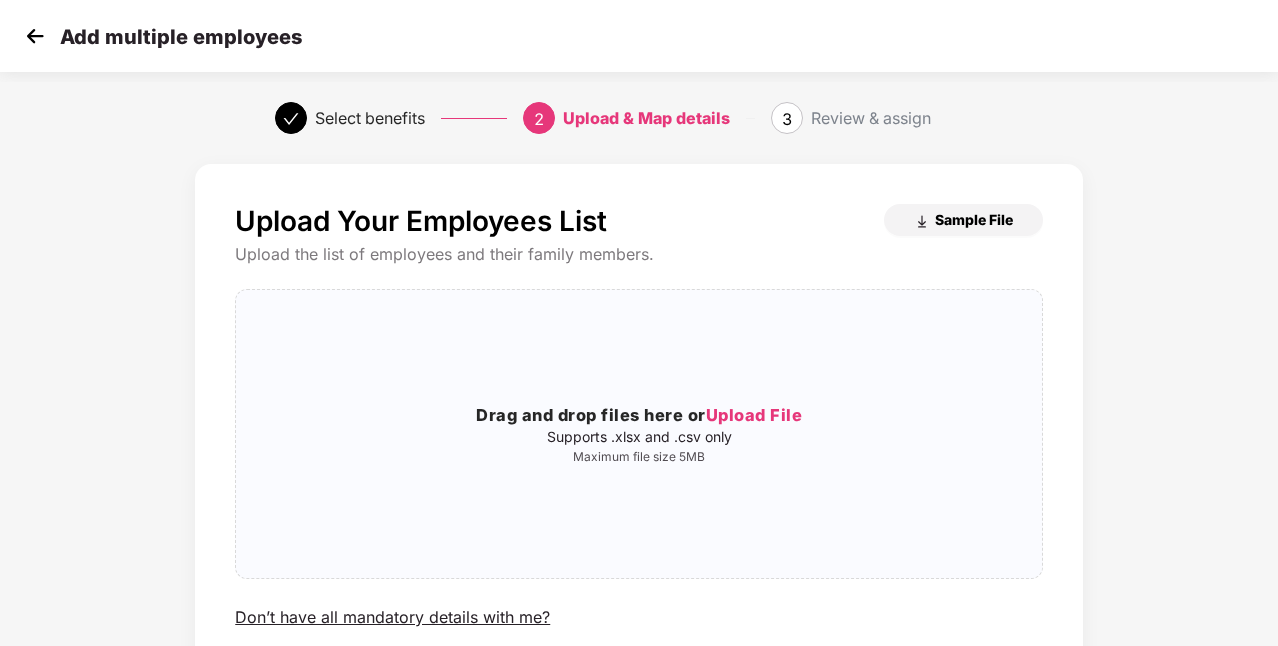 click on "Sample File" at bounding box center (974, 219) 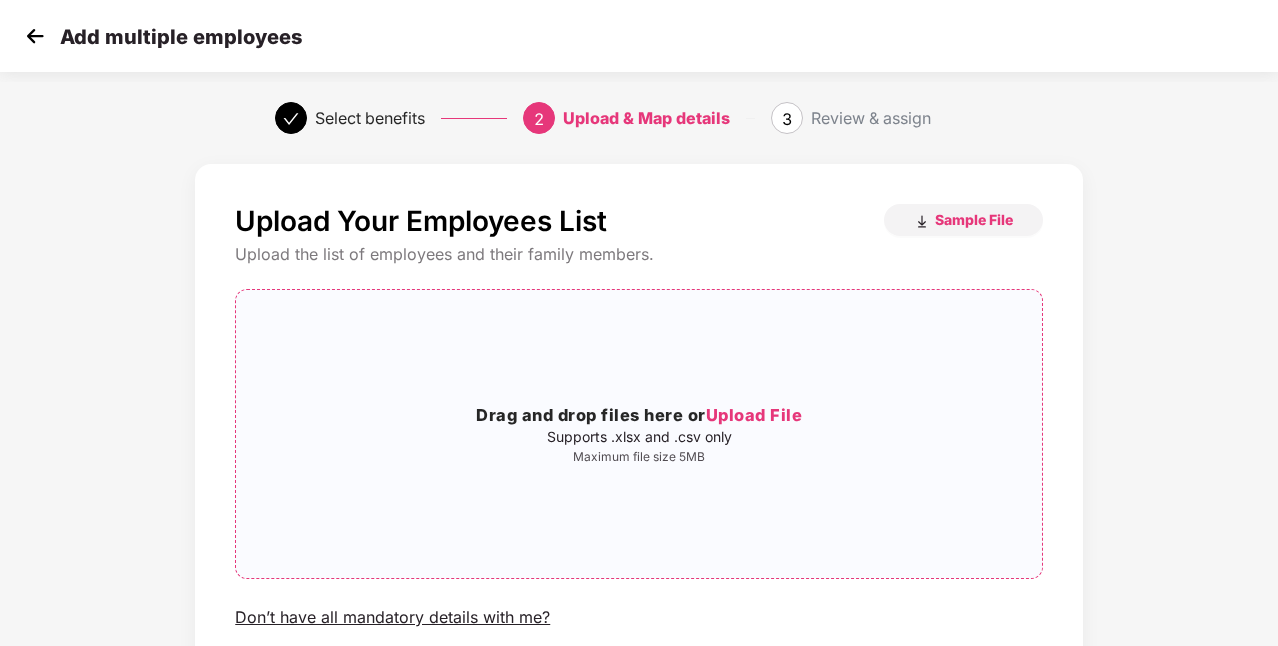 click on "Drag and drop files here or  Upload File" at bounding box center [639, 416] 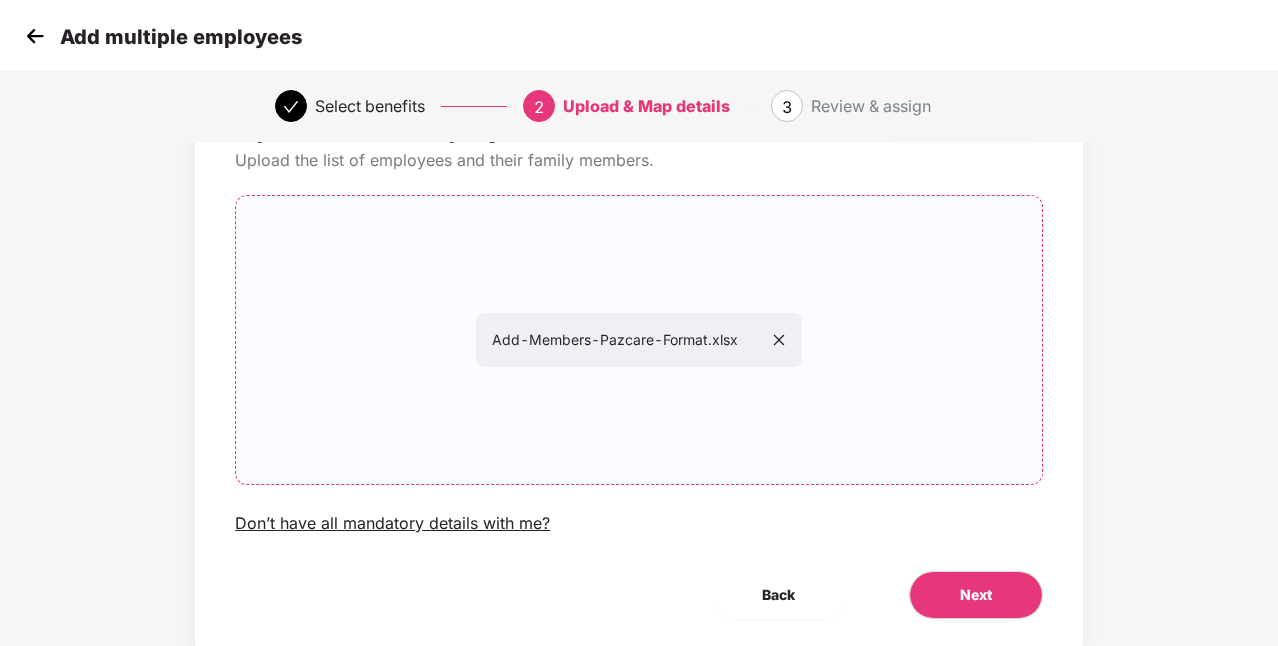 scroll, scrollTop: 157, scrollLeft: 0, axis: vertical 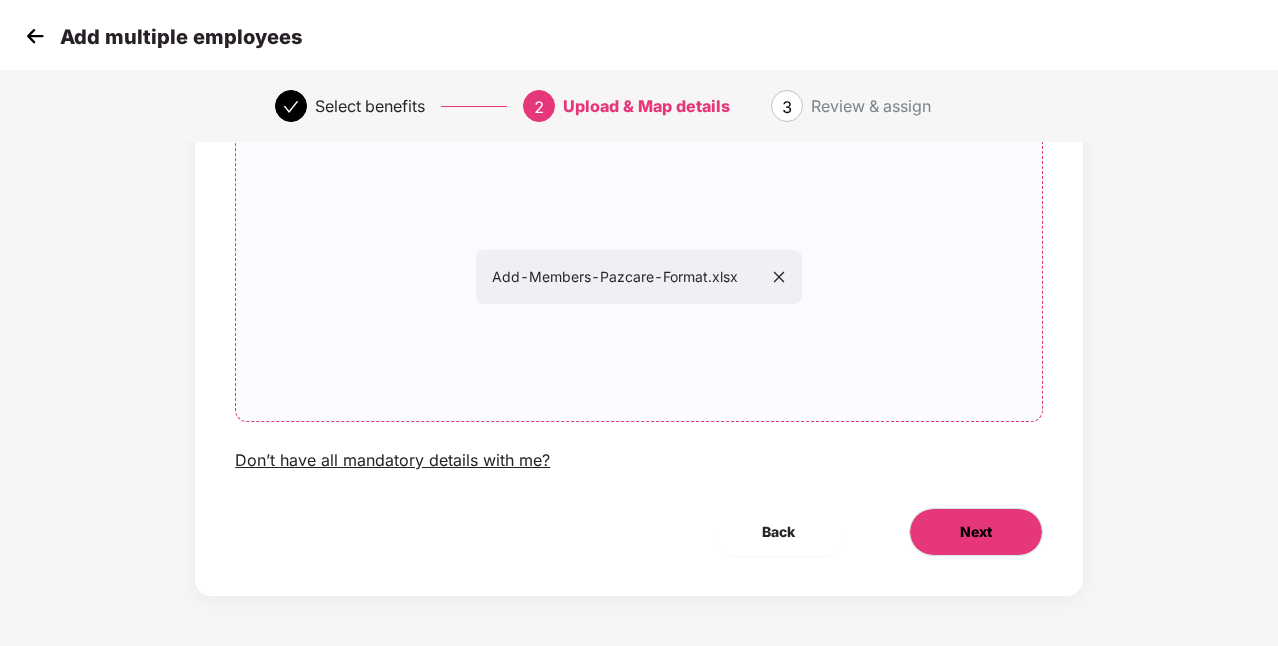 click on "Next" at bounding box center (976, 532) 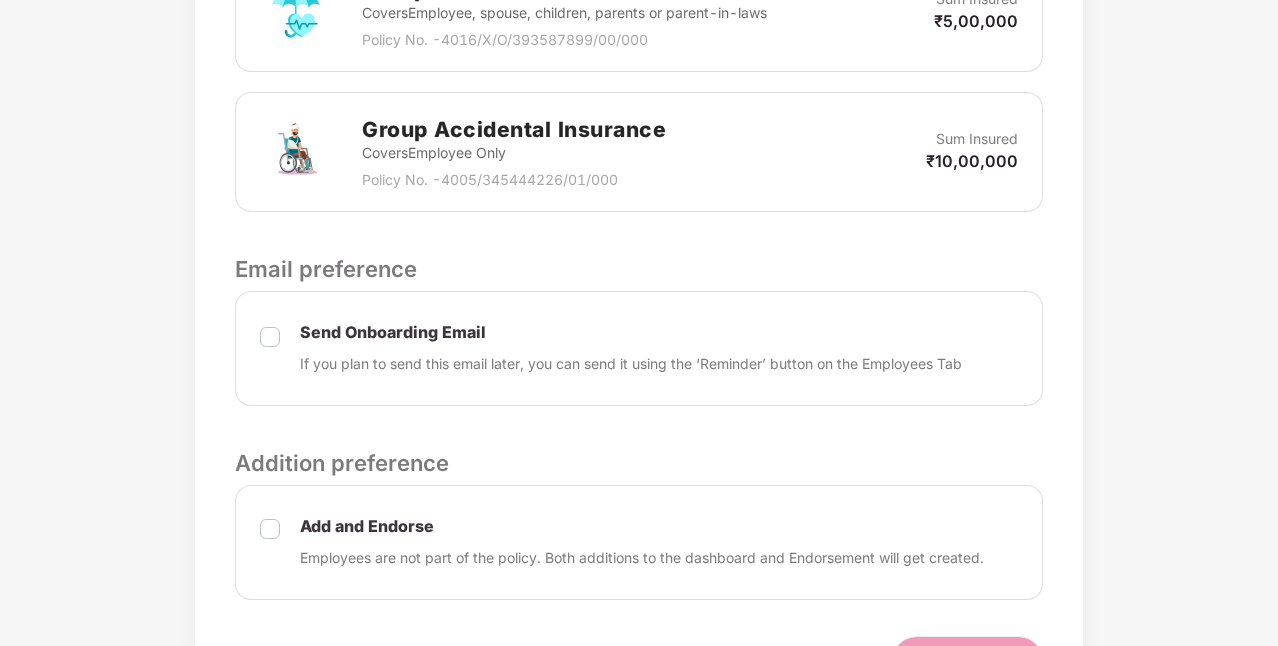 scroll, scrollTop: 821, scrollLeft: 0, axis: vertical 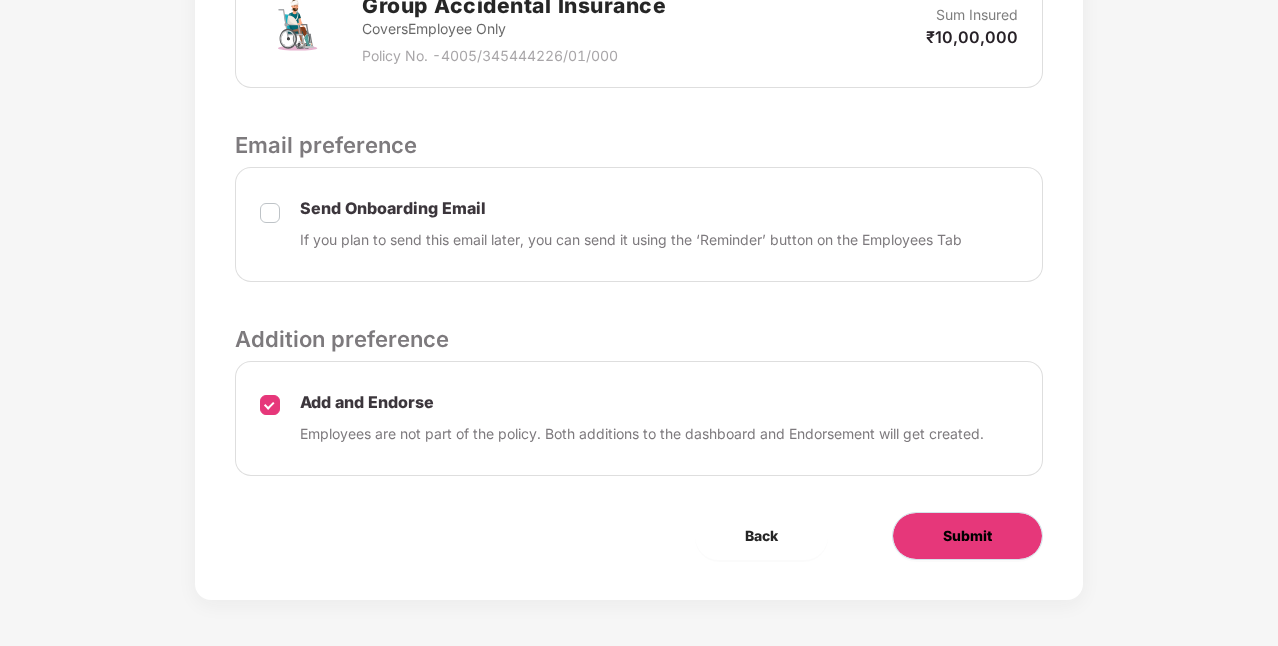 click on "Submit" at bounding box center (967, 536) 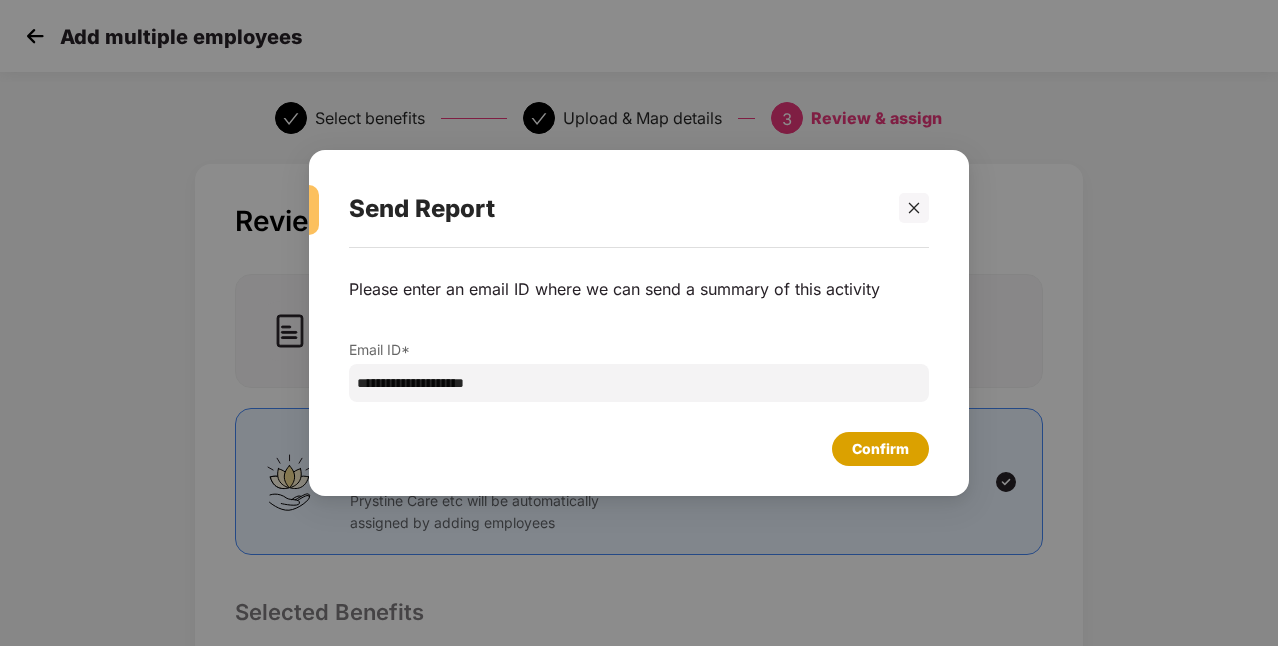 click on "Confirm" at bounding box center [880, 449] 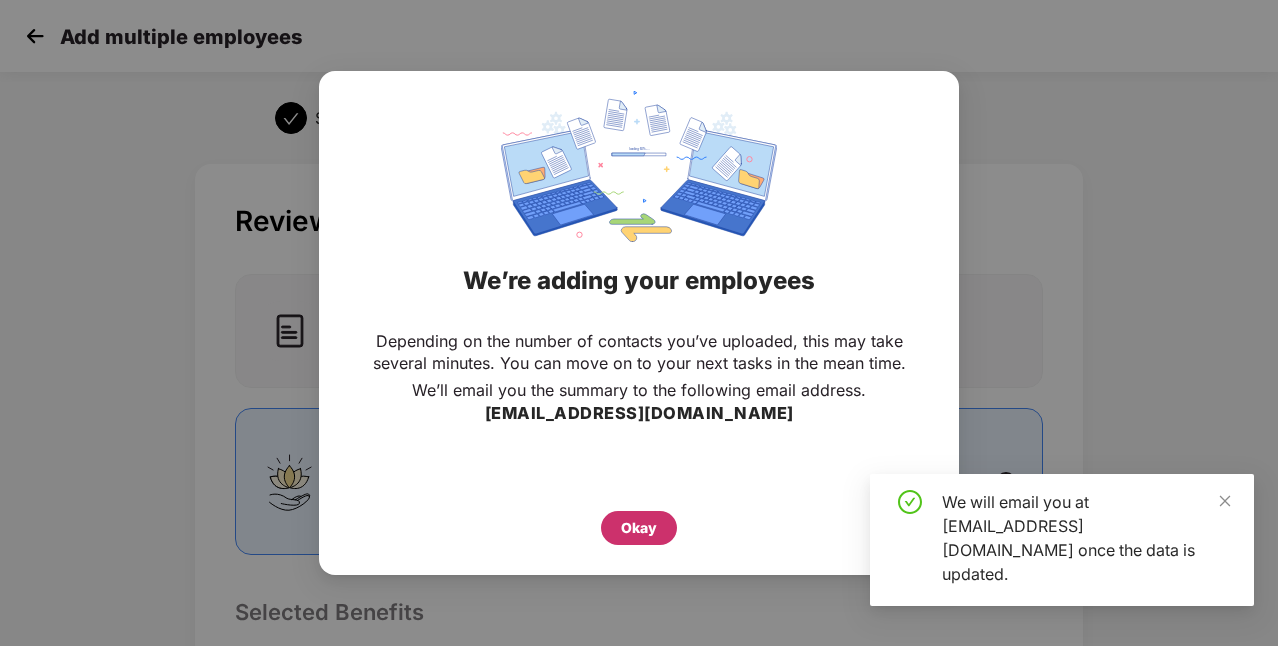 click on "Okay" at bounding box center (639, 528) 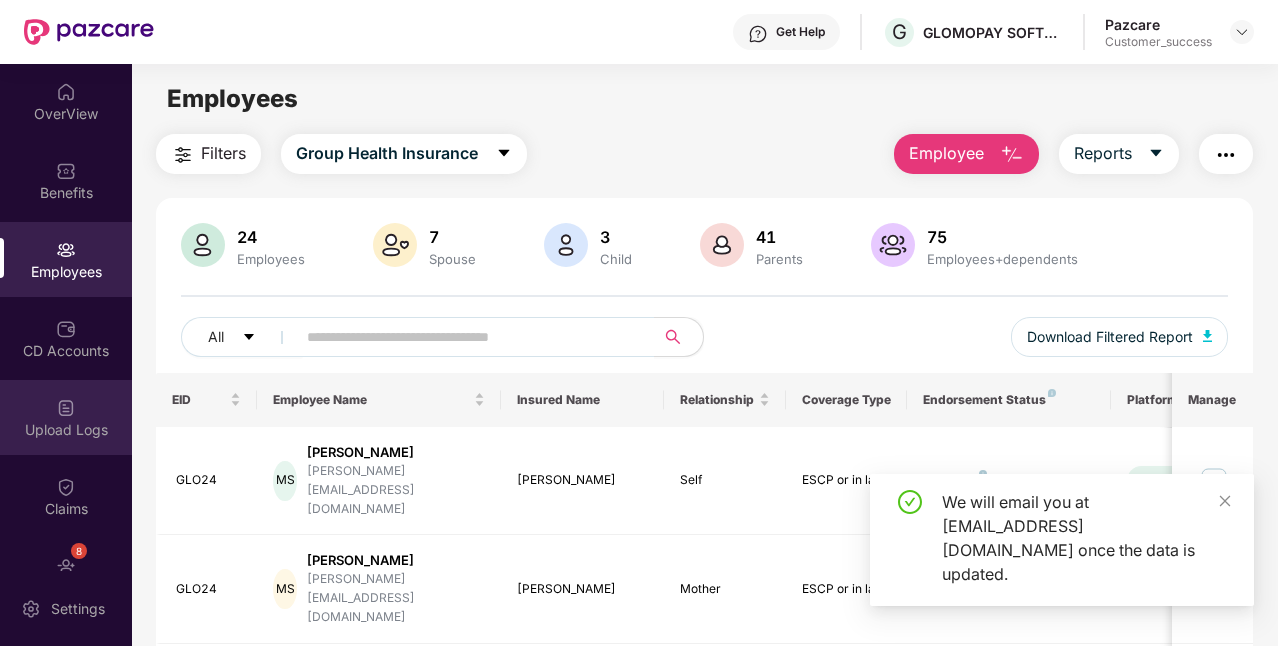 click on "Upload Logs" at bounding box center (66, 430) 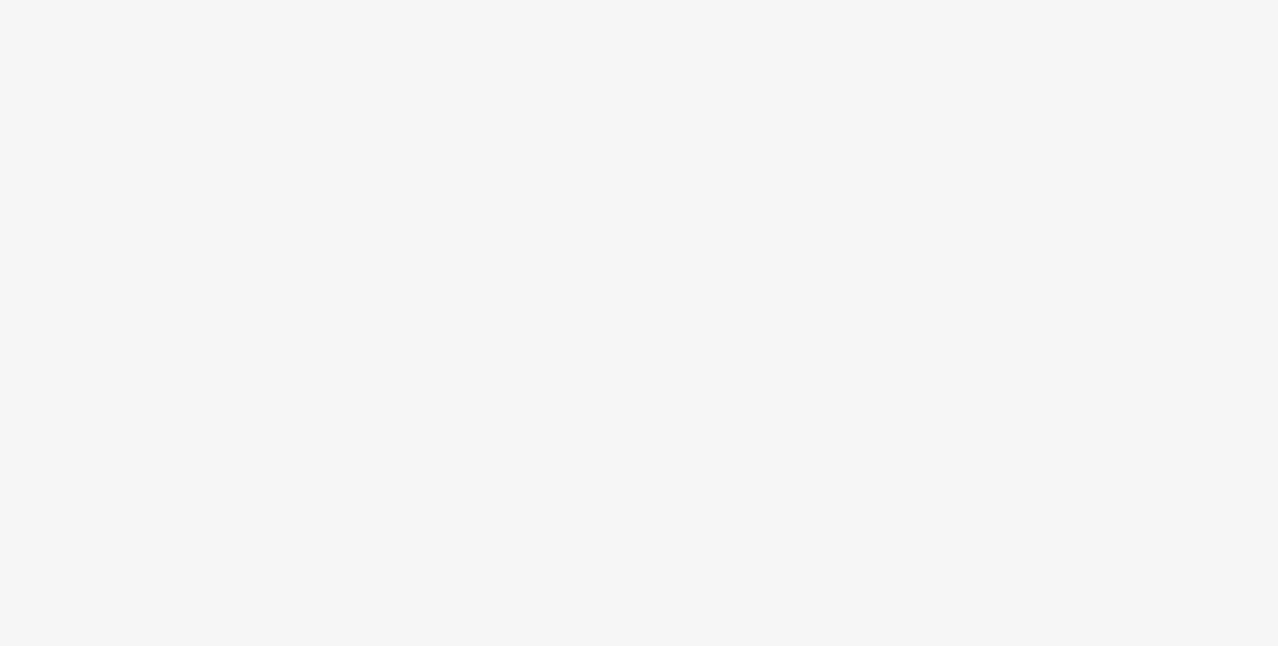 scroll, scrollTop: 0, scrollLeft: 0, axis: both 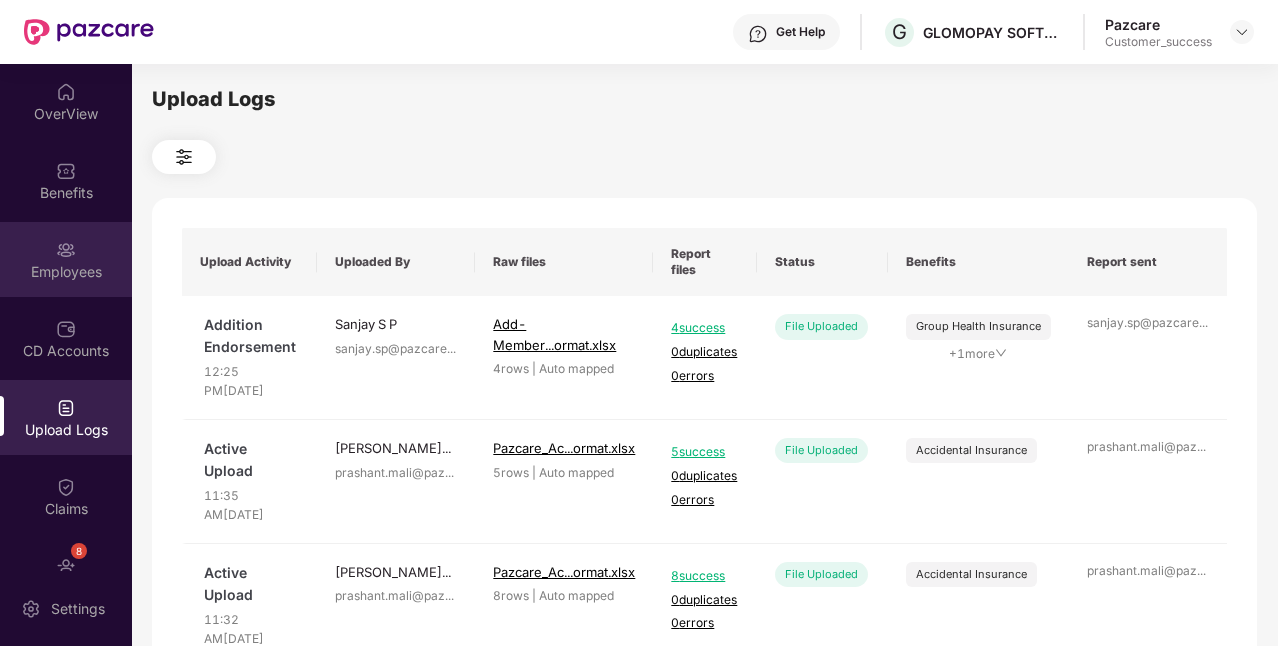 click on "Employees" at bounding box center (66, 259) 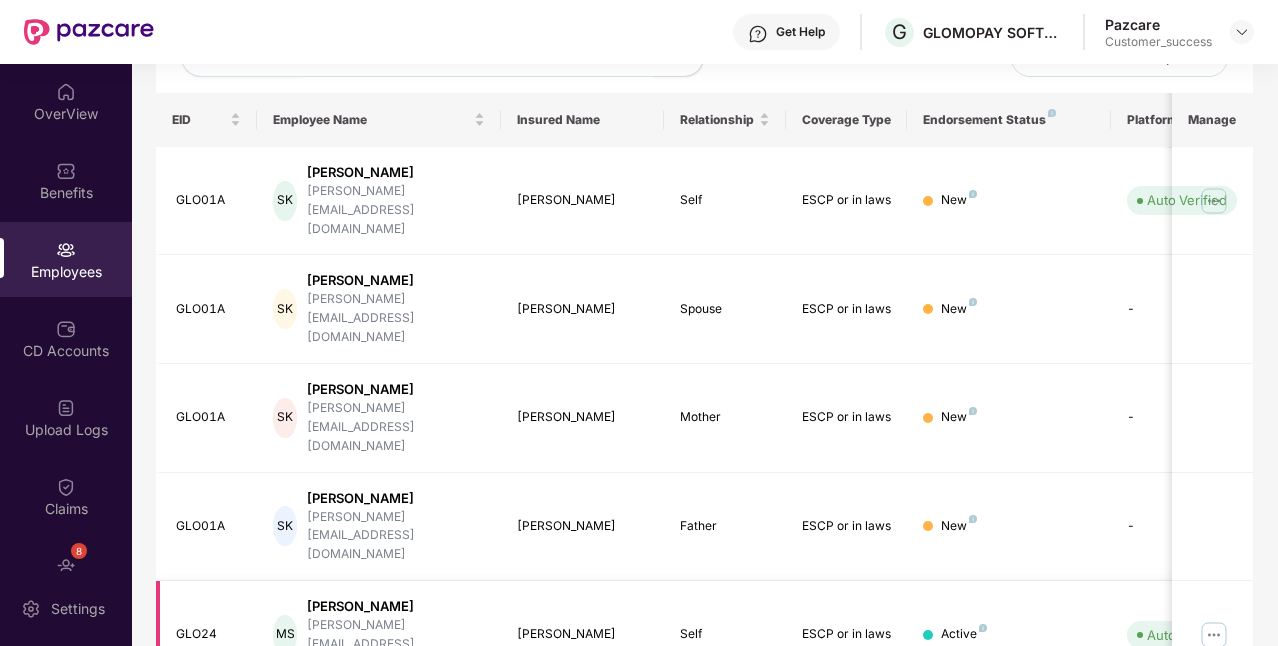 scroll, scrollTop: 300, scrollLeft: 0, axis: vertical 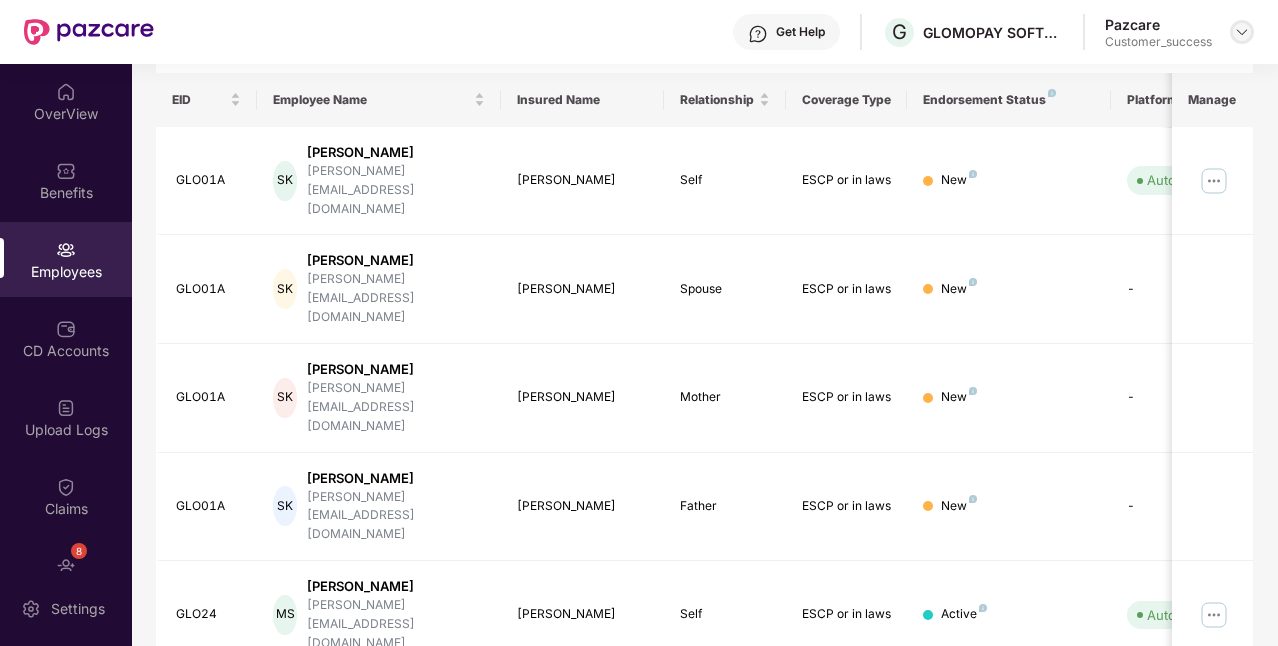 click at bounding box center [1242, 32] 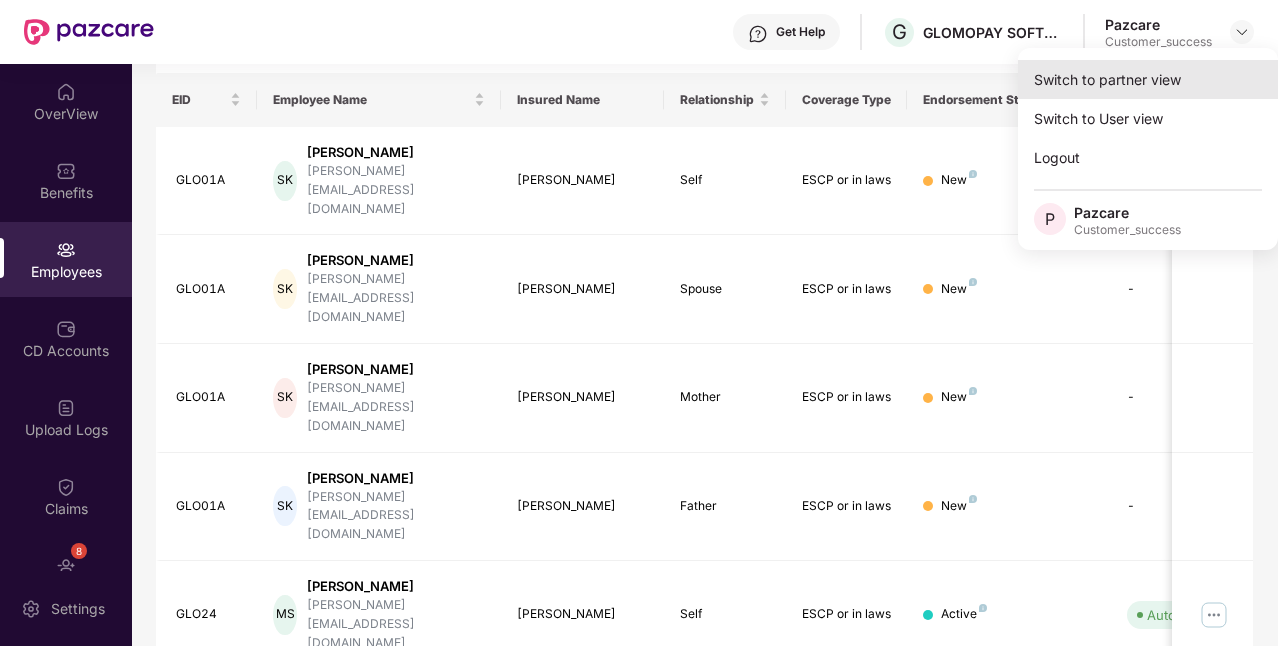 click on "Switch to partner view" at bounding box center (1148, 79) 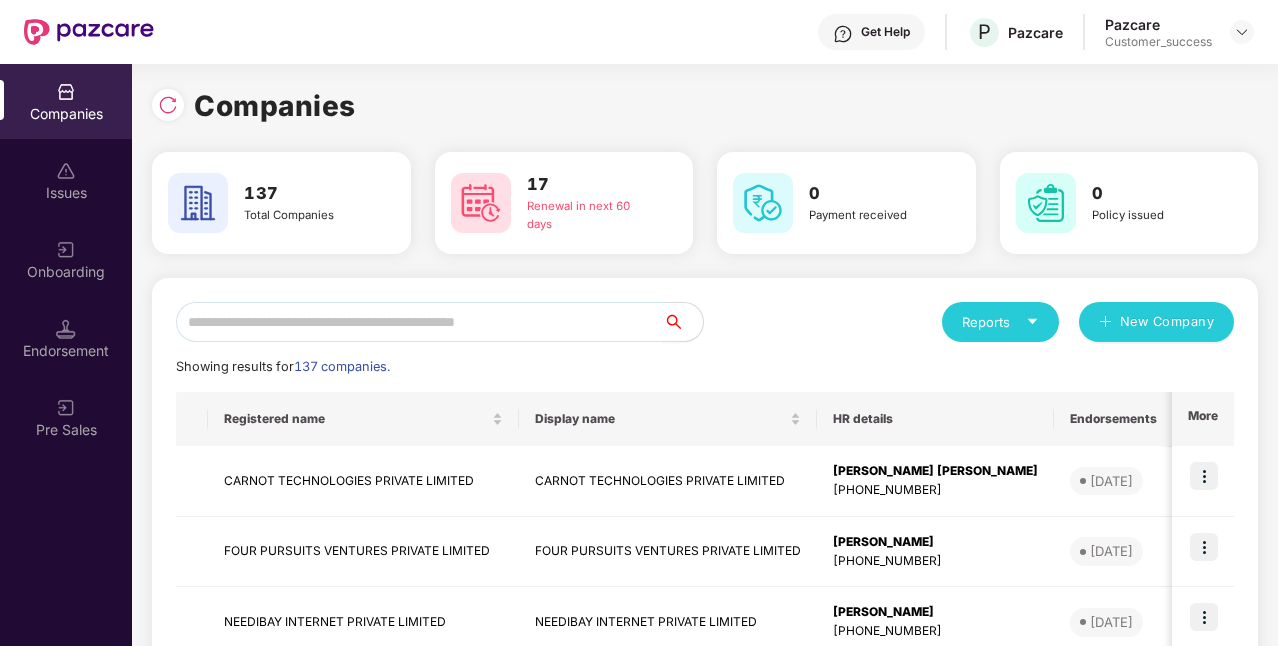 click at bounding box center (419, 322) 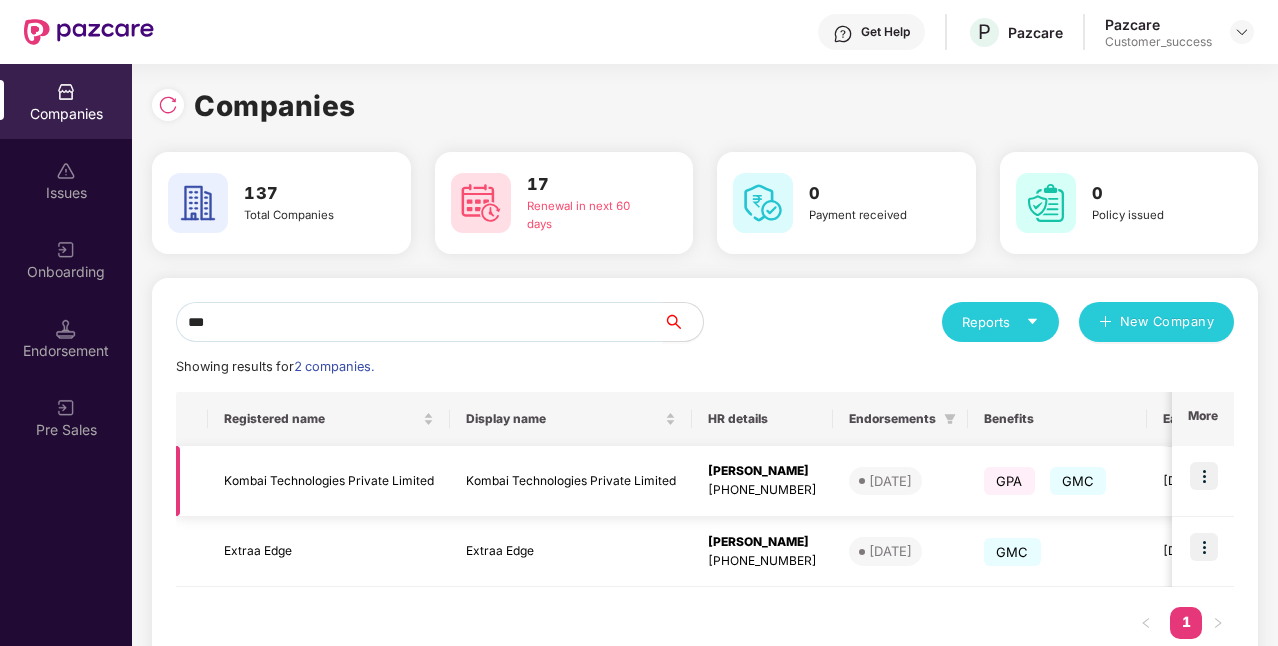 type on "***" 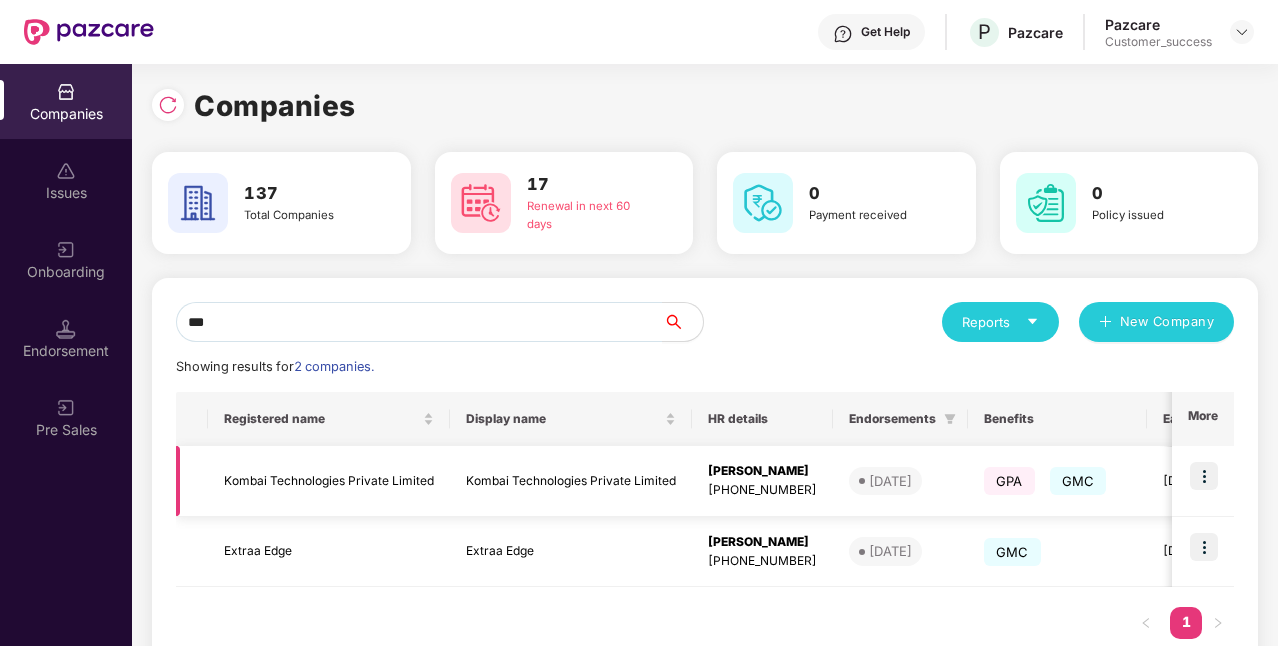 click at bounding box center (1204, 476) 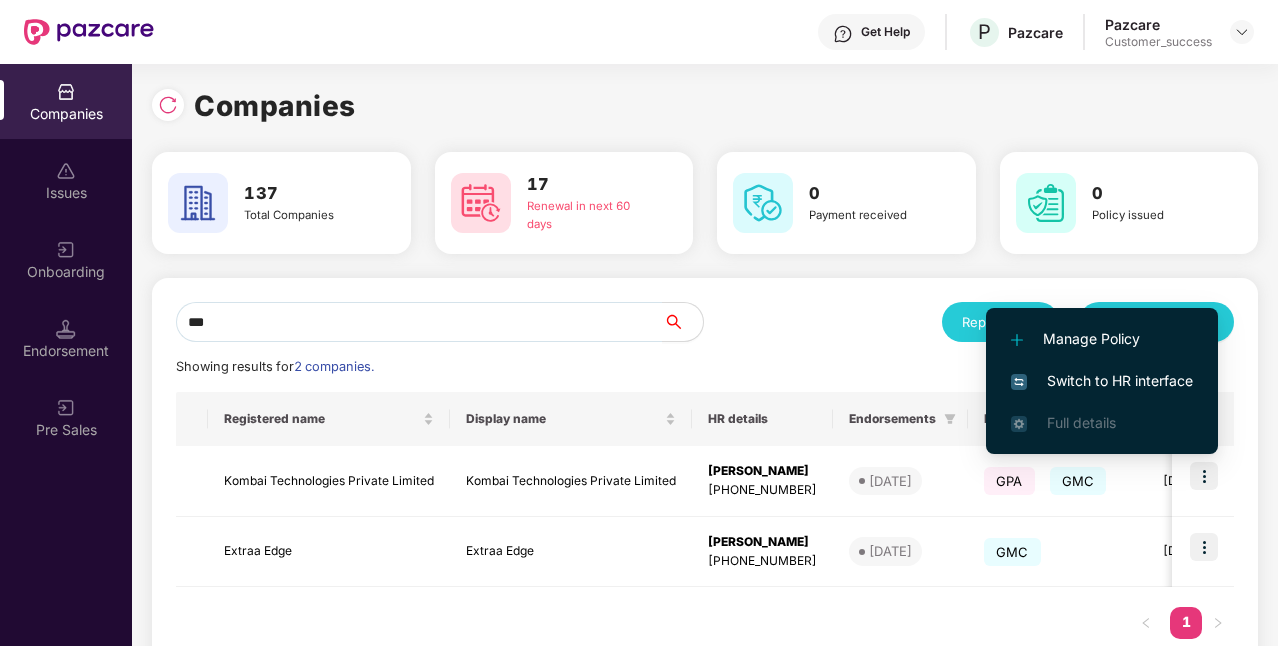 click on "Switch to HR interface" at bounding box center (1102, 381) 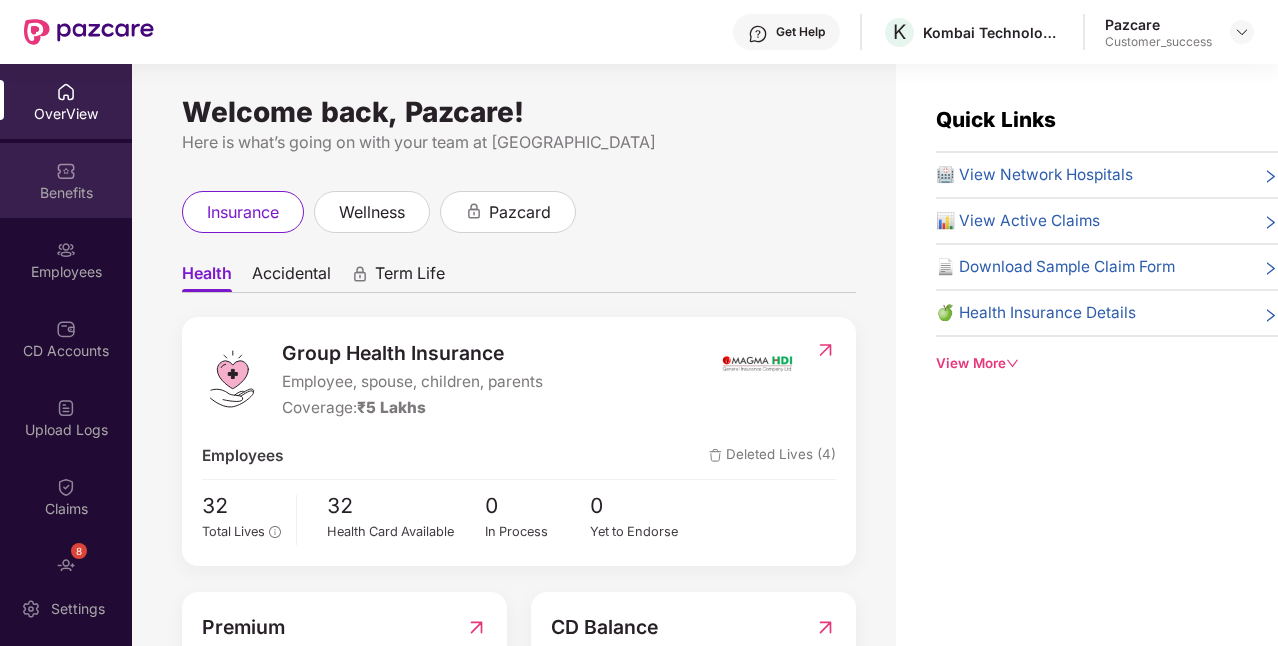 click on "Benefits" at bounding box center (66, 193) 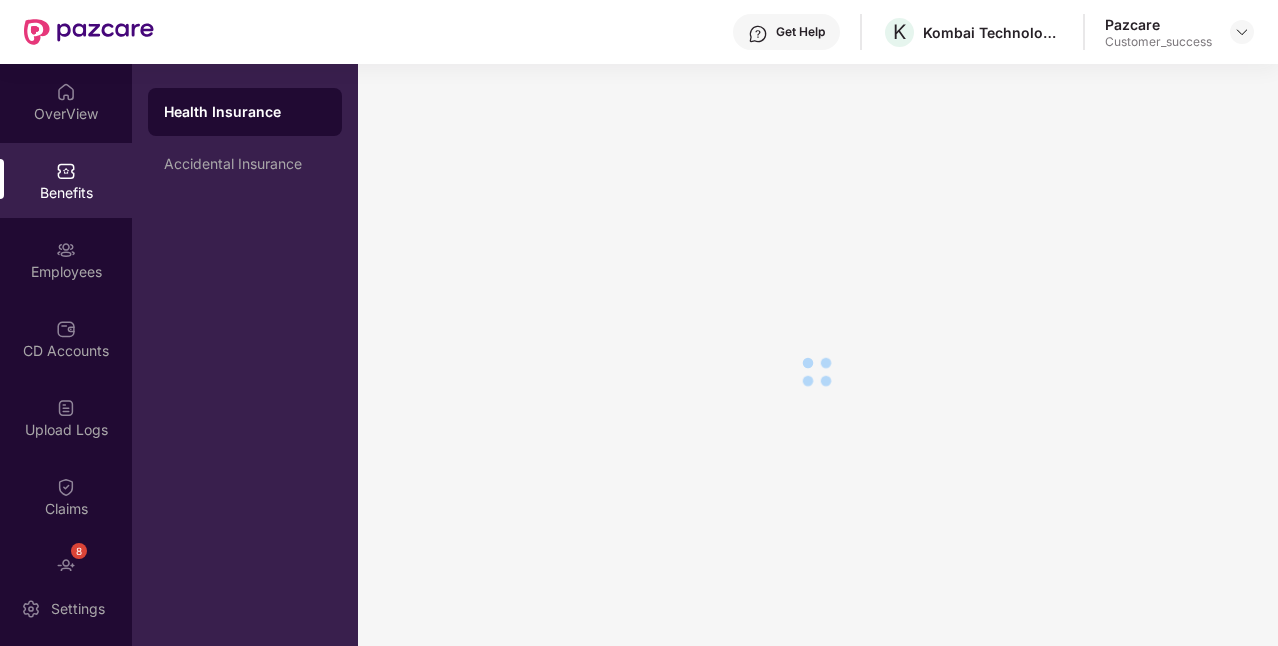 click on "Benefits" at bounding box center (66, 193) 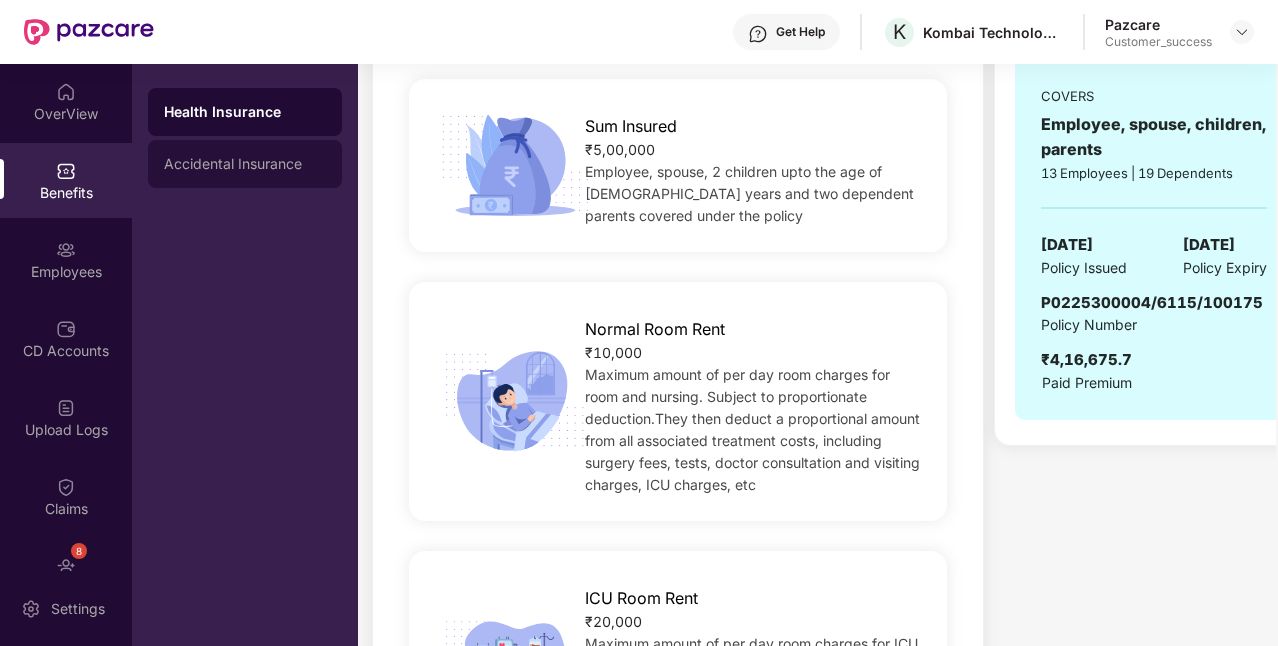 click on "Accidental Insurance" at bounding box center (245, 164) 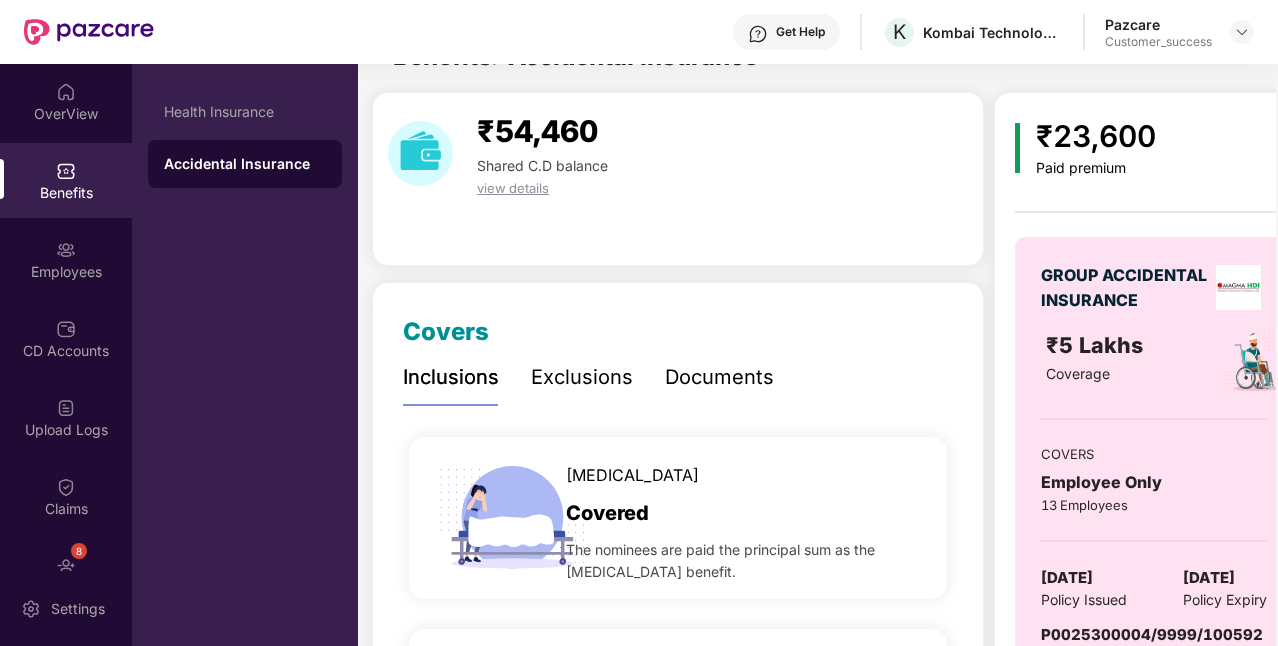 scroll, scrollTop: 0, scrollLeft: 0, axis: both 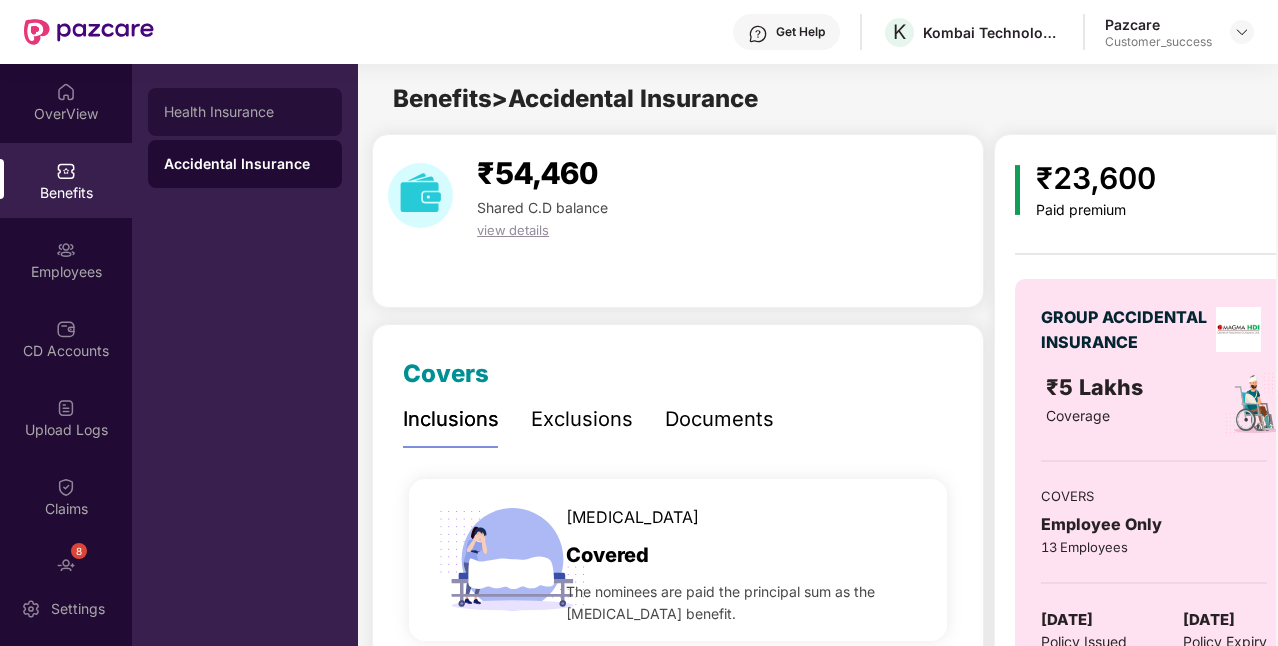 click on "Health Insurance" at bounding box center (245, 112) 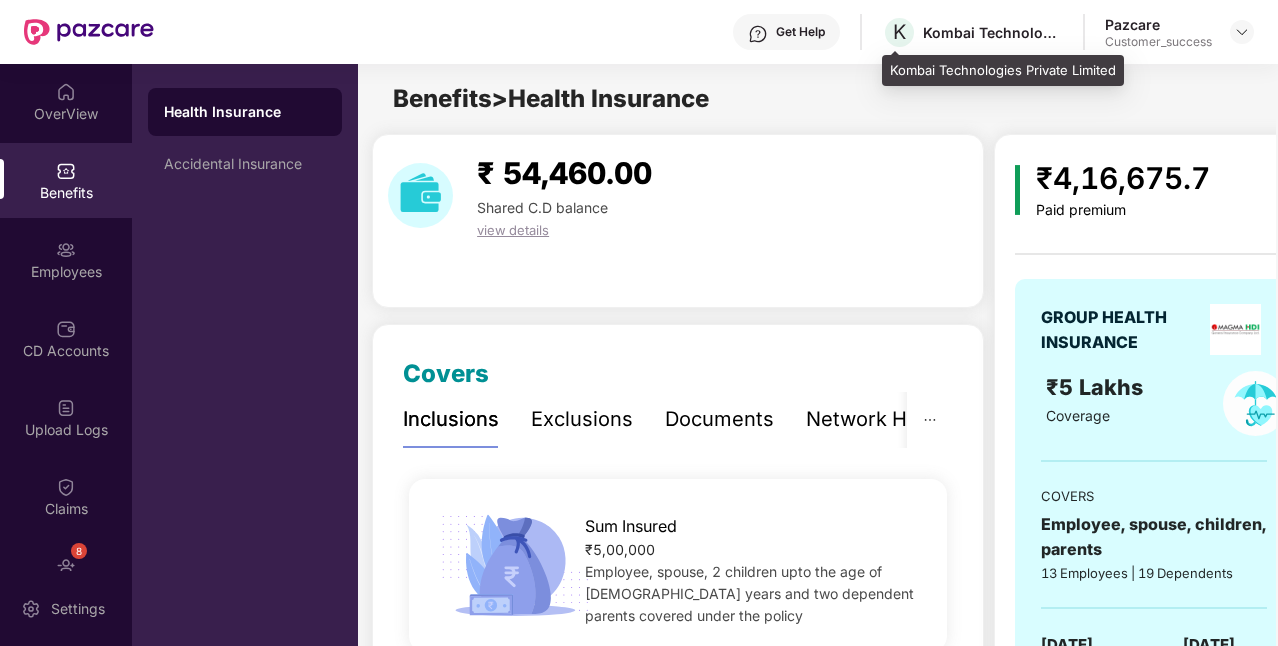 click on "Kombai Technologies Private Limited" at bounding box center (1003, 71) 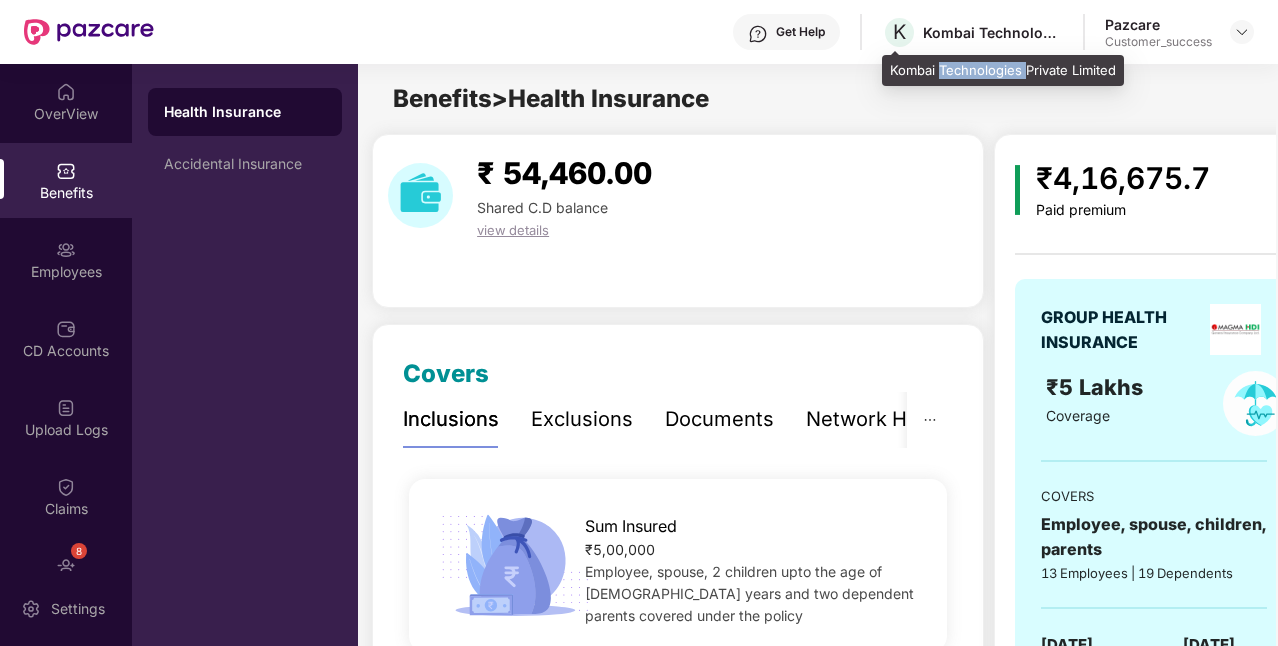 click on "Kombai Technologies Private Limited" at bounding box center (1003, 71) 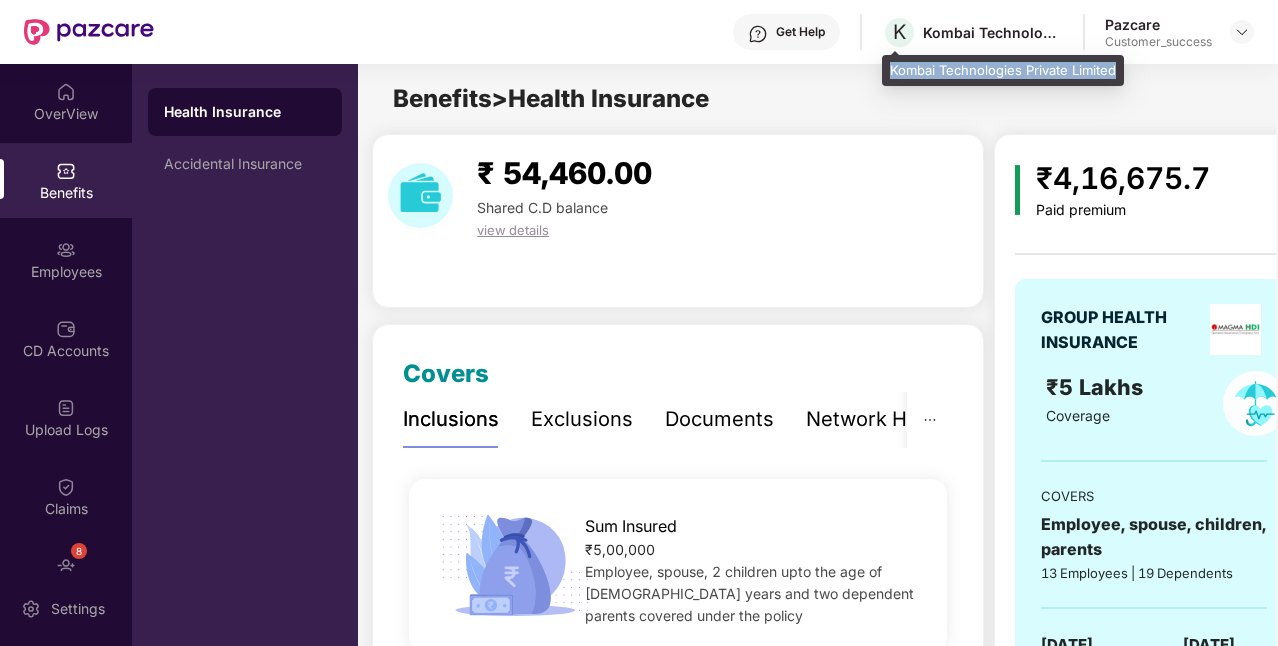 click on "Kombai Technologies Private Limited" at bounding box center (1003, 71) 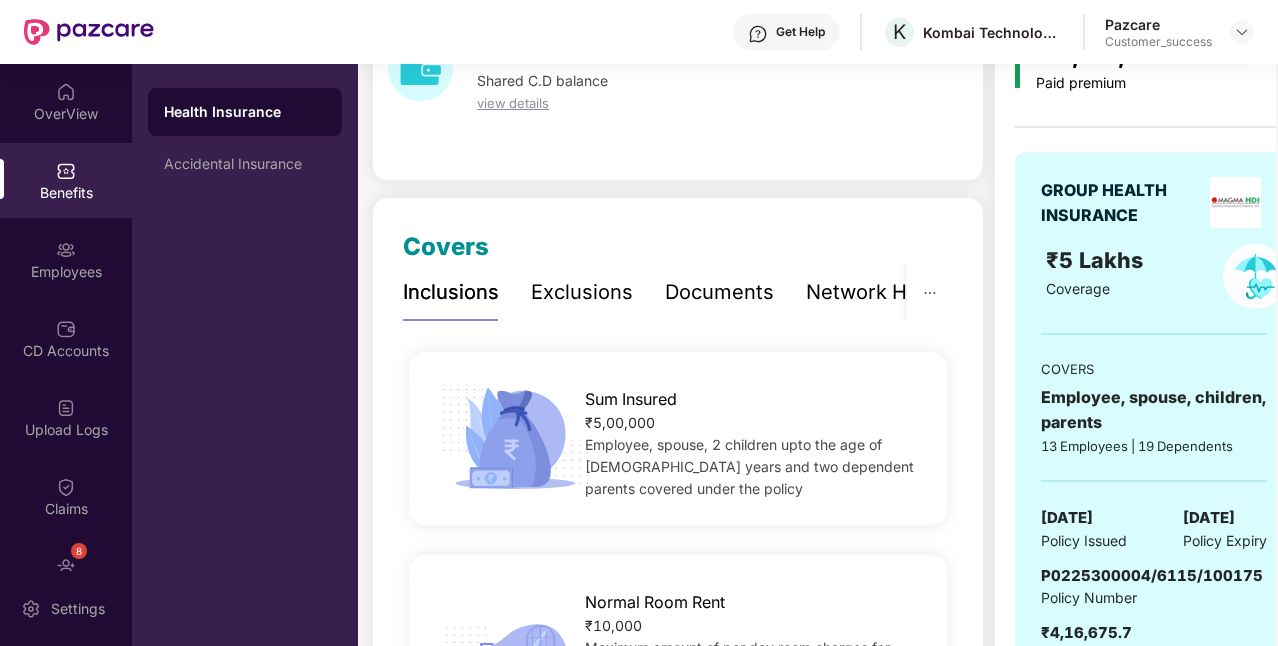 scroll, scrollTop: 200, scrollLeft: 0, axis: vertical 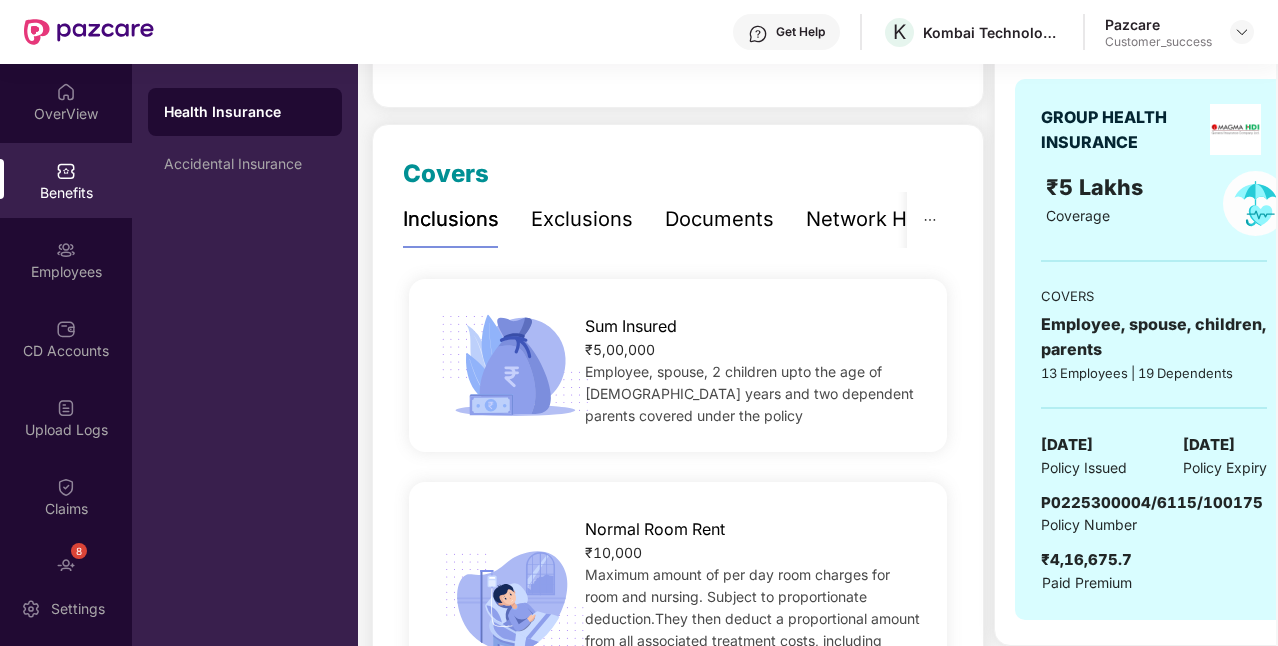 click on "P0225300004/6115/100175" at bounding box center [1152, 502] 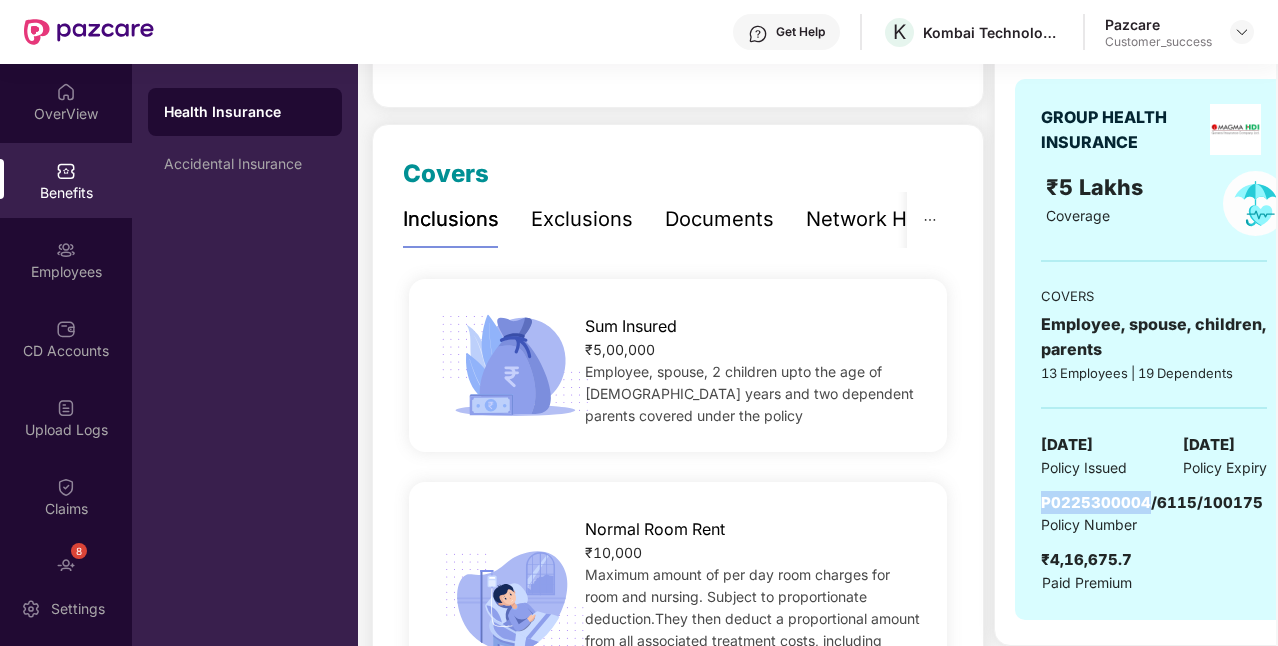 click on "P0225300004/6115/100175" at bounding box center [1152, 502] 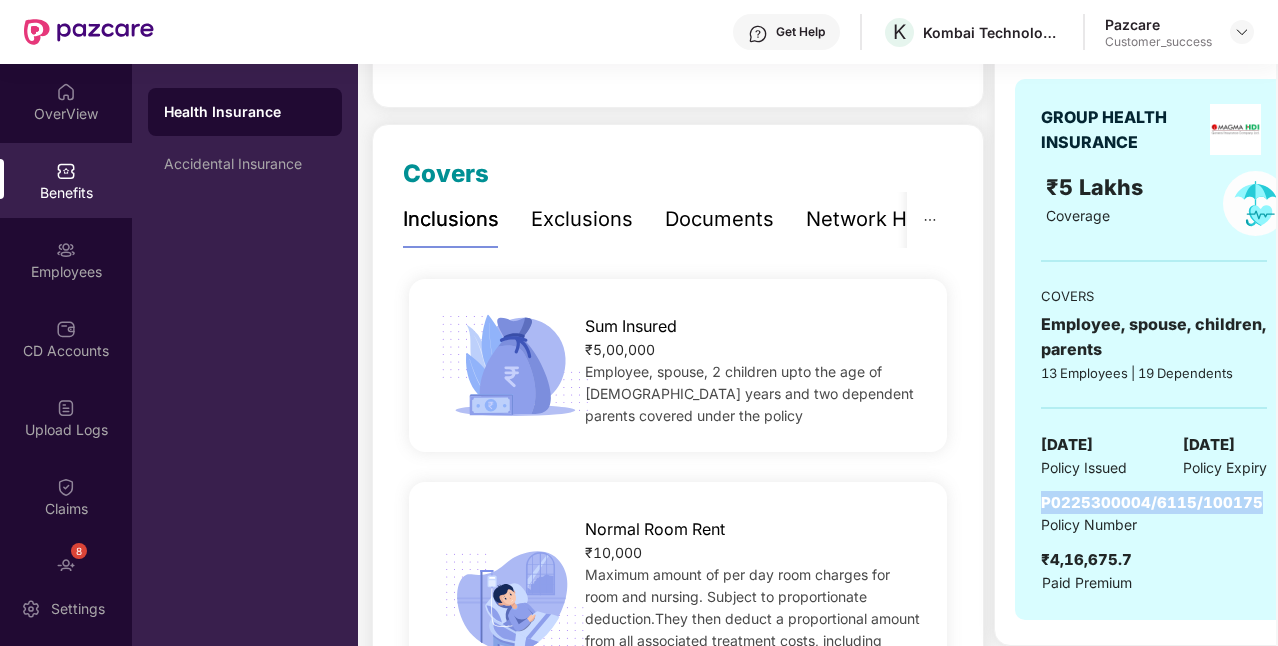 click on "P0225300004/6115/100175" at bounding box center (1152, 502) 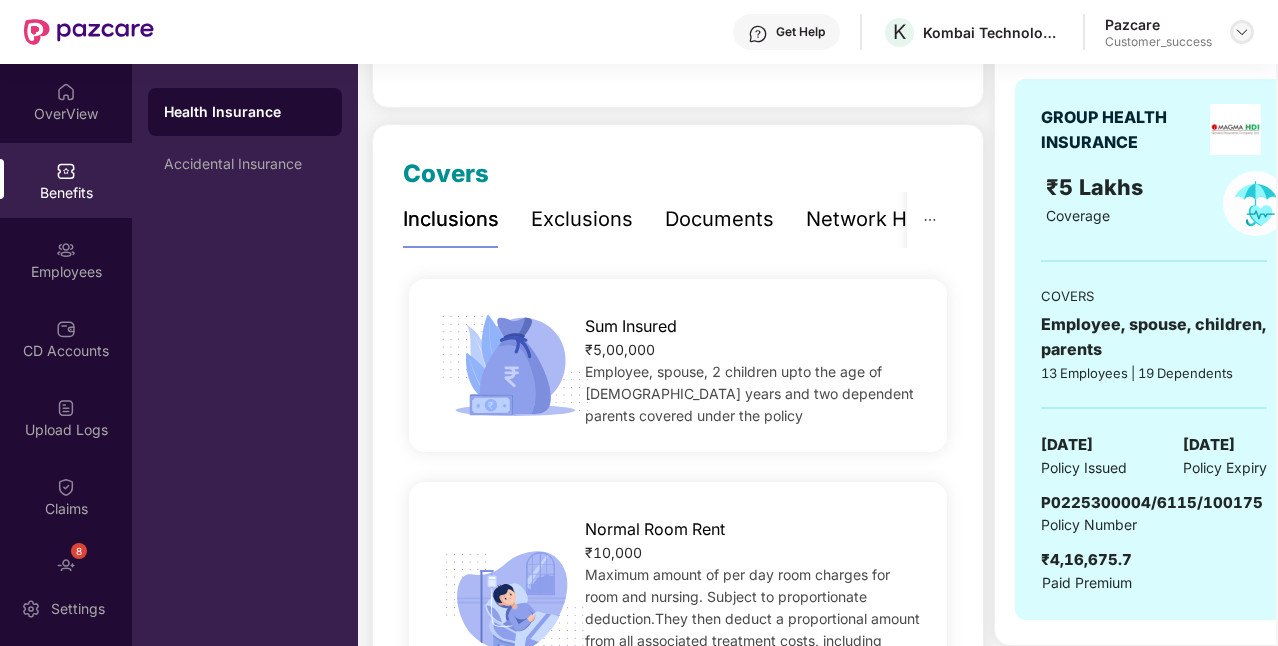 drag, startPoint x: 1252, startPoint y: 30, endPoint x: 1217, endPoint y: 70, distance: 53.15073 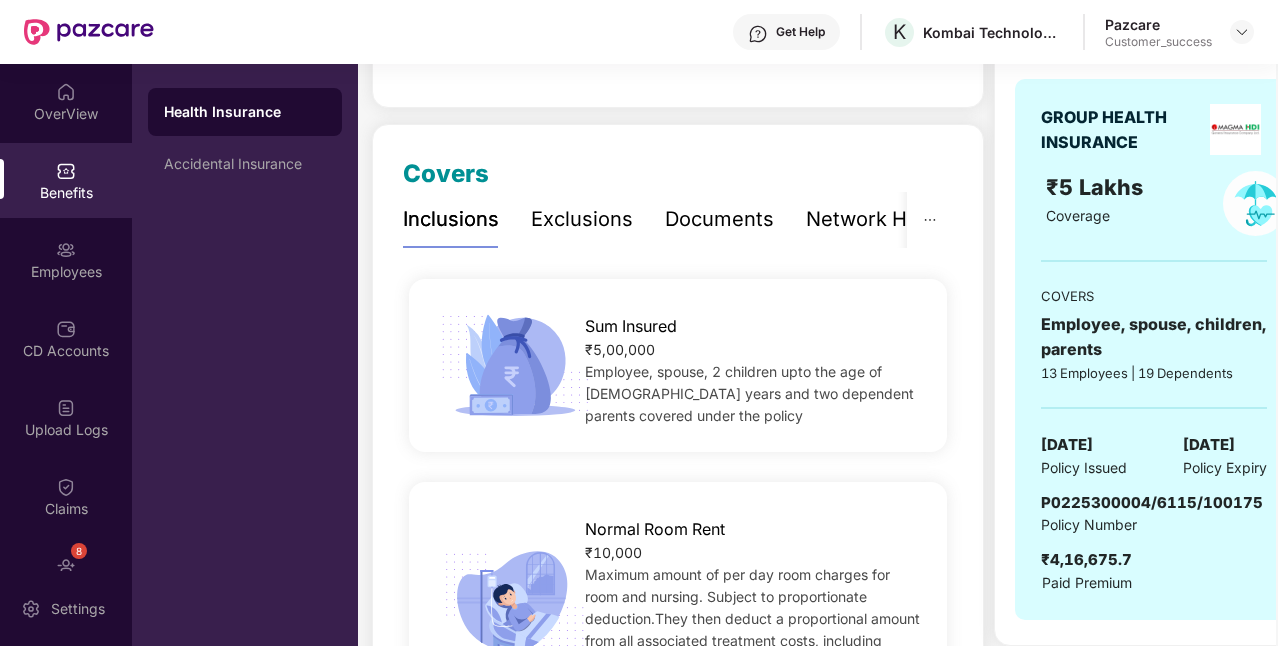 click at bounding box center (1242, 32) 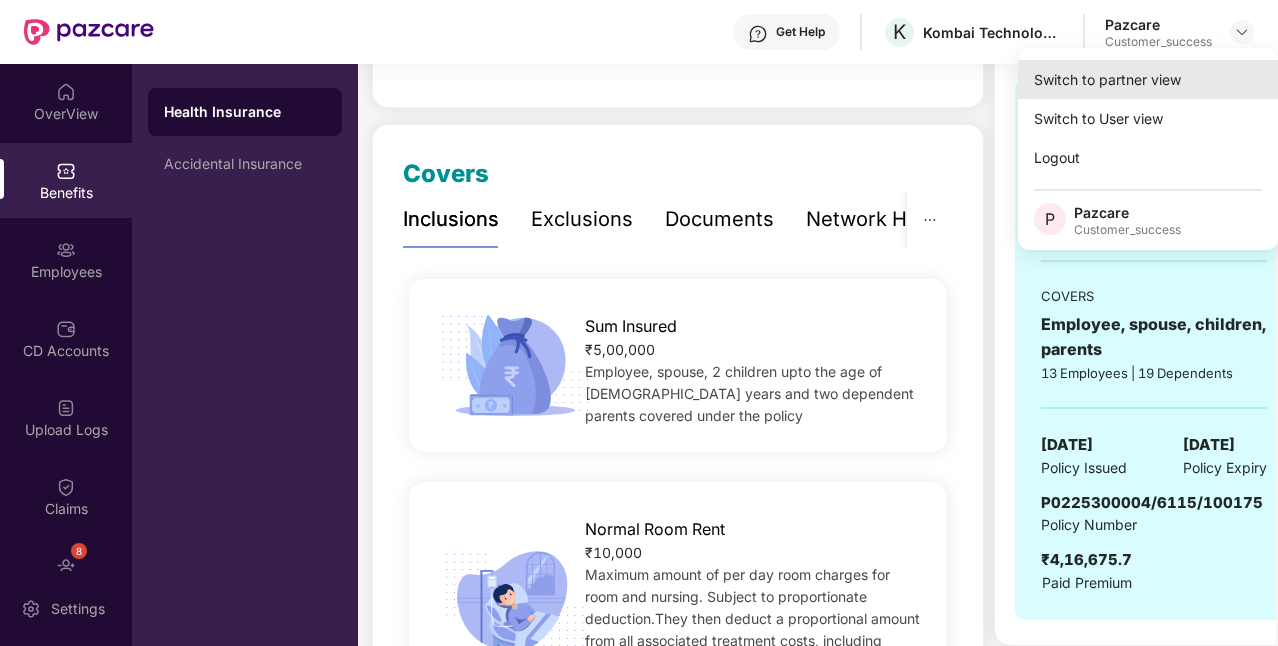 drag, startPoint x: 1217, startPoint y: 70, endPoint x: 1204, endPoint y: 77, distance: 14.764823 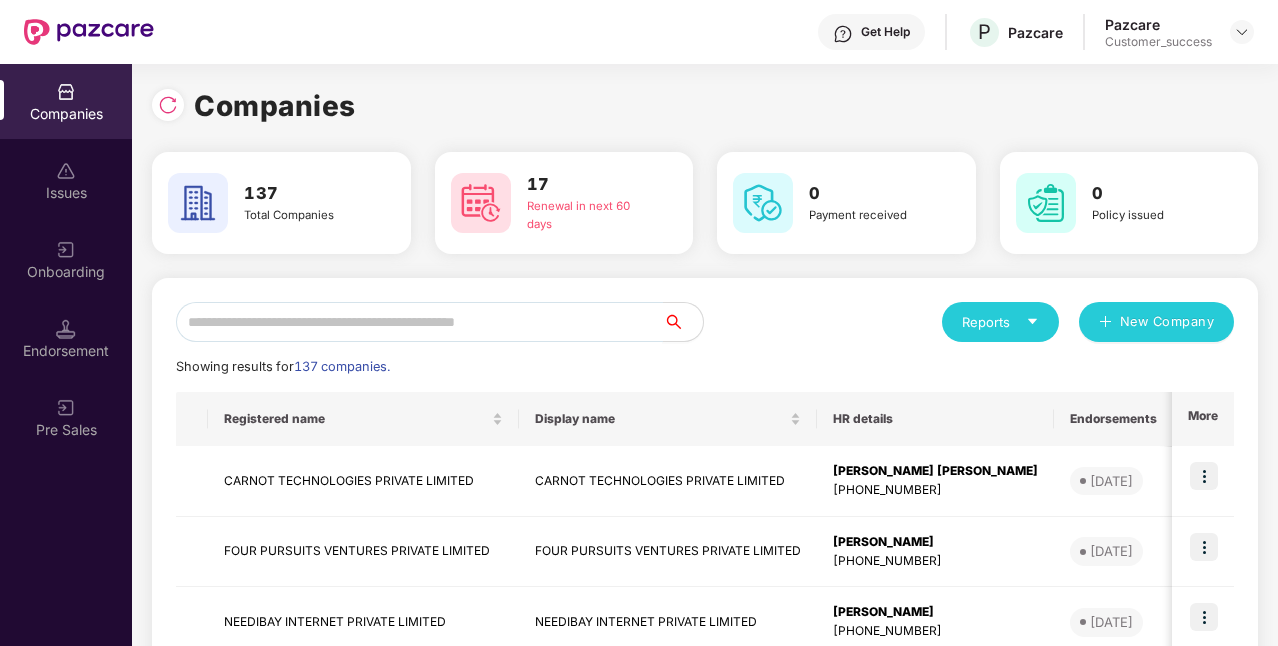 click at bounding box center (419, 322) 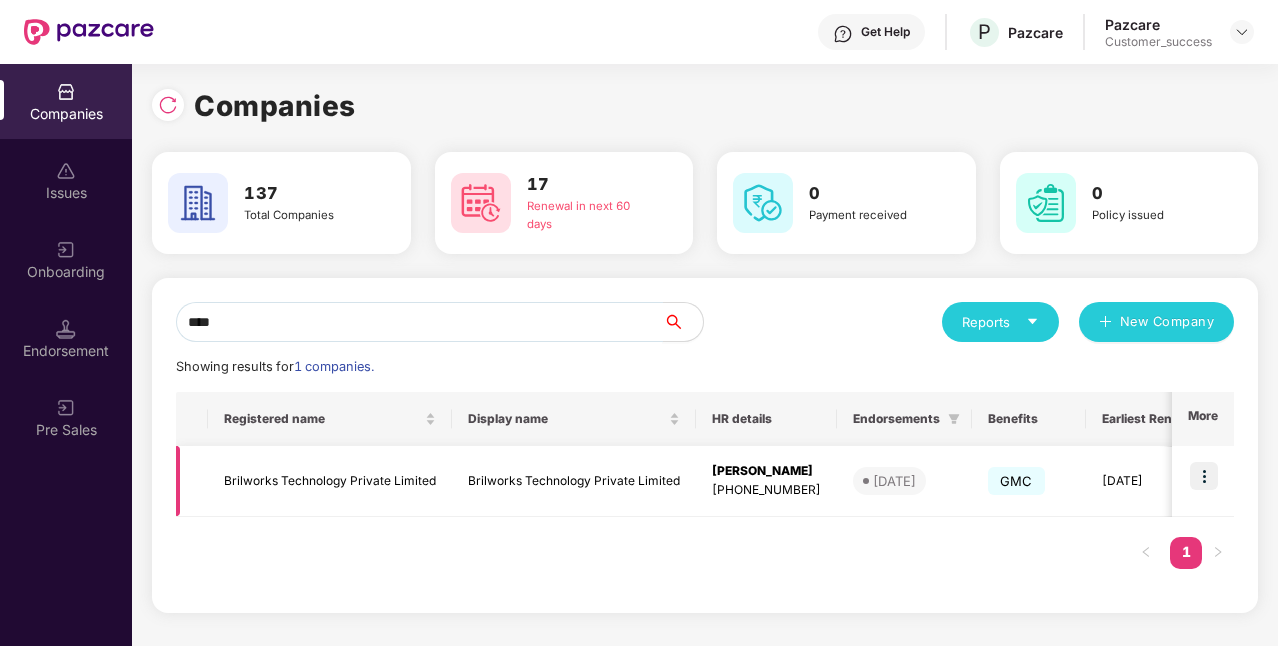 type on "****" 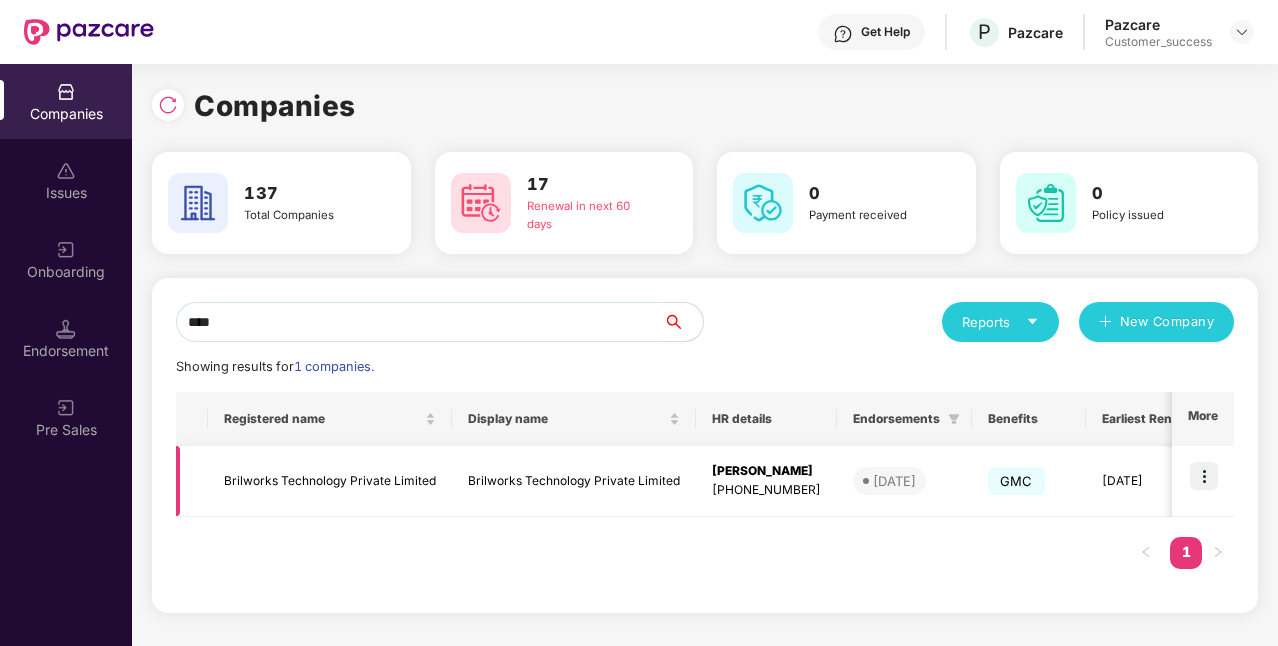 click on "Brilworks Technology Private Limited" at bounding box center (574, 481) 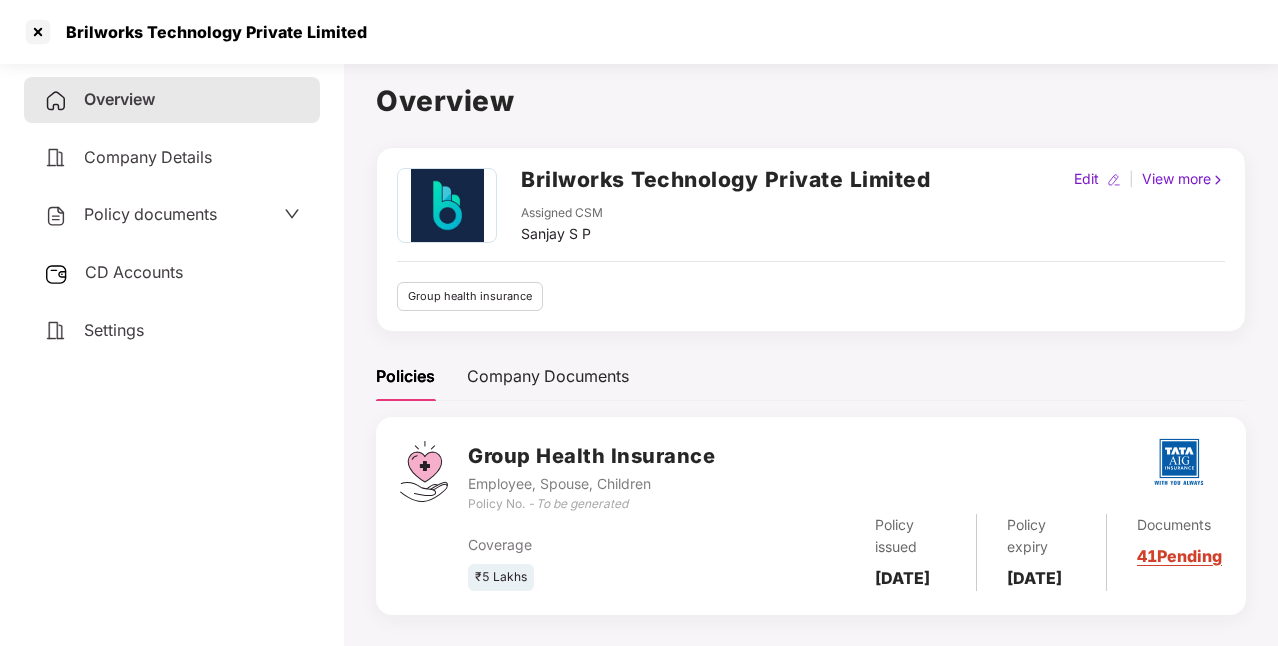 click on "Policy documents" at bounding box center [172, 215] 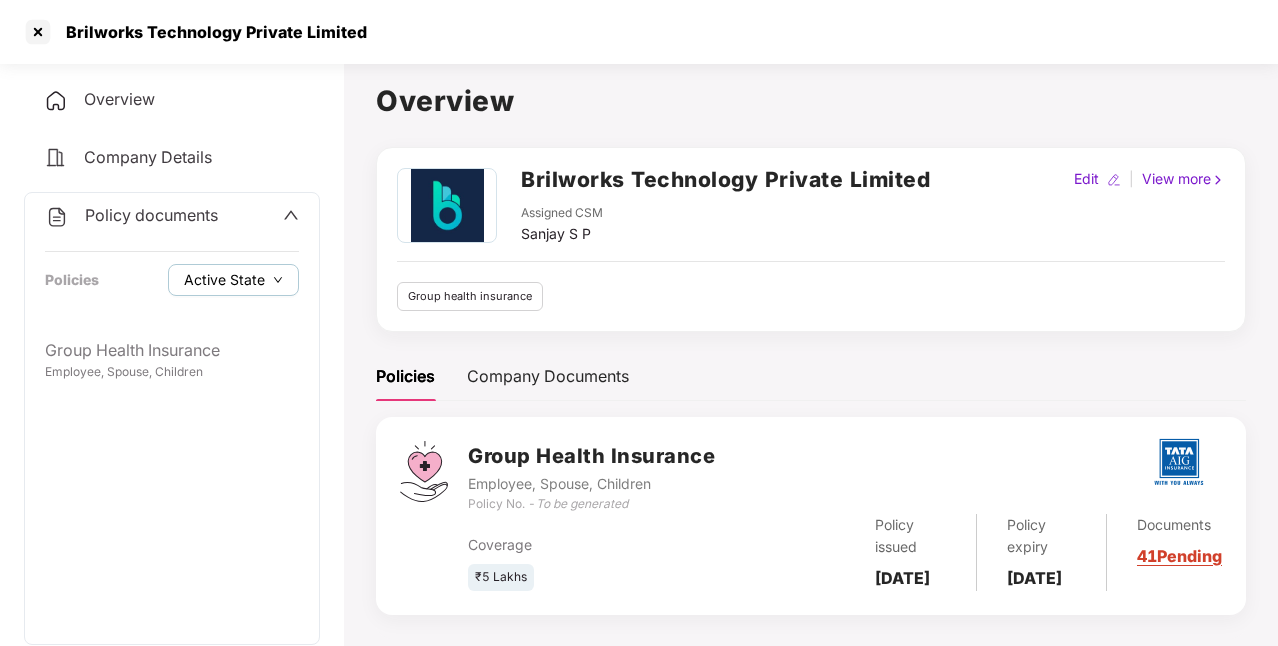 click on "Active State" at bounding box center [224, 280] 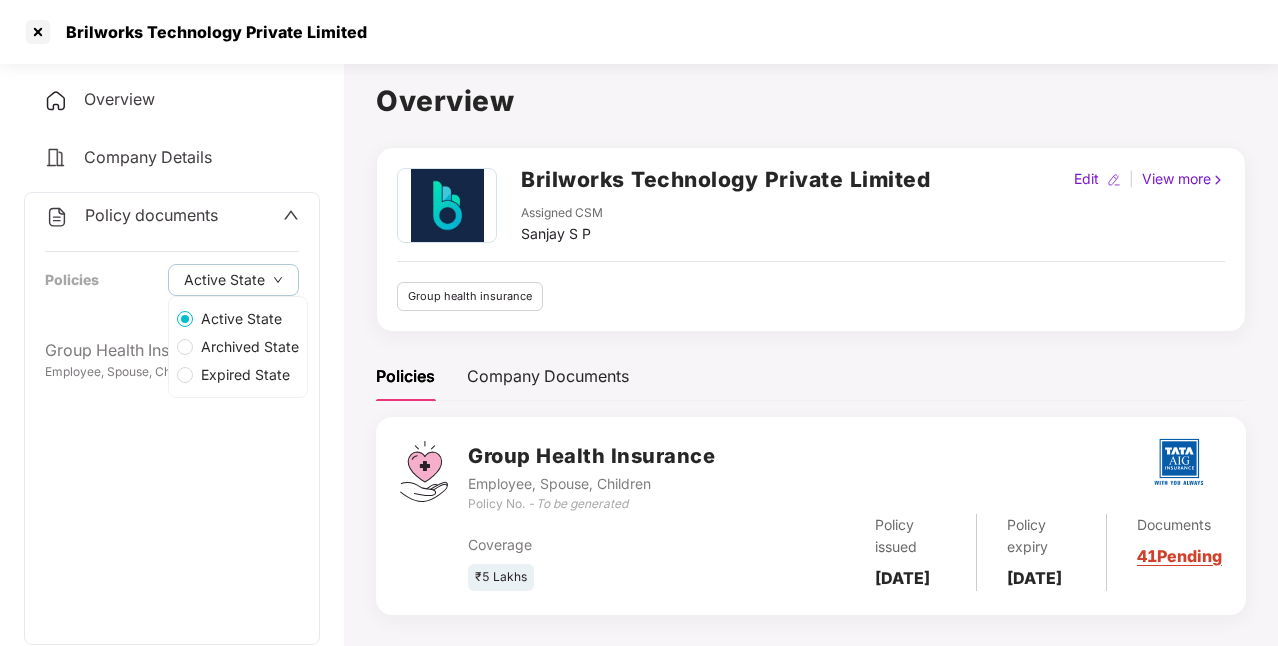 click on "Expired State" at bounding box center [245, 375] 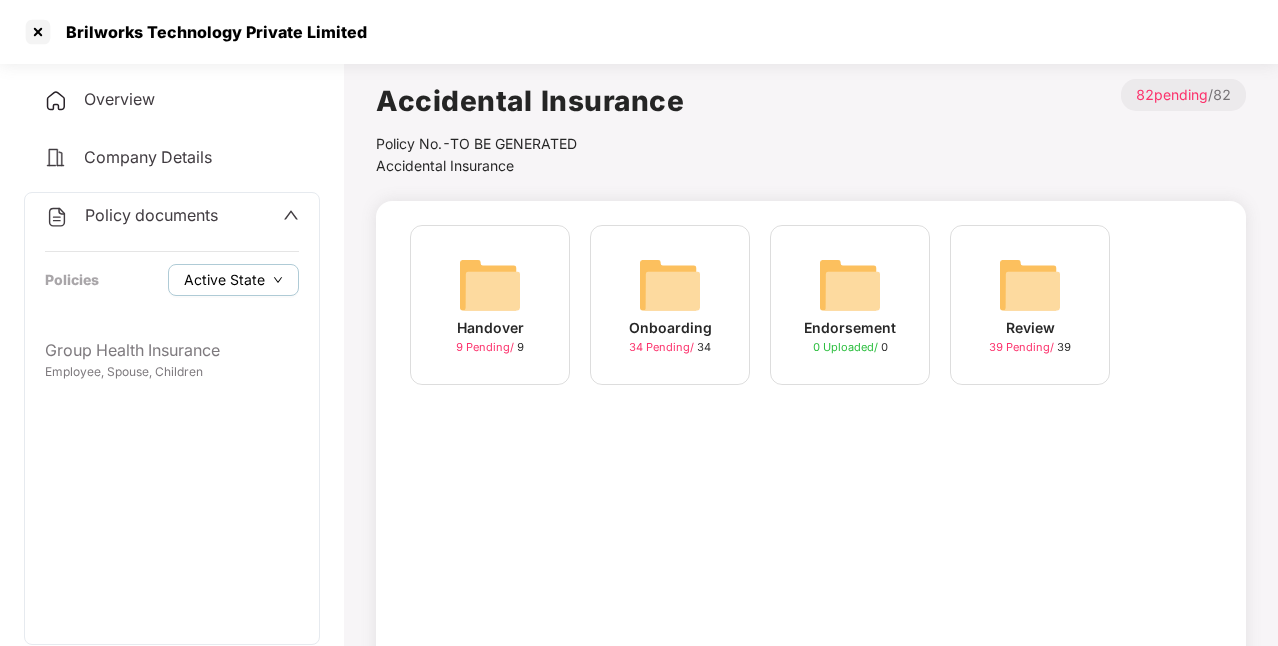 click on "Active State" at bounding box center (224, 280) 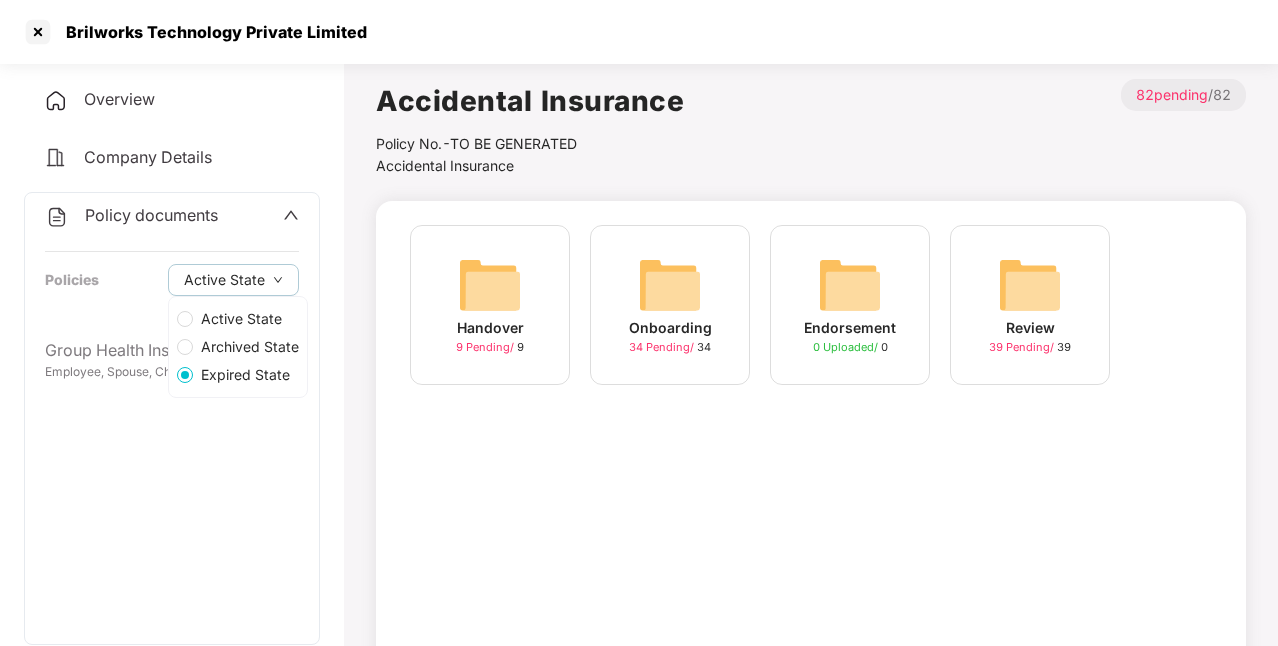 click on "Archived State" at bounding box center [250, 347] 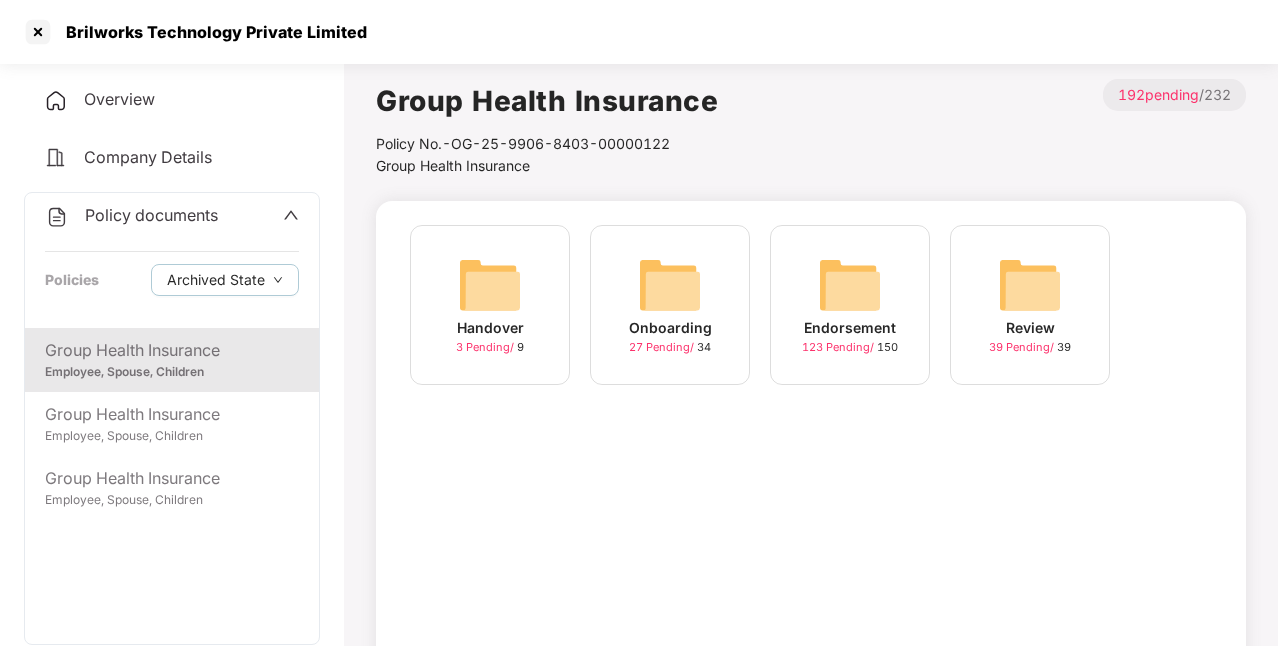 click on "Endorsement" at bounding box center [850, 328] 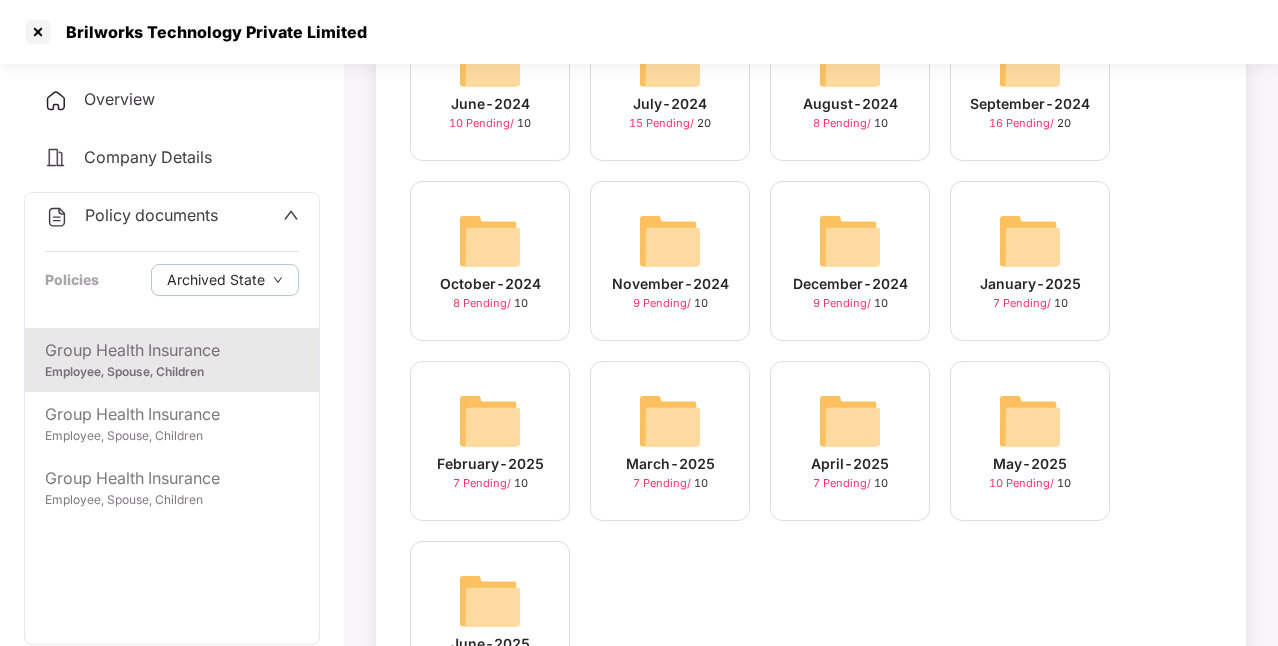 scroll, scrollTop: 300, scrollLeft: 0, axis: vertical 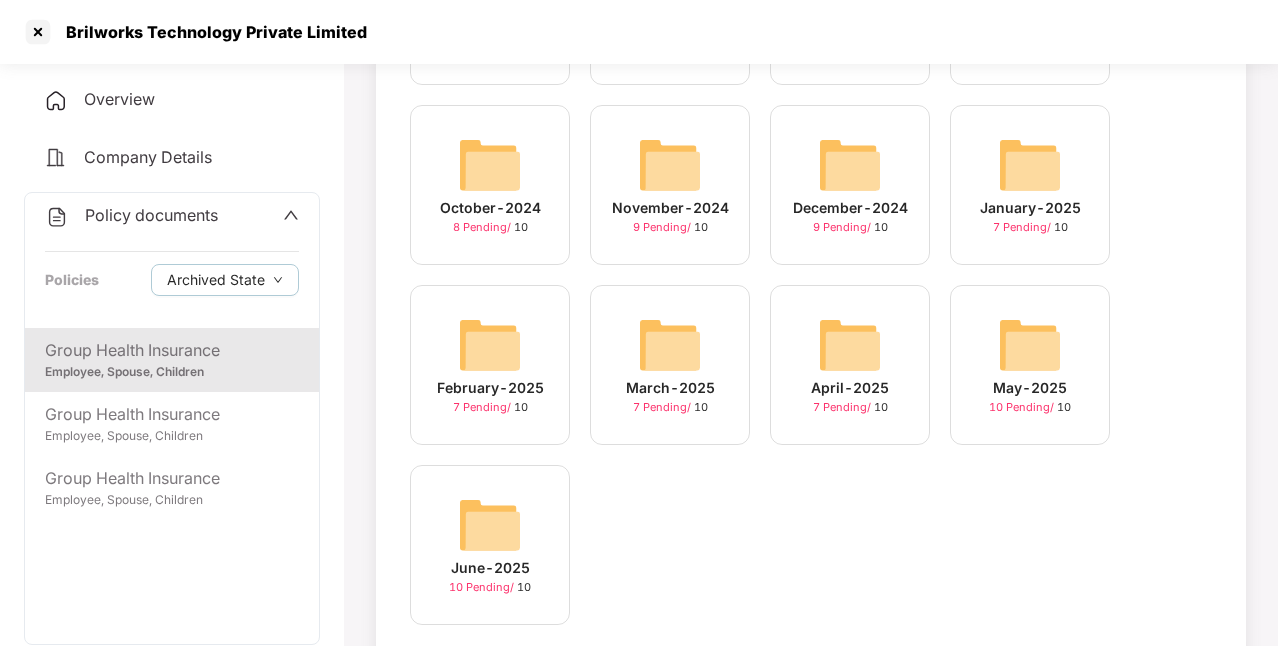 click at bounding box center [490, 525] 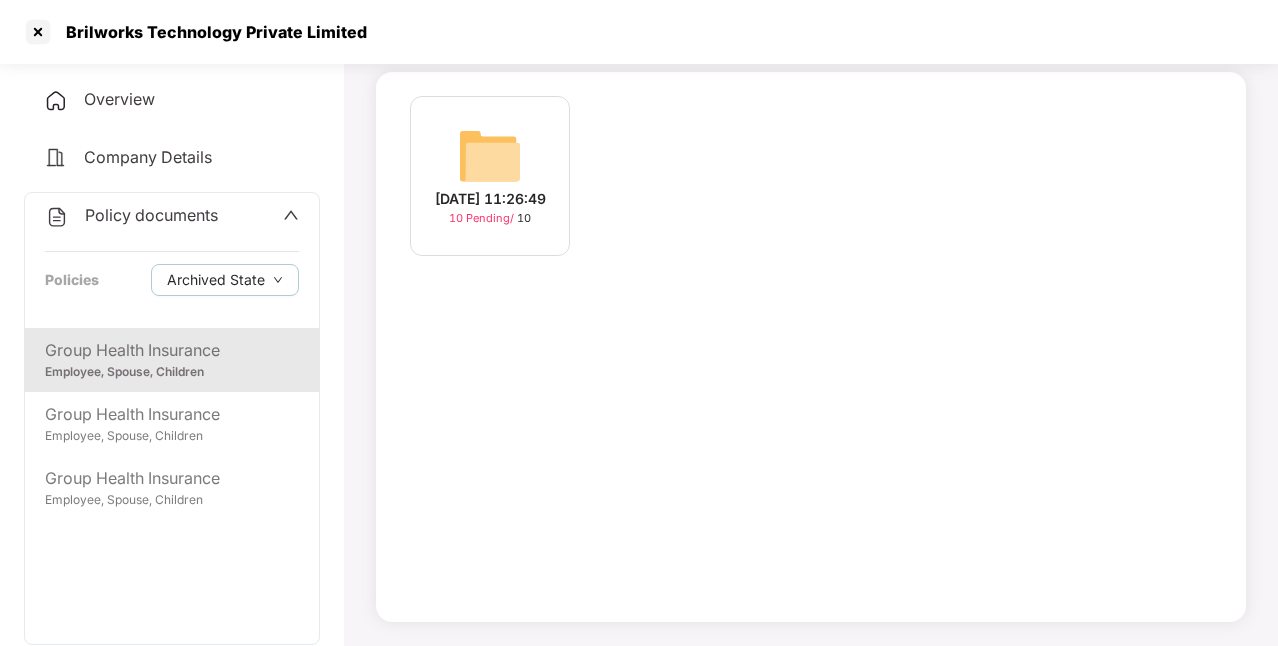 scroll, scrollTop: 129, scrollLeft: 0, axis: vertical 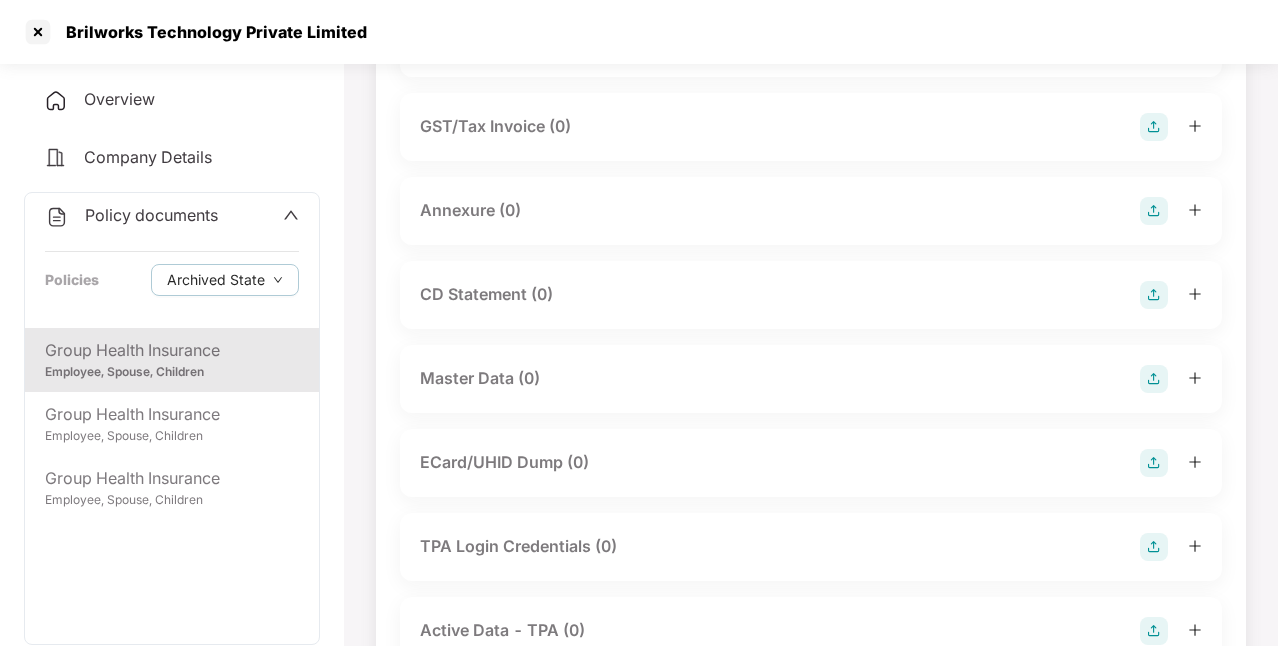 click on "Group Health Insurance" at bounding box center (172, 350) 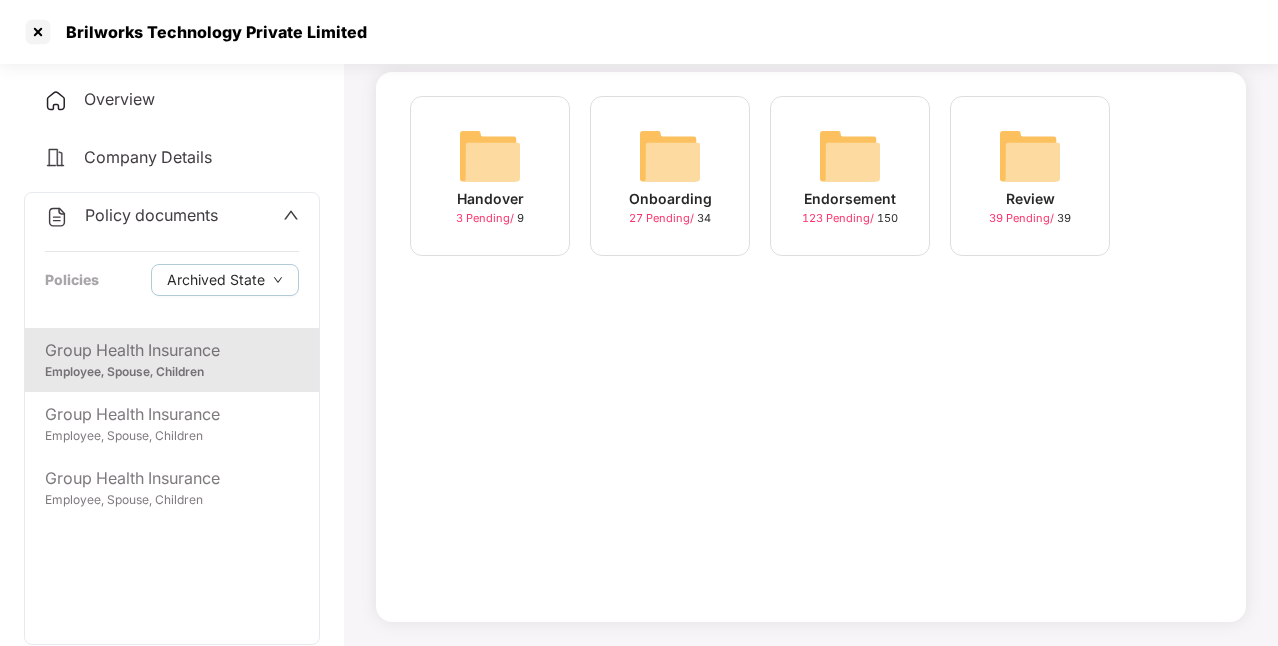 click on "Endorsement" at bounding box center [850, 199] 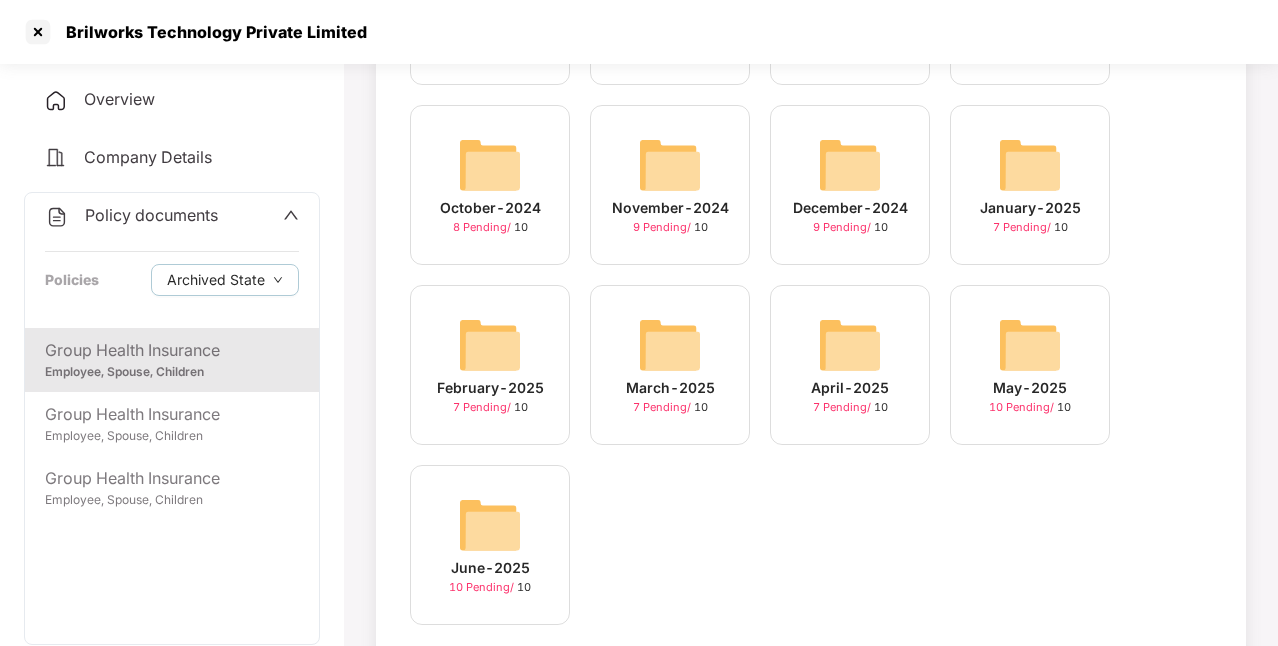 click at bounding box center (1030, 345) 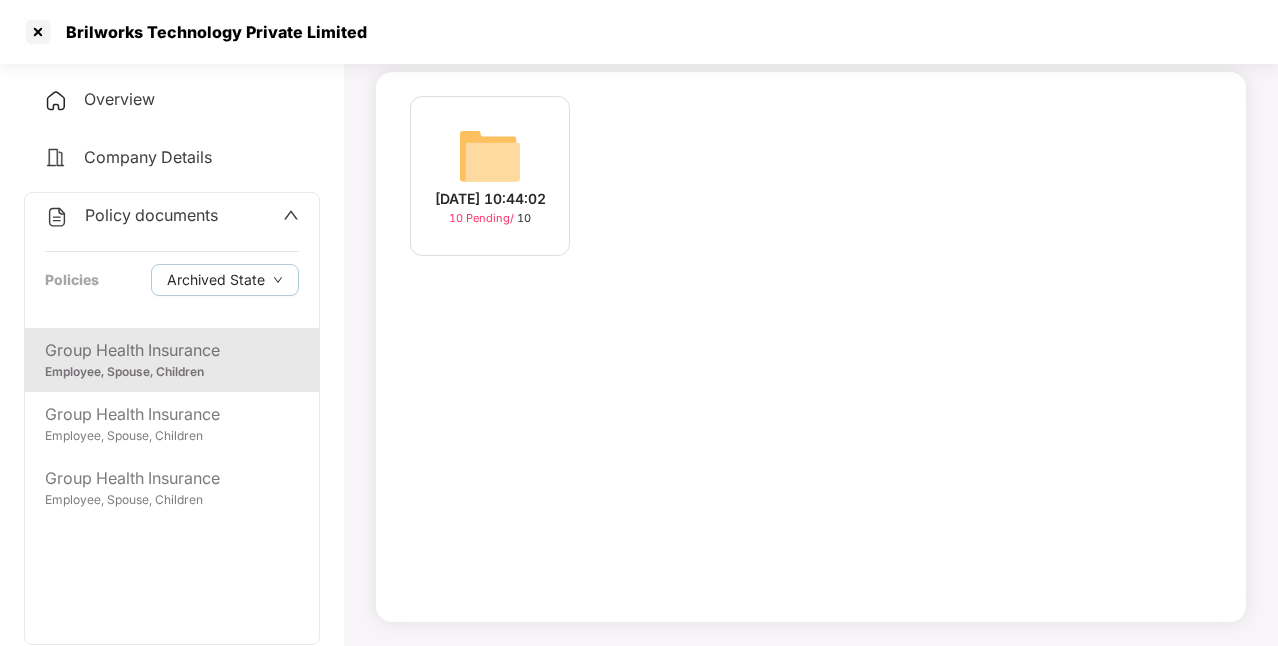 click on "[DATE] 10:44:02" at bounding box center (490, 199) 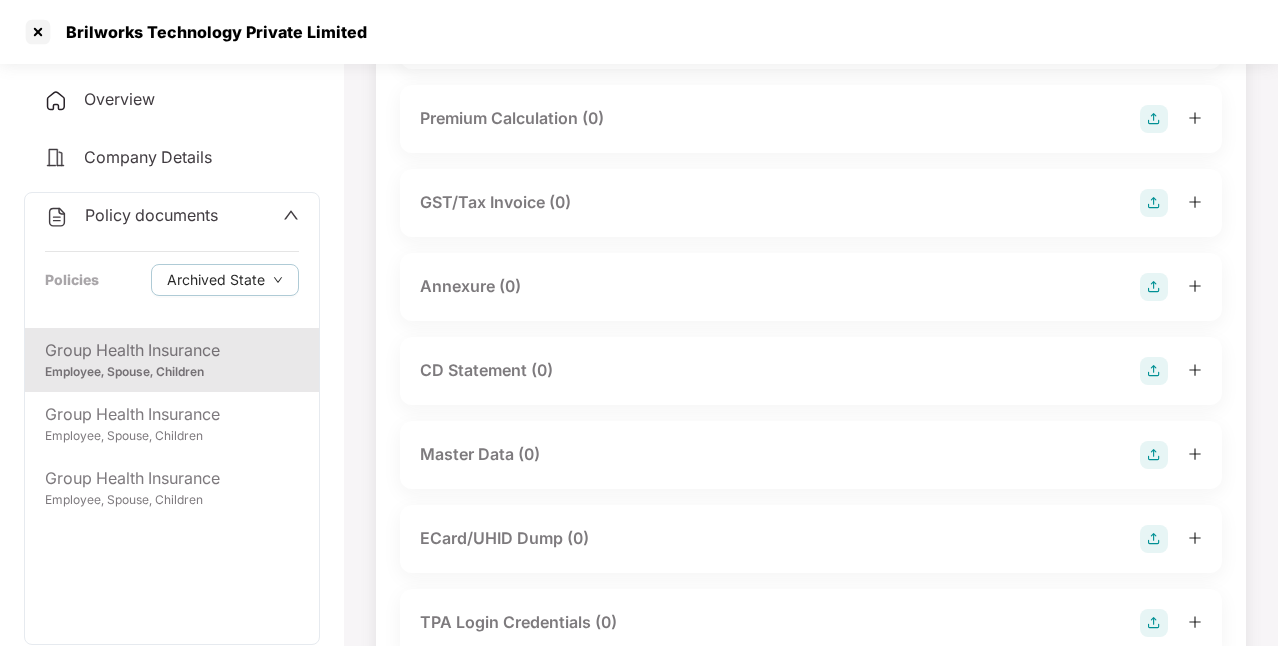 scroll, scrollTop: 400, scrollLeft: 0, axis: vertical 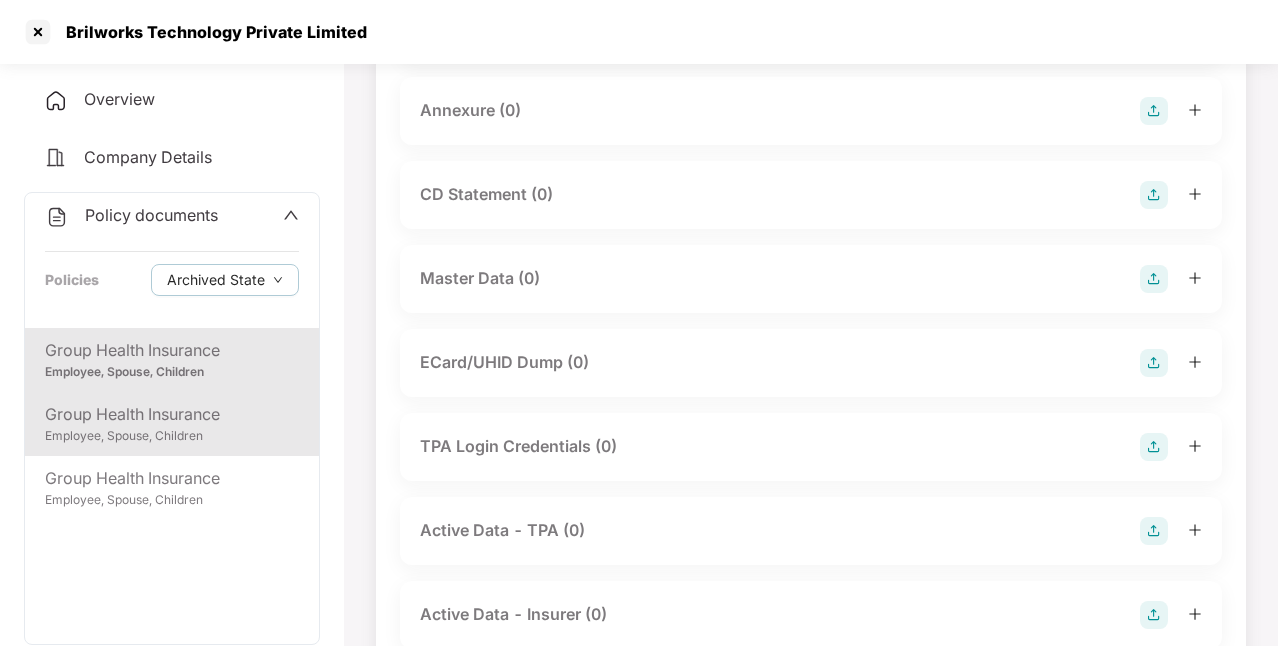 click on "Group Health Insurance Employee, Spouse, Children" at bounding box center (172, 424) 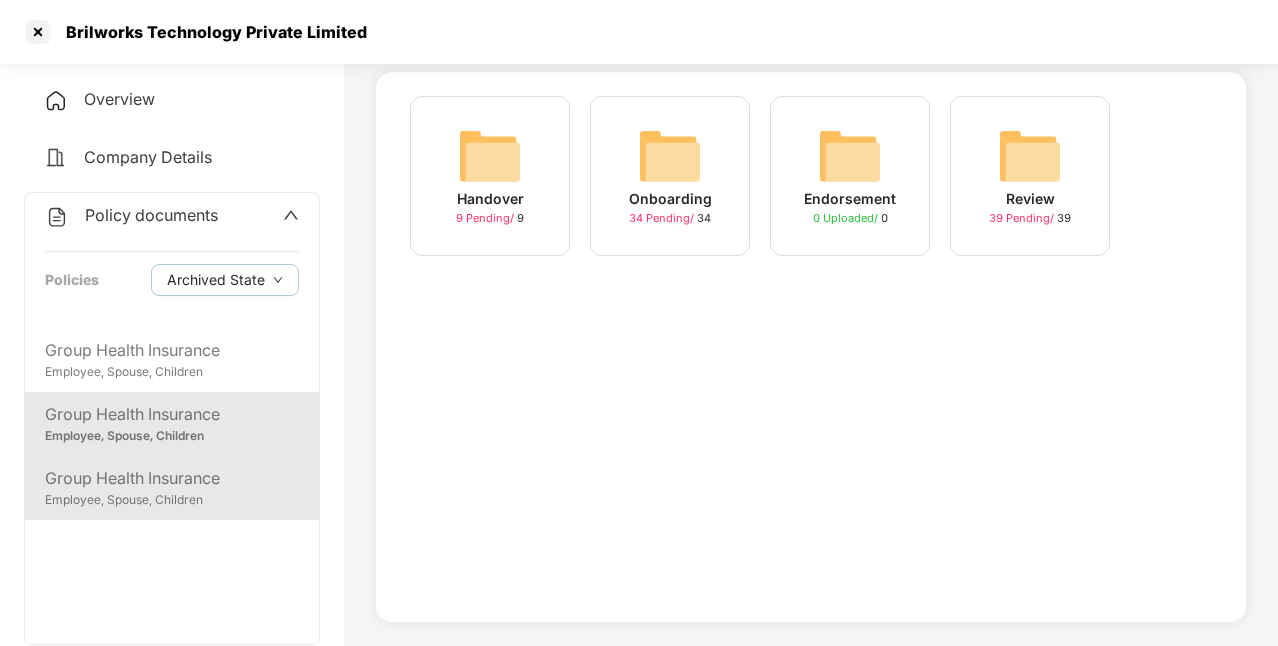 click on "Employee, Spouse, Children" at bounding box center (172, 500) 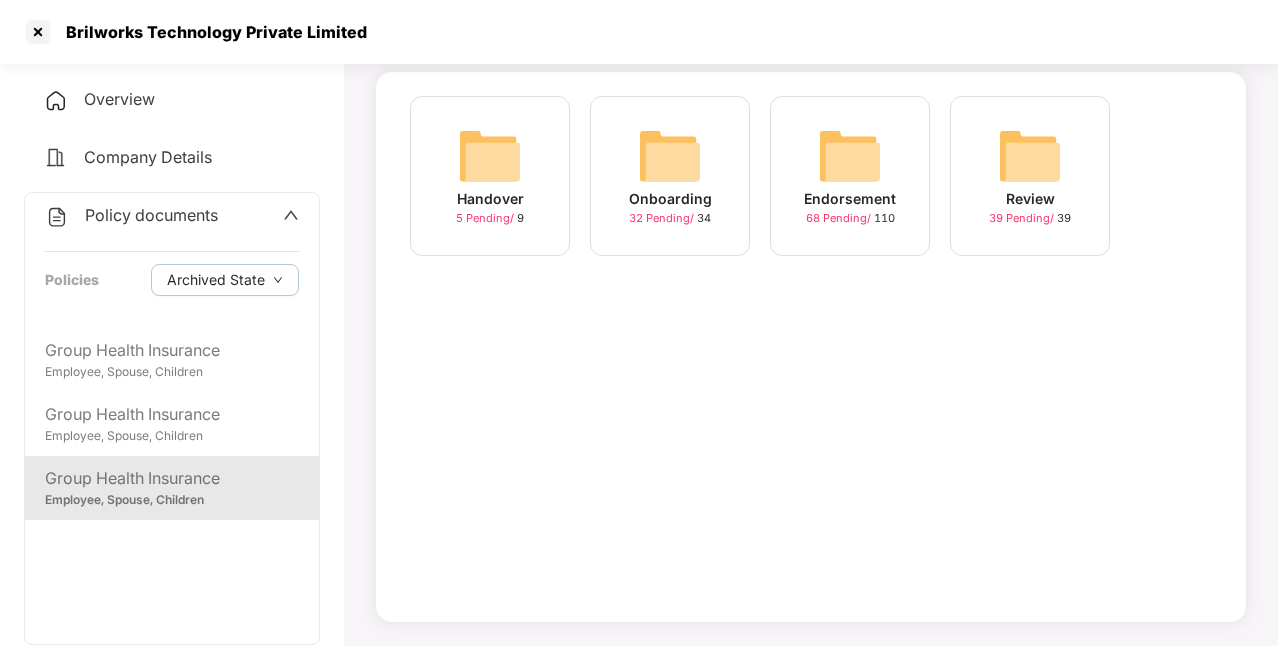 click on "68 Pending  /     110" at bounding box center [850, 218] 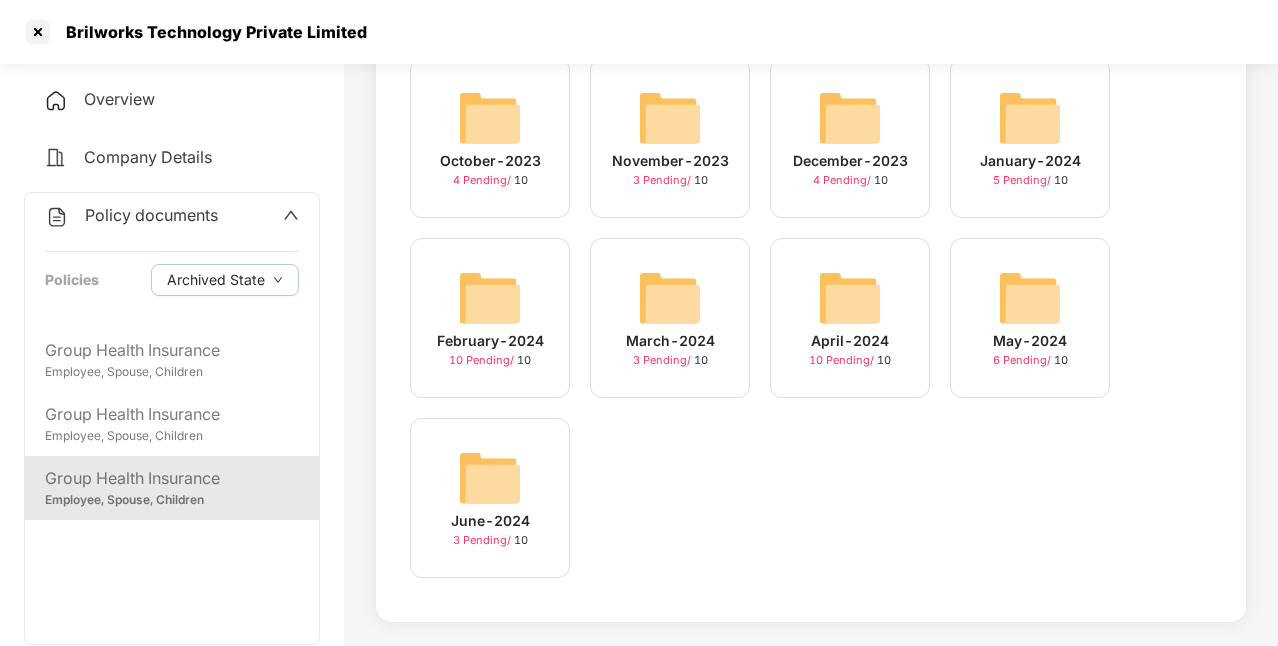 click at bounding box center (490, 478) 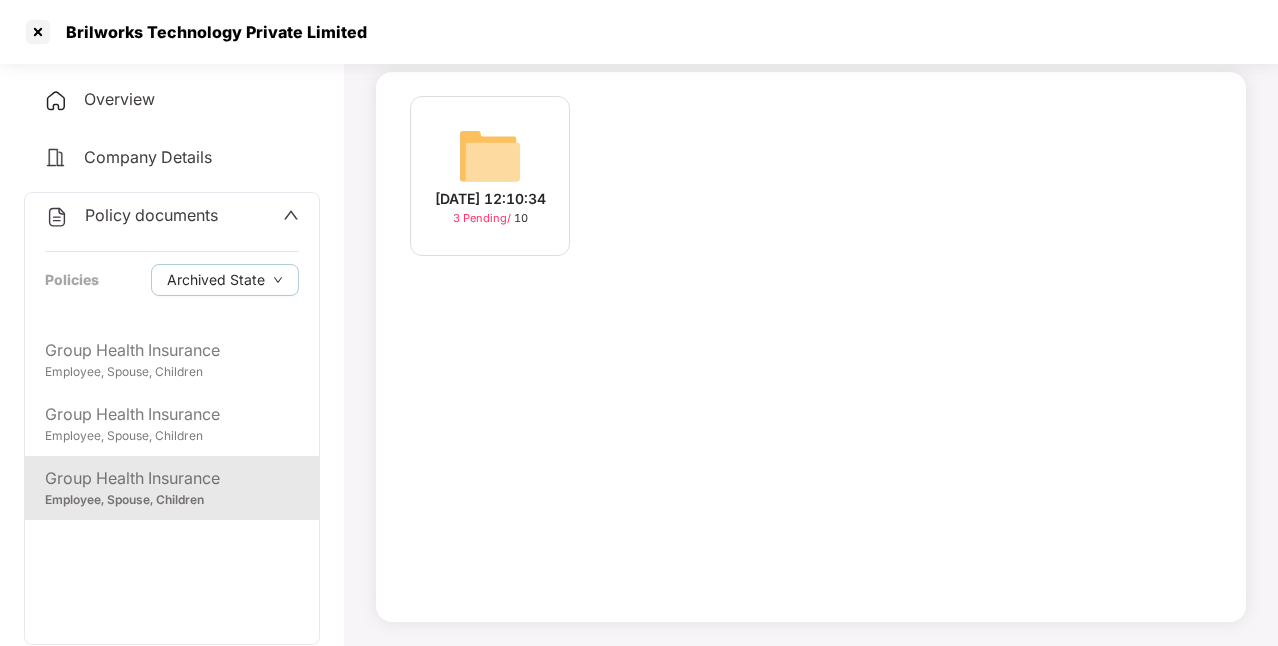 click on "[DATE] 12:10:34" at bounding box center (490, 199) 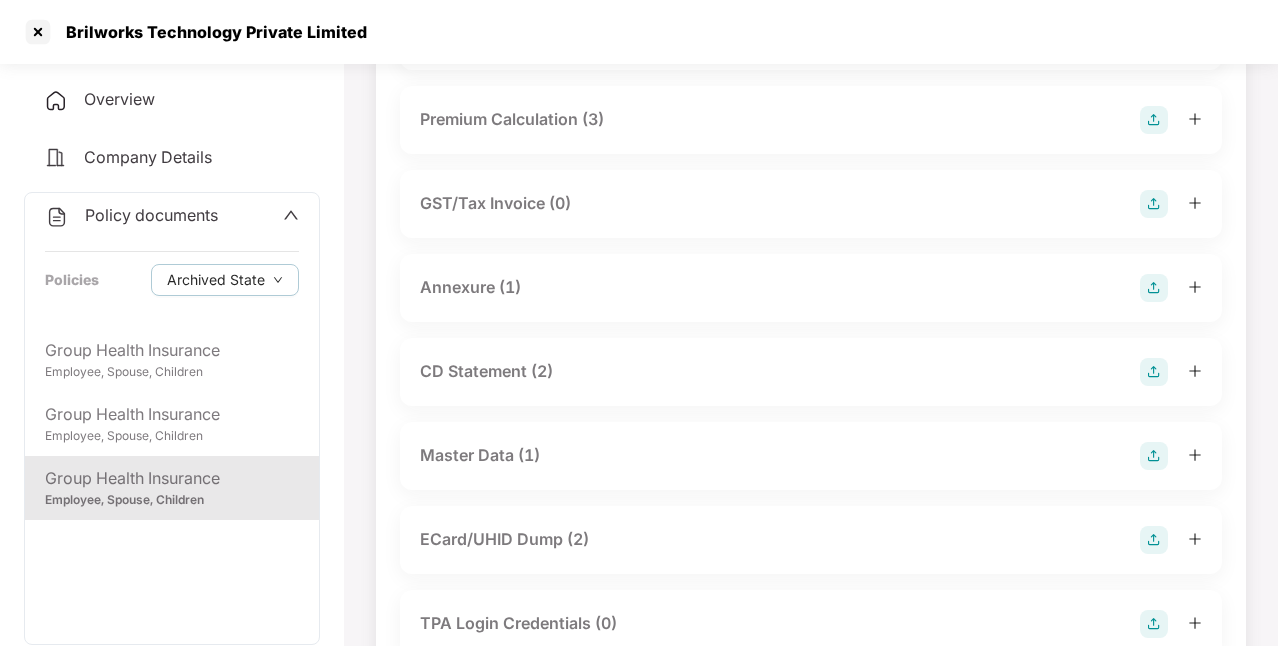 scroll, scrollTop: 100, scrollLeft: 0, axis: vertical 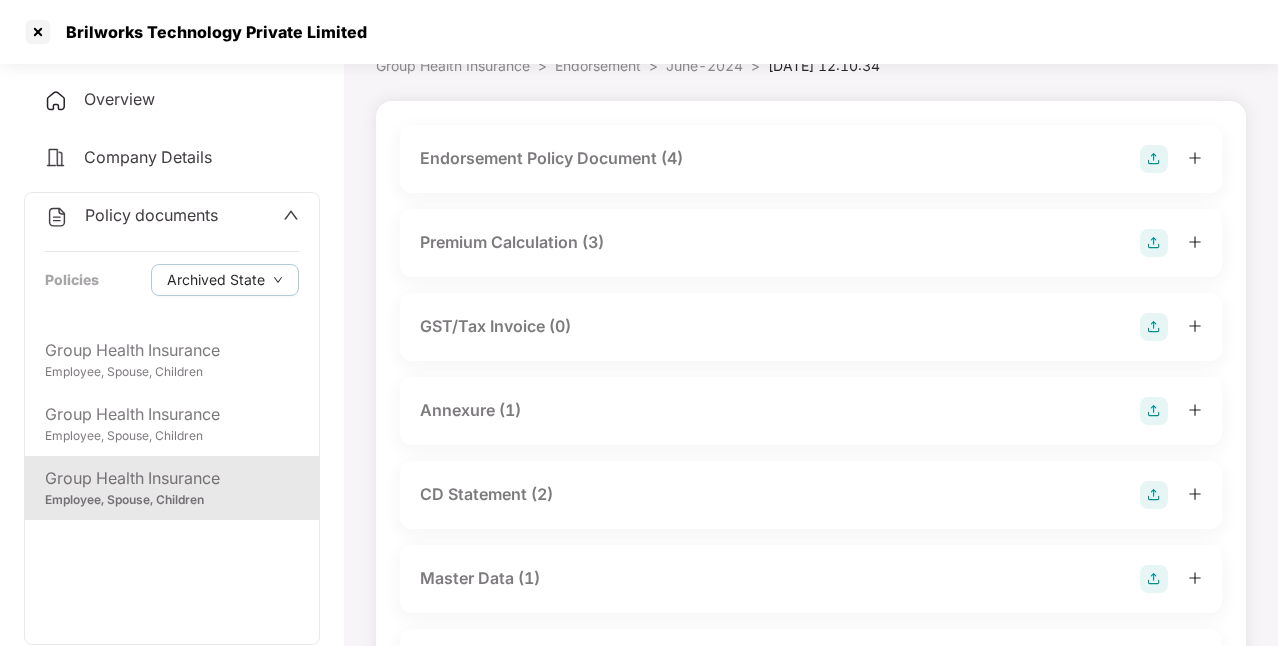 click on "Endorsement Policy Document (4)" at bounding box center [811, 159] 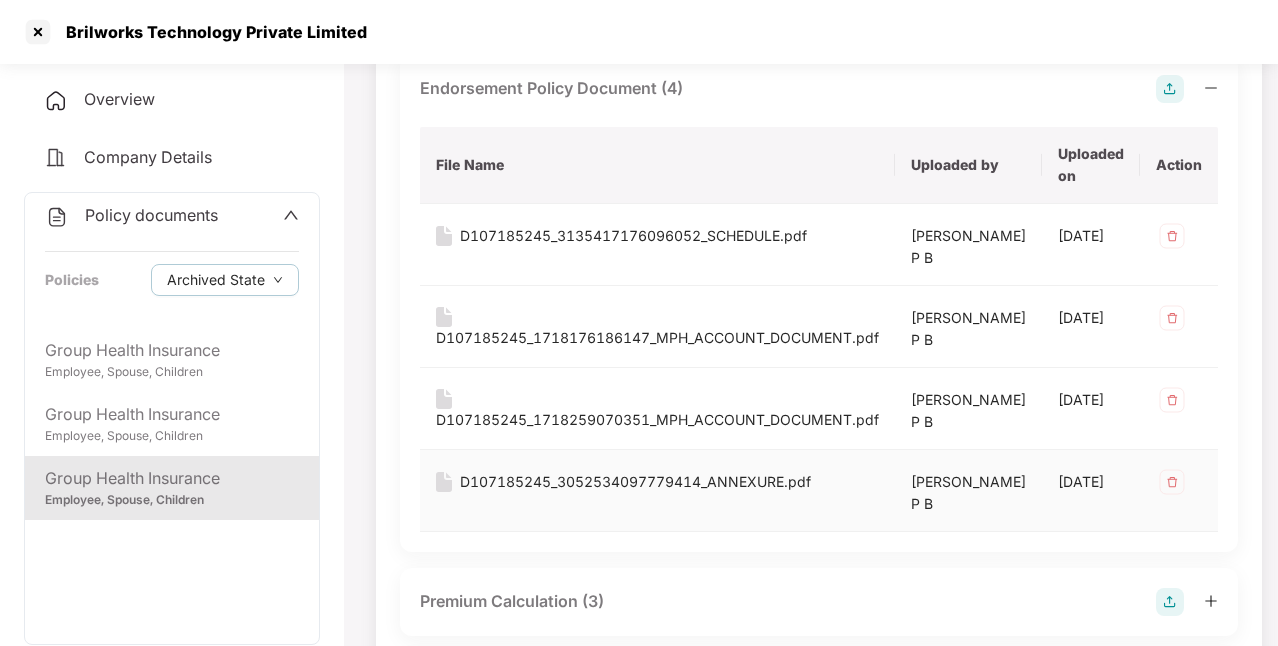 scroll, scrollTop: 200, scrollLeft: 0, axis: vertical 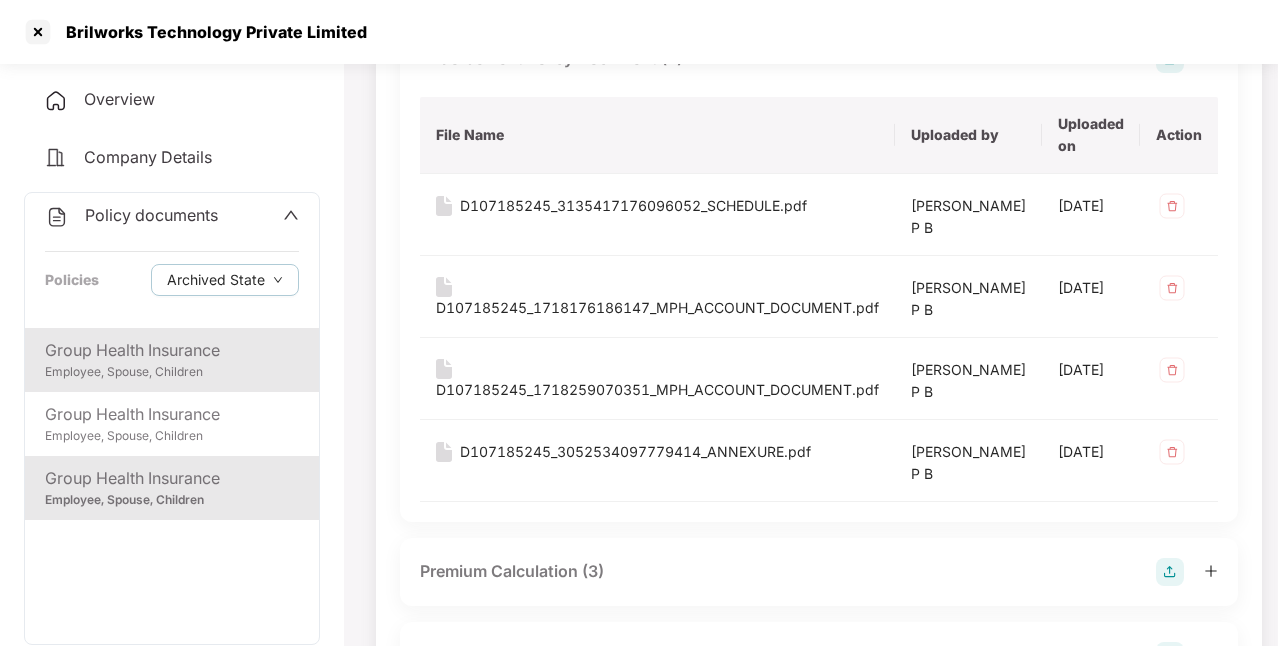 click on "Employee, Spouse, Children" at bounding box center [172, 372] 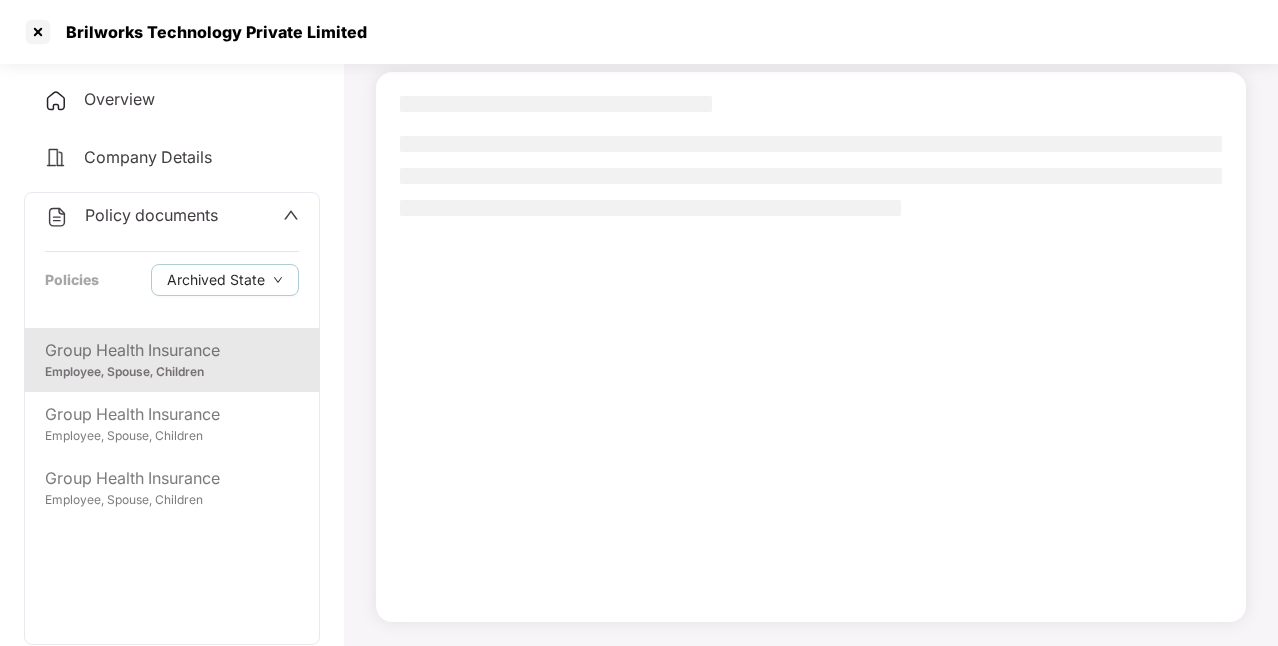 scroll, scrollTop: 129, scrollLeft: 0, axis: vertical 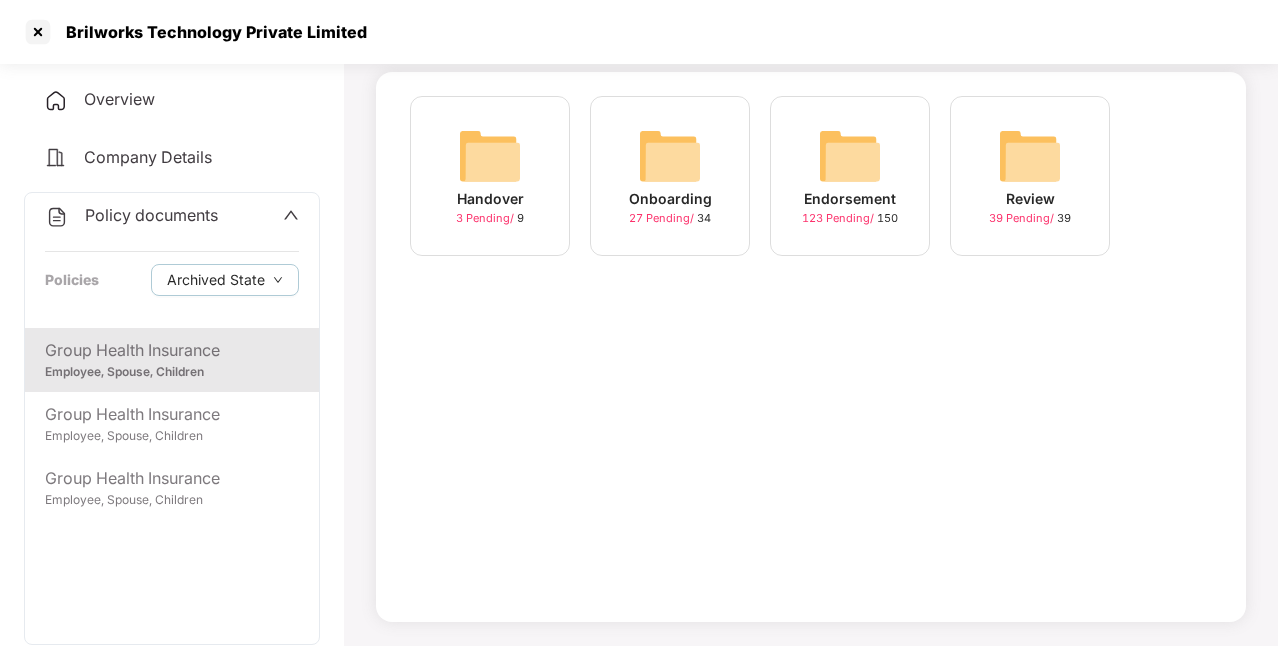 click on "Endorsement" at bounding box center (850, 199) 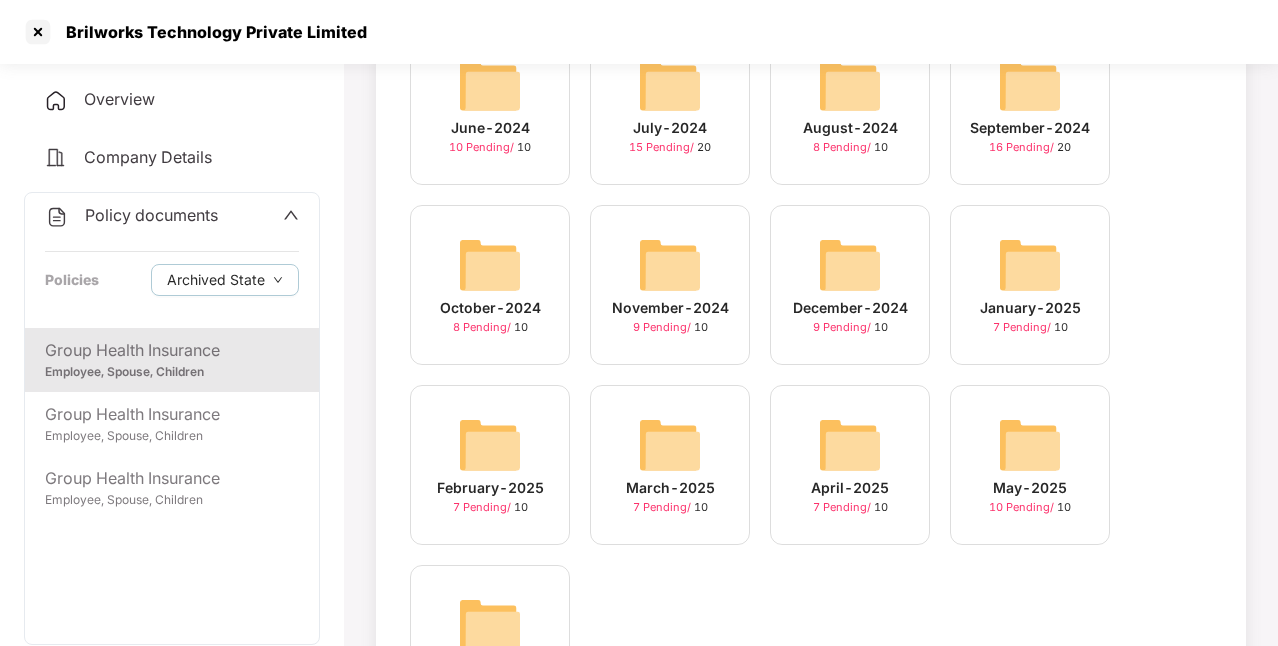 click on "May-2025 10 Pending  /     10" at bounding box center (1030, 465) 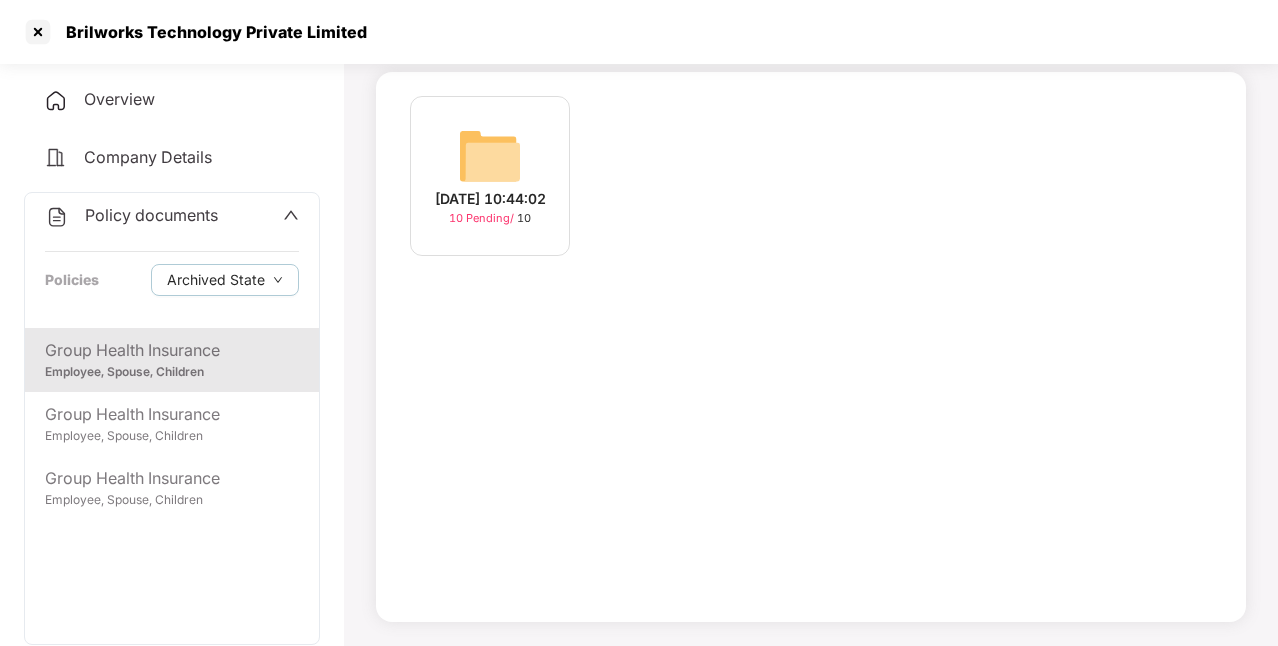 click on "[DATE] 10:44:02" at bounding box center (490, 199) 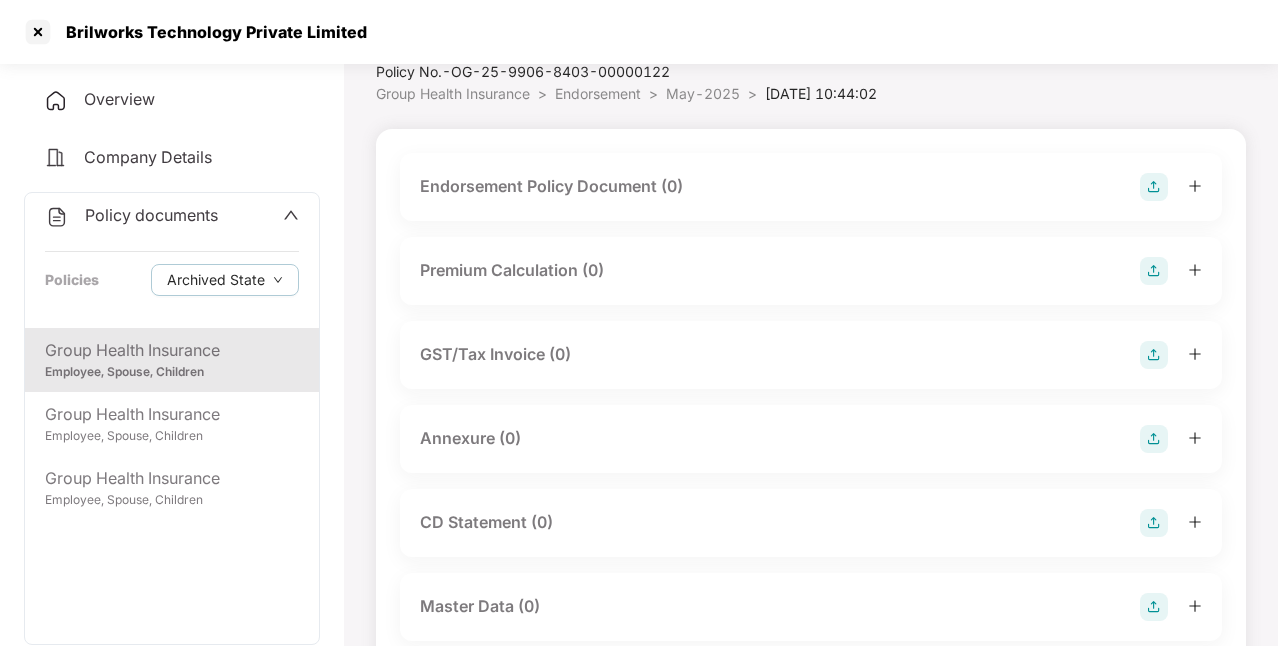 scroll, scrollTop: 100, scrollLeft: 0, axis: vertical 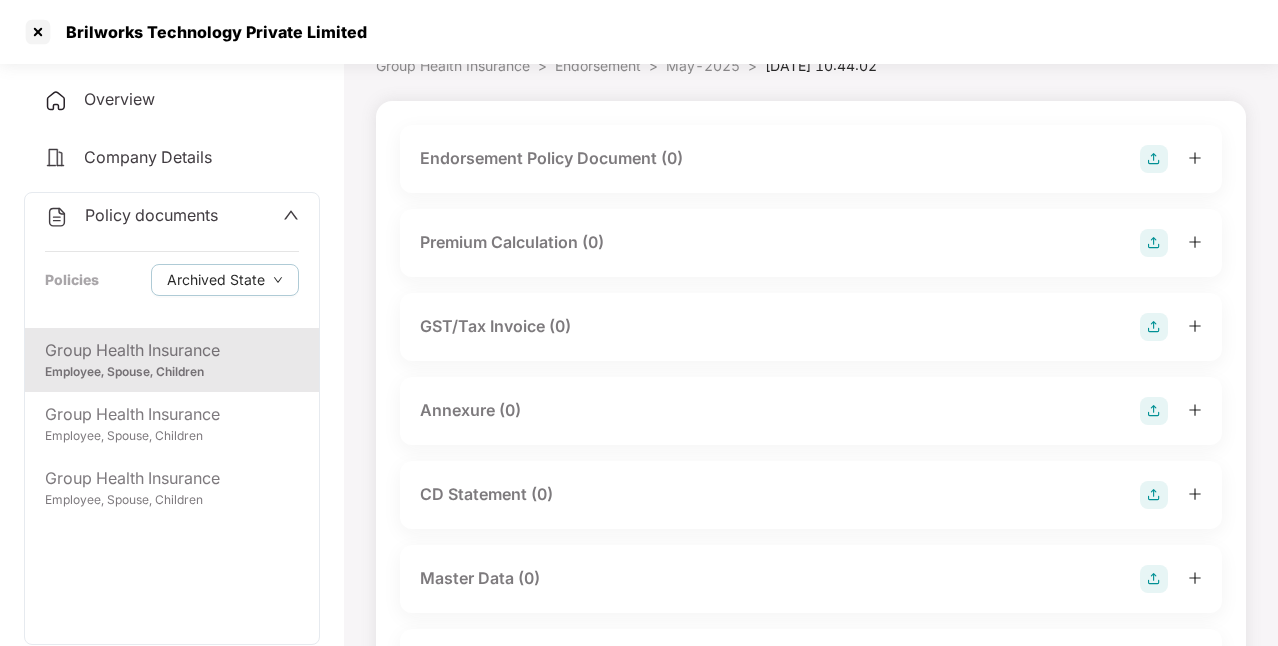 click on "Group Health Insurance" at bounding box center [172, 350] 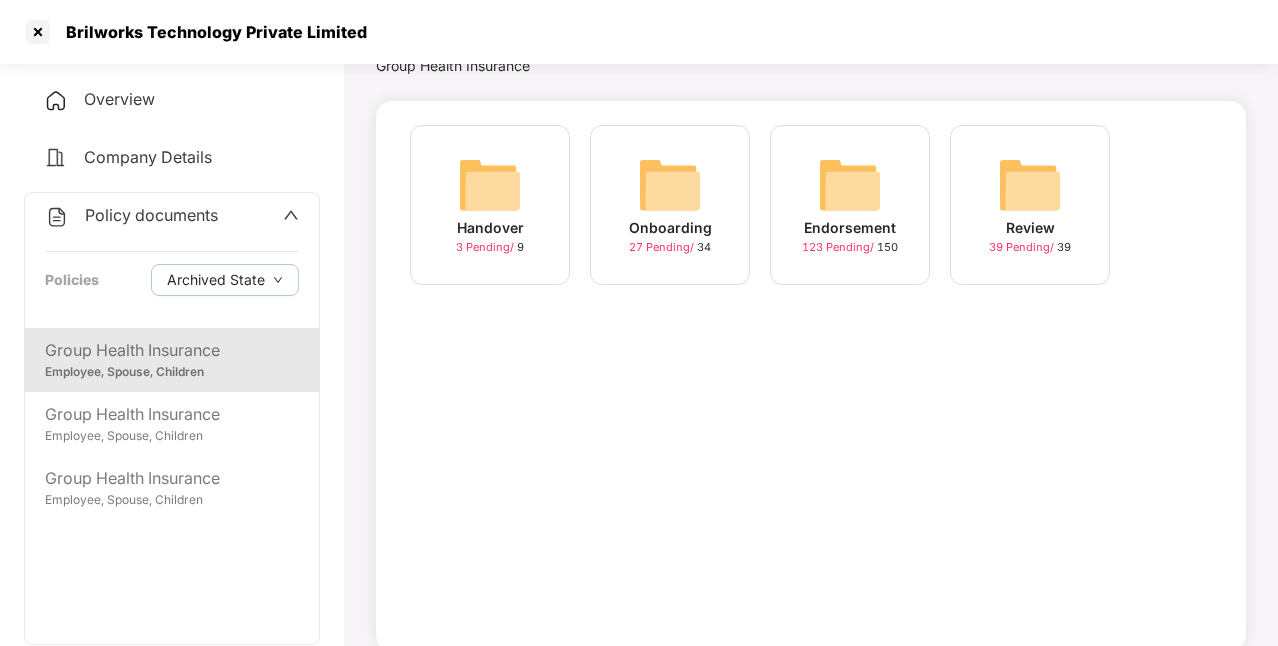 click on "Endorsement 123 Pending  /     150" at bounding box center [850, 205] 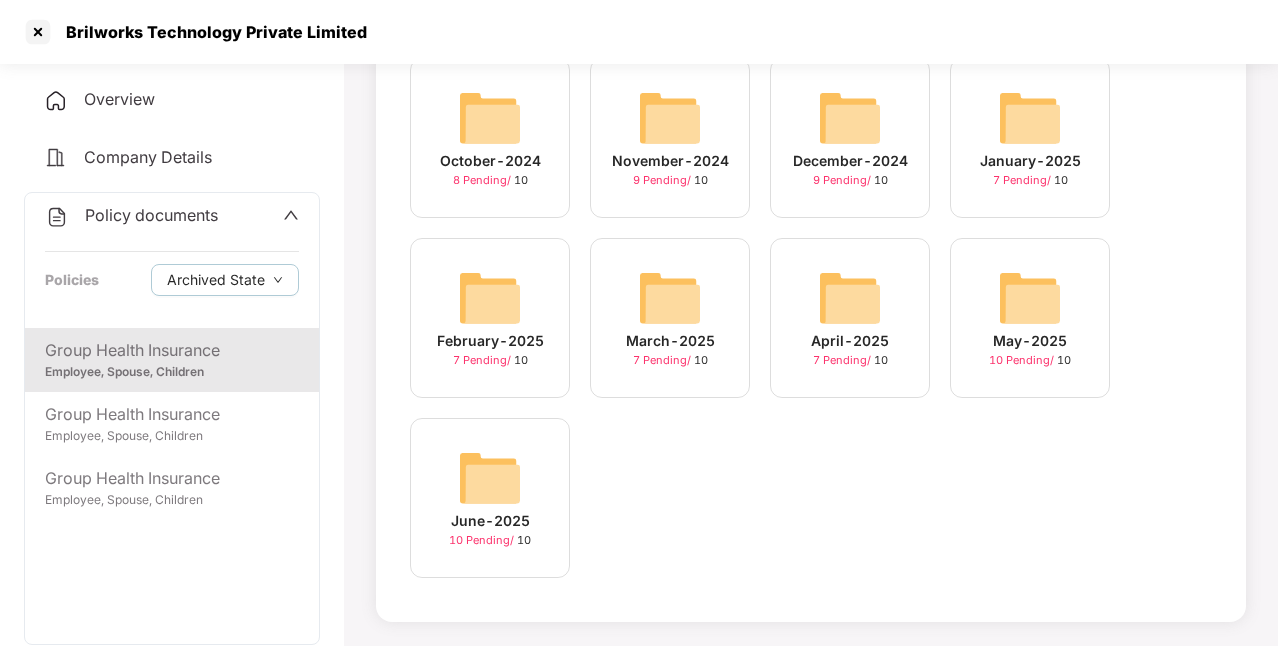 click on "June-2025 10 Pending  /     10" at bounding box center (490, 498) 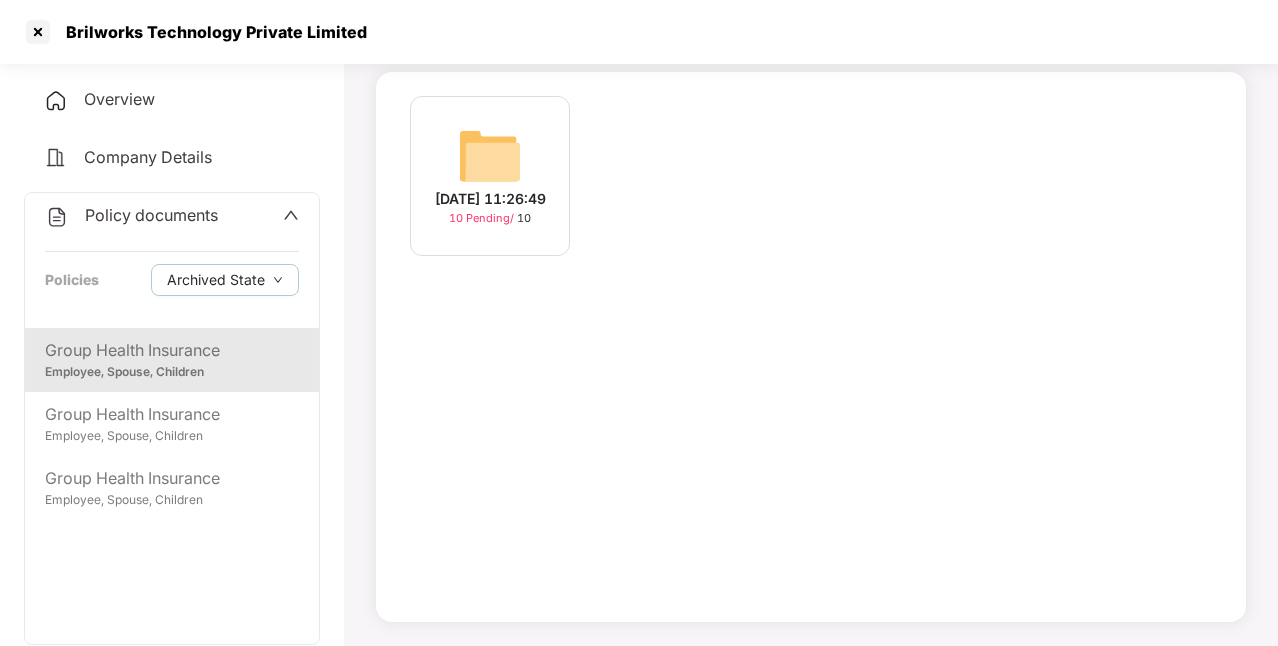 click at bounding box center (490, 156) 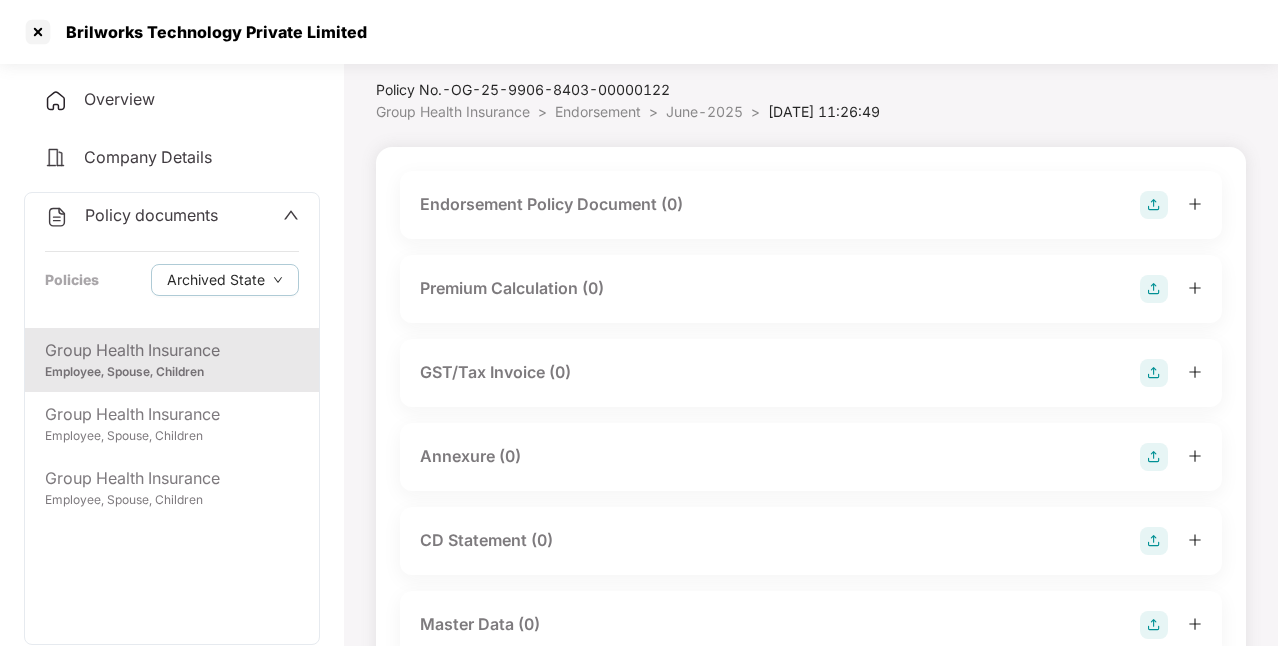scroll, scrollTop: 0, scrollLeft: 0, axis: both 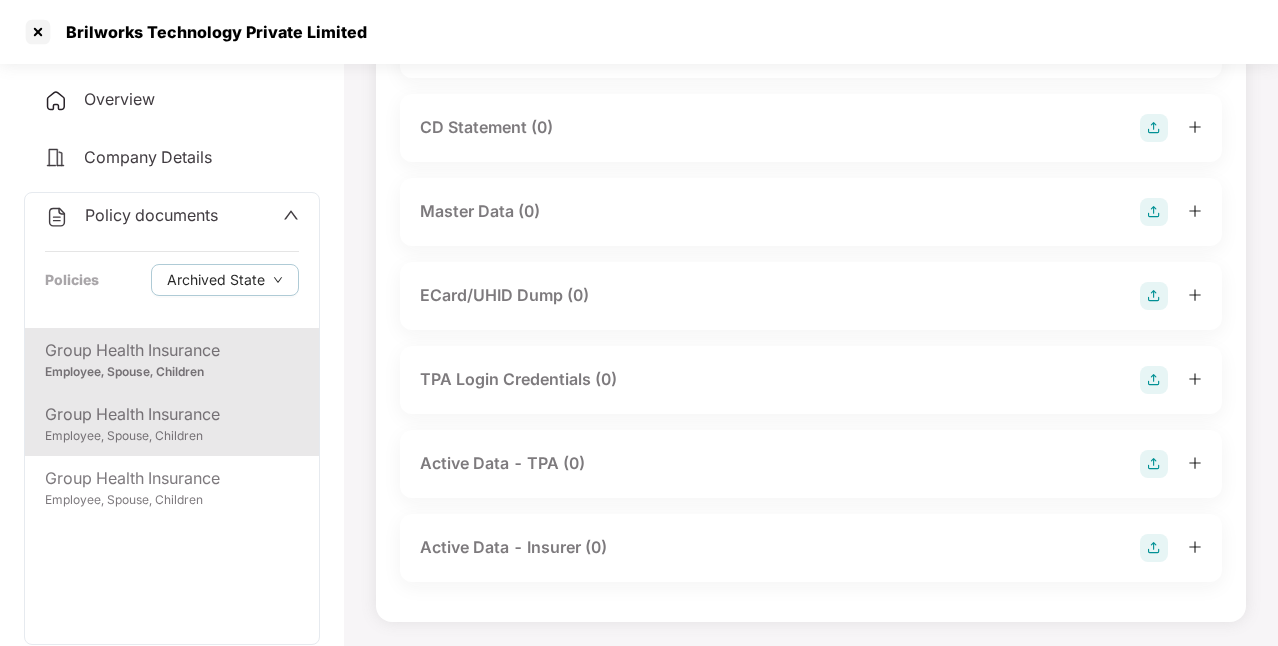 click on "Group Health Insurance" at bounding box center (172, 414) 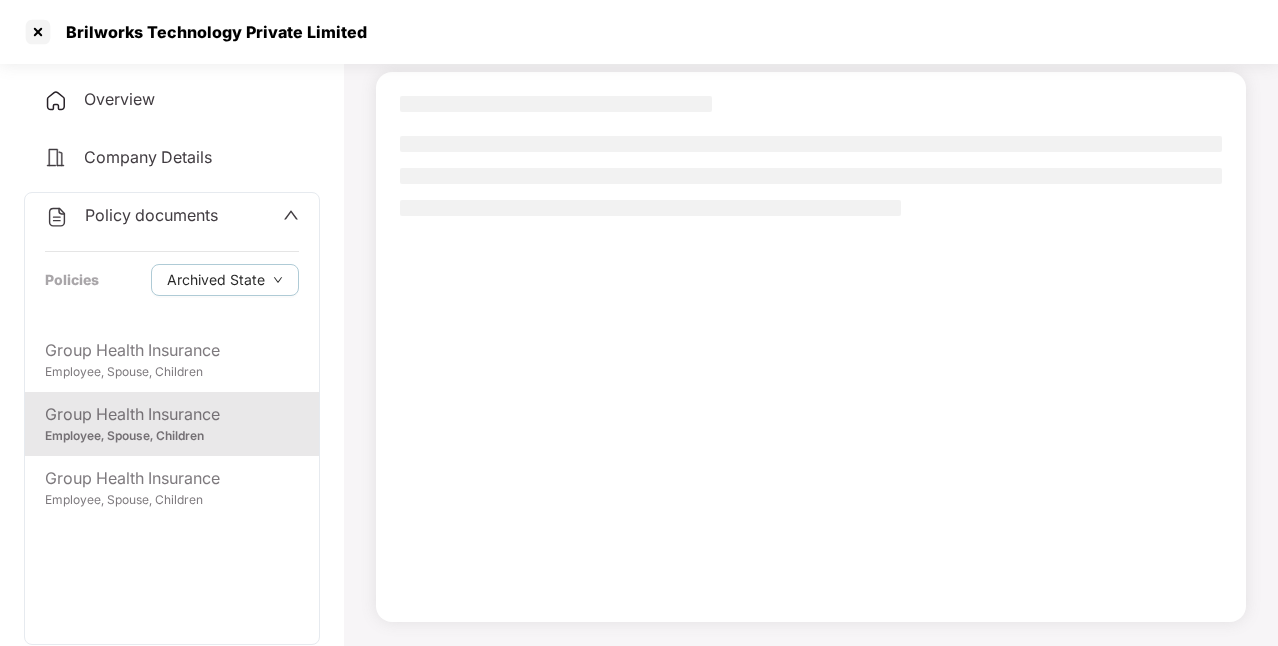 scroll, scrollTop: 129, scrollLeft: 0, axis: vertical 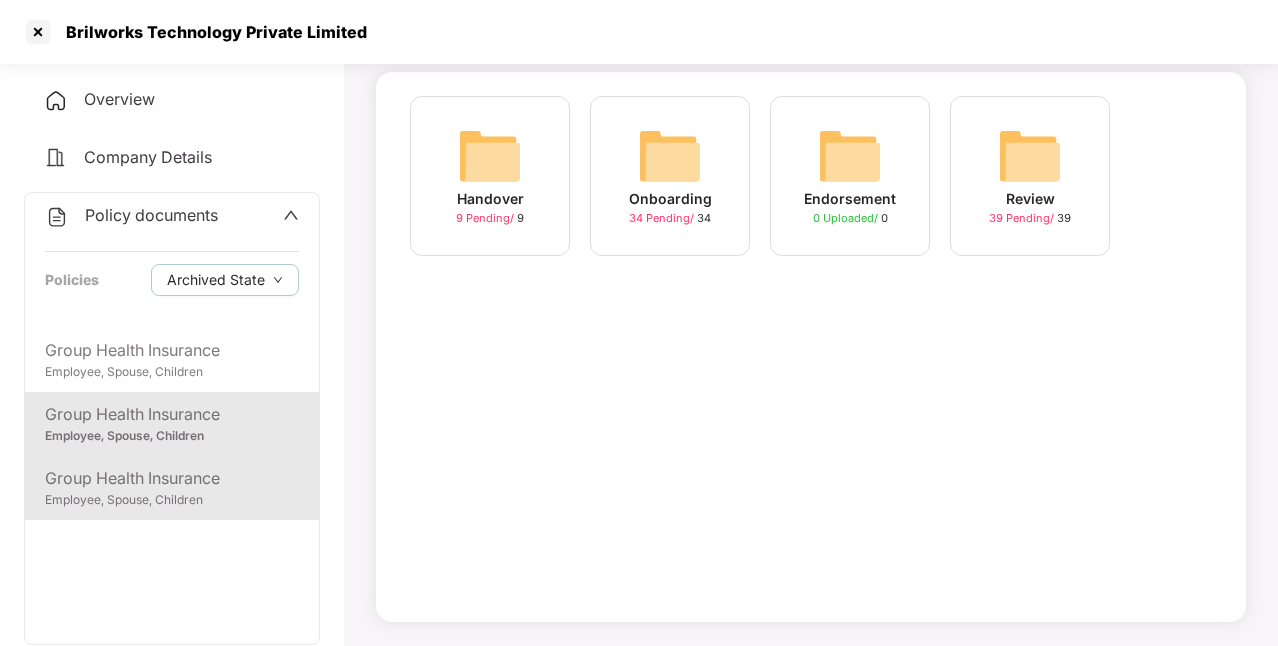 click on "Group Health Insurance Employee, Spouse, Children" at bounding box center [172, 488] 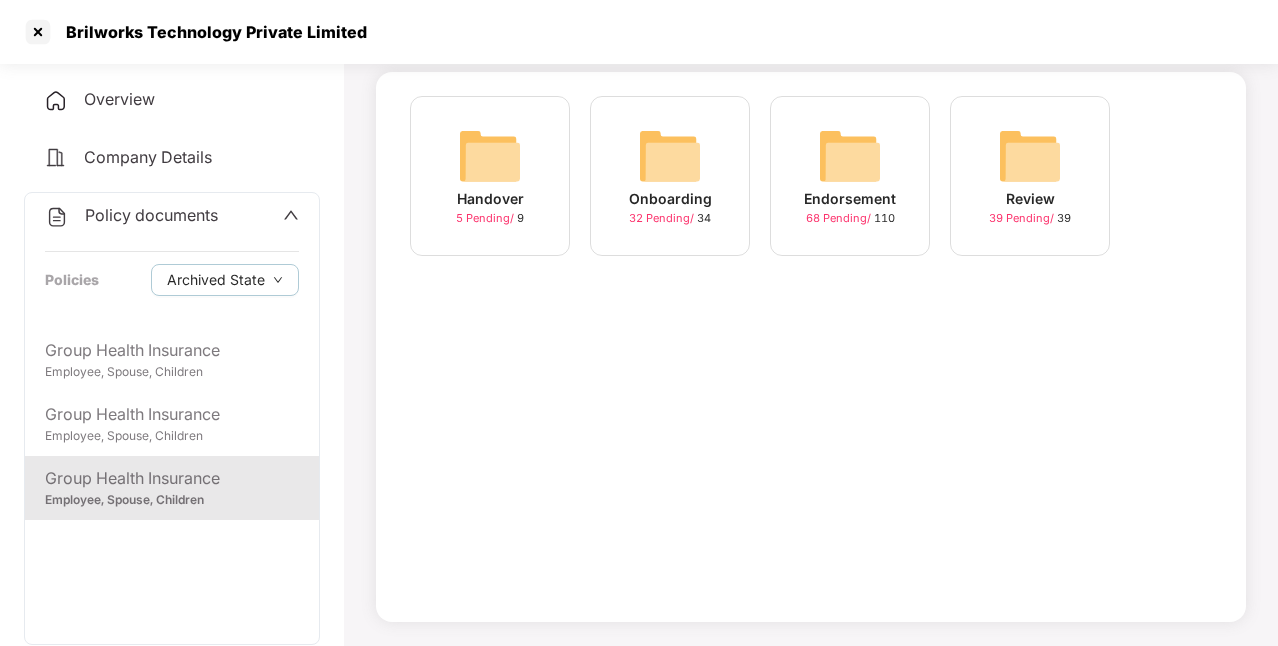 click on "68 Pending  /" at bounding box center (840, 218) 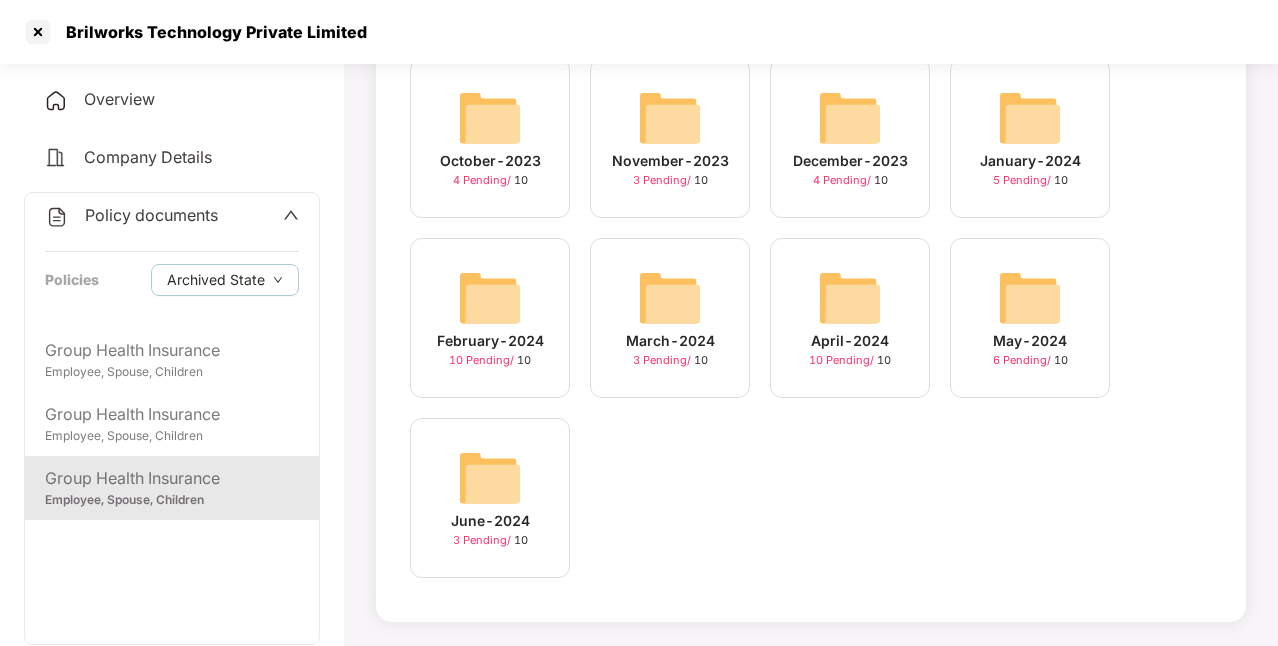 click on "June-2024" at bounding box center (490, 521) 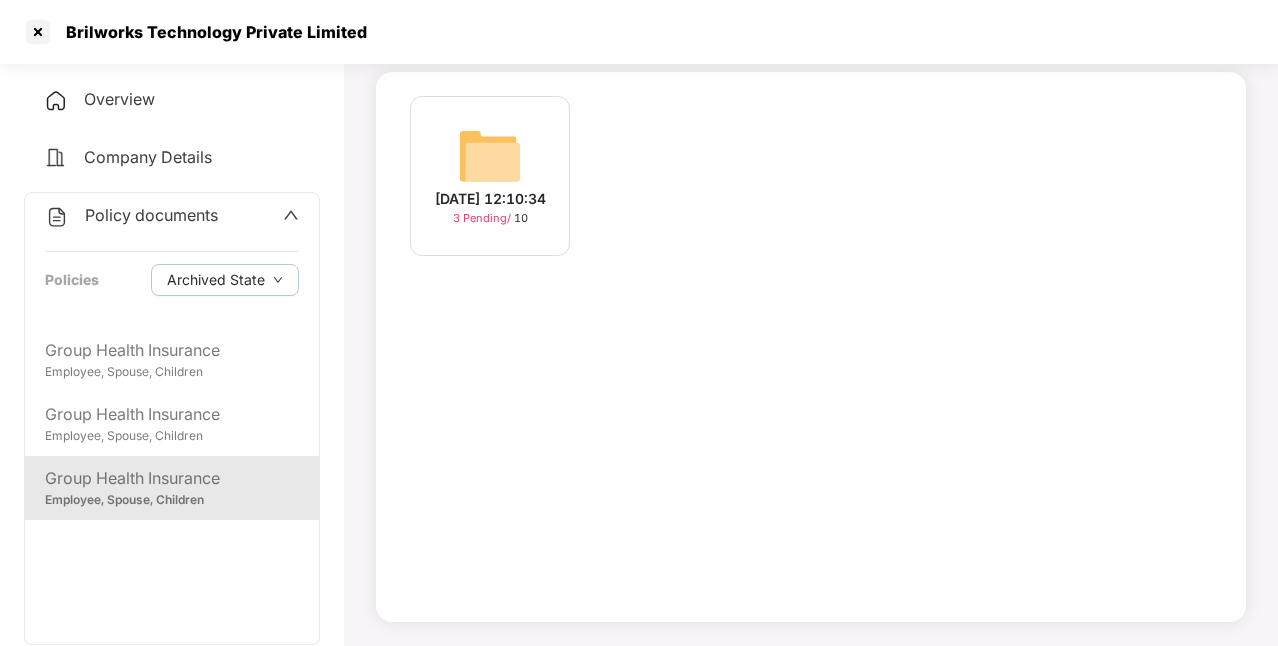 scroll, scrollTop: 129, scrollLeft: 0, axis: vertical 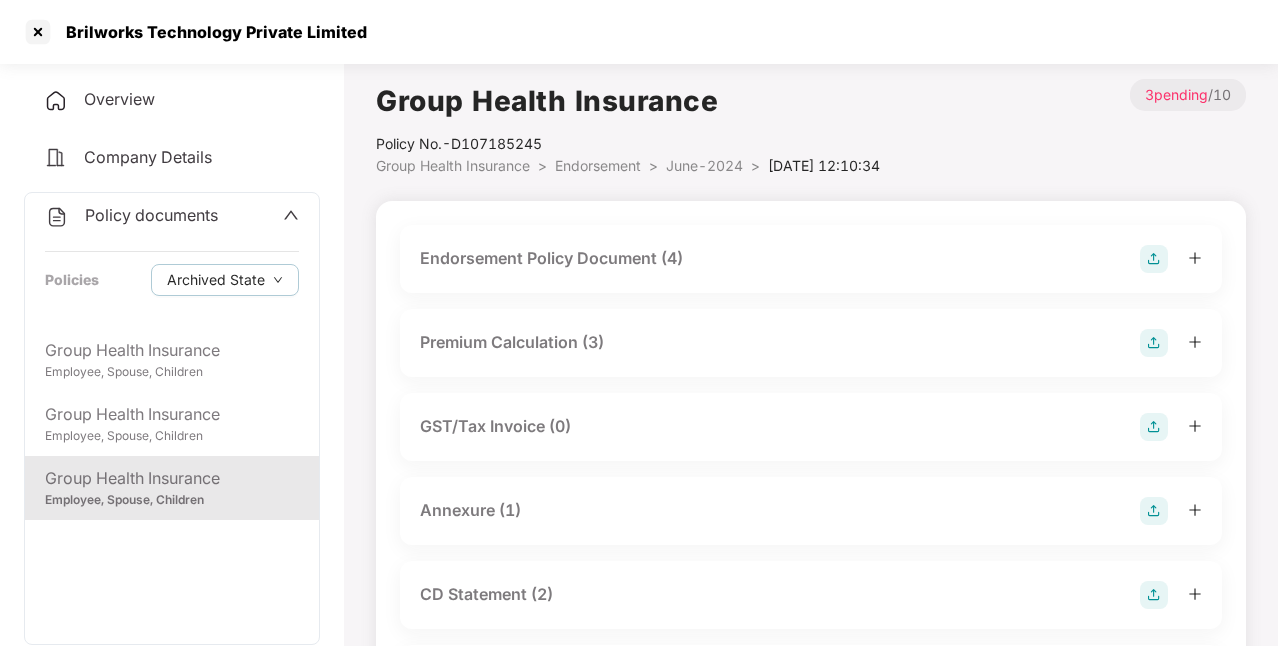 click on "Endorsement Policy Document (4)" at bounding box center (811, 259) 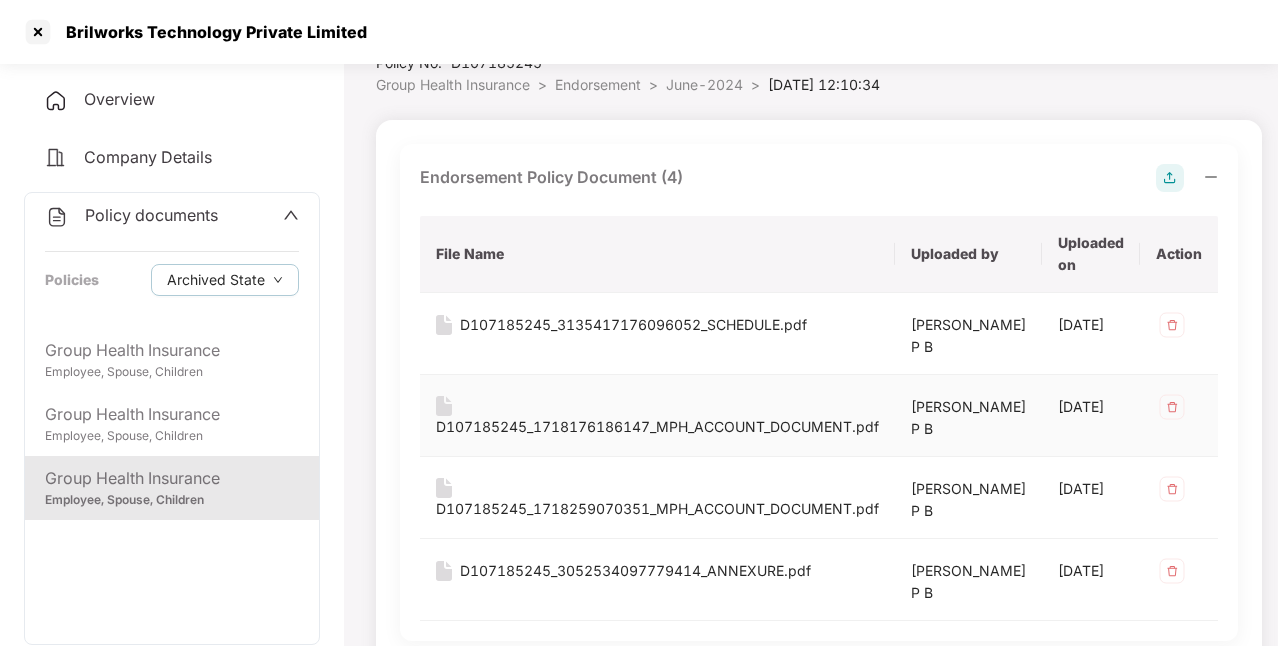 scroll, scrollTop: 100, scrollLeft: 0, axis: vertical 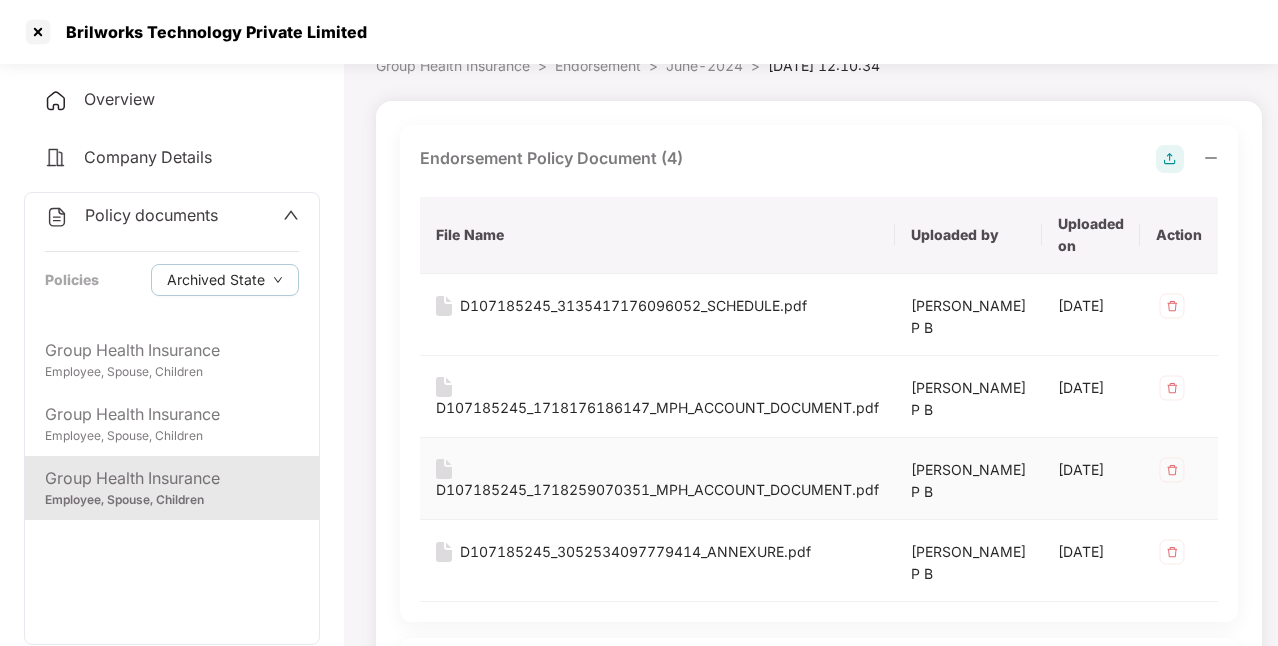 click on "D107185245_1718259070351_MPH_ACCOUNT_DOCUMENT.pdf" at bounding box center [657, 490] 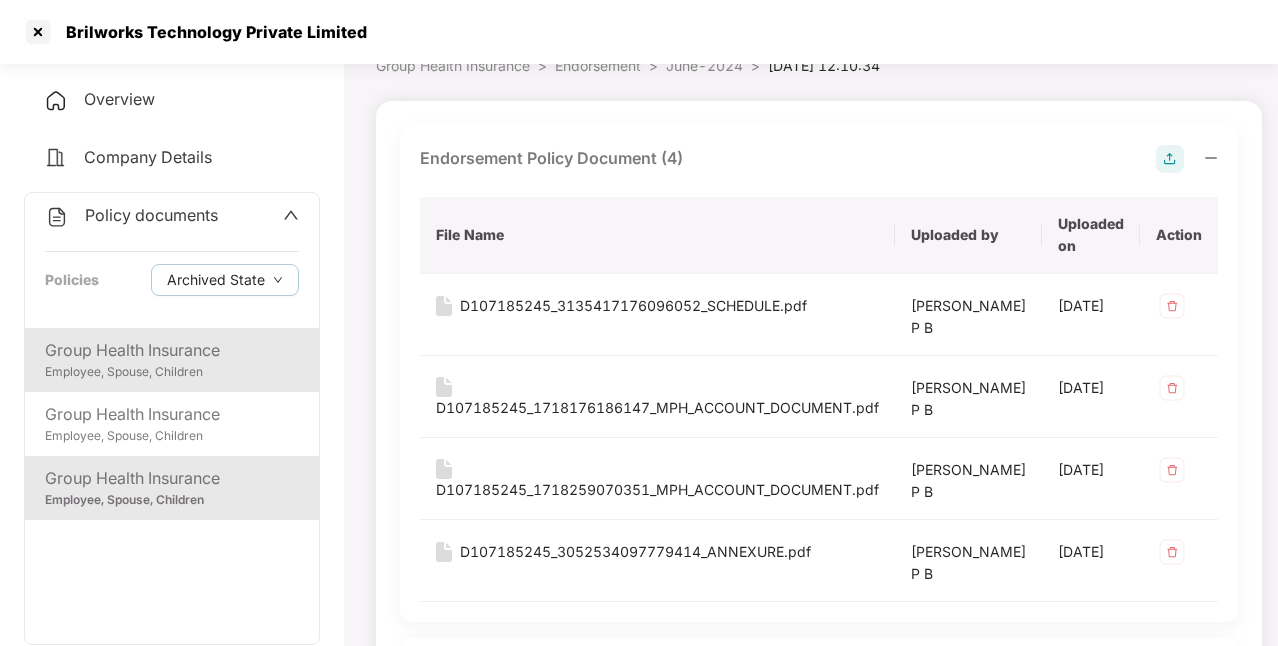 click on "Group Health Insurance" at bounding box center [172, 350] 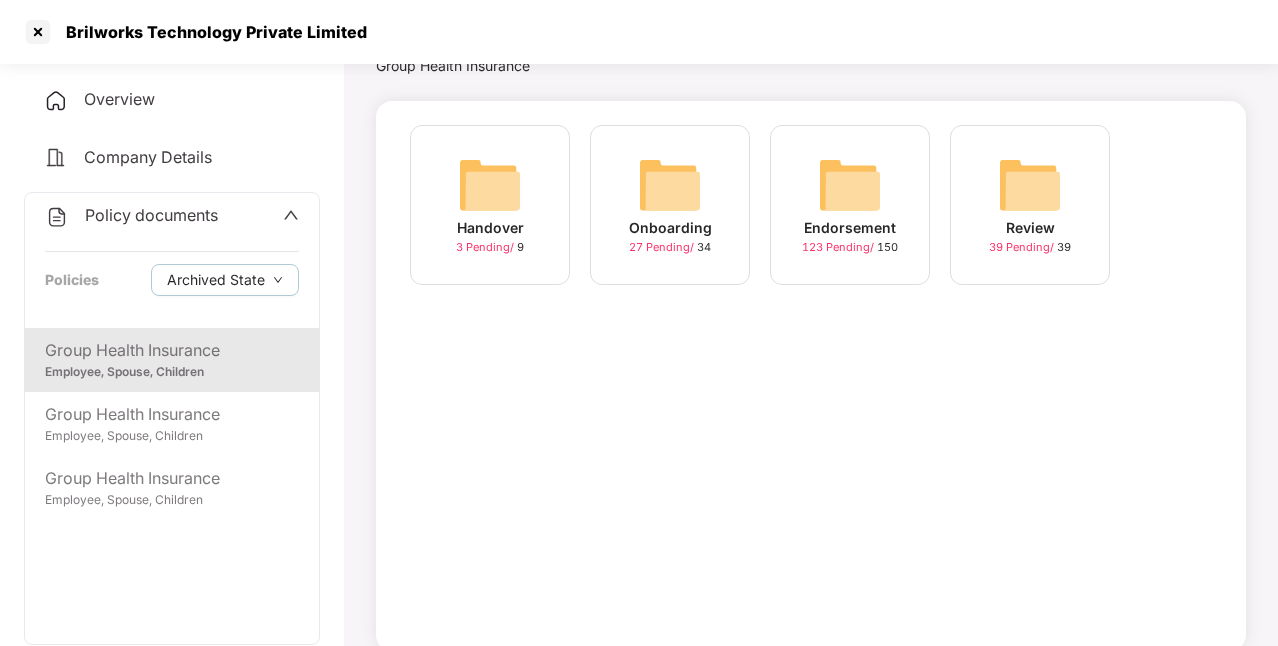 click on "123 Pending  /" at bounding box center (839, 247) 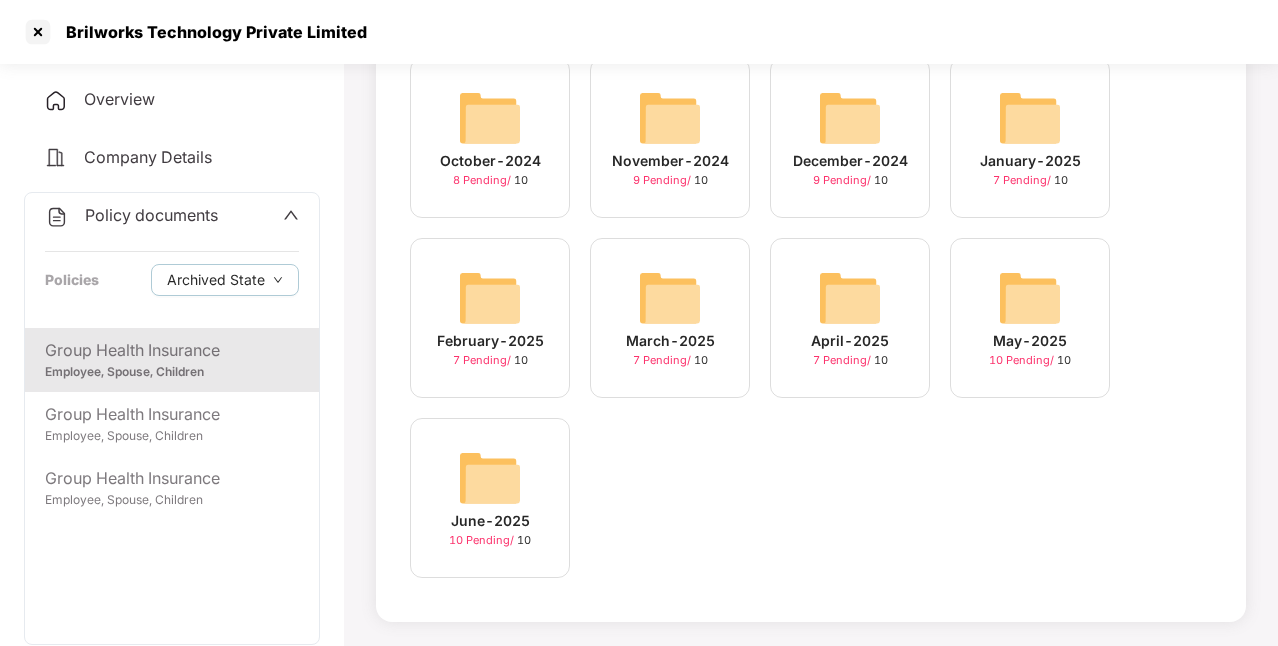click on "April-2025" at bounding box center (850, 341) 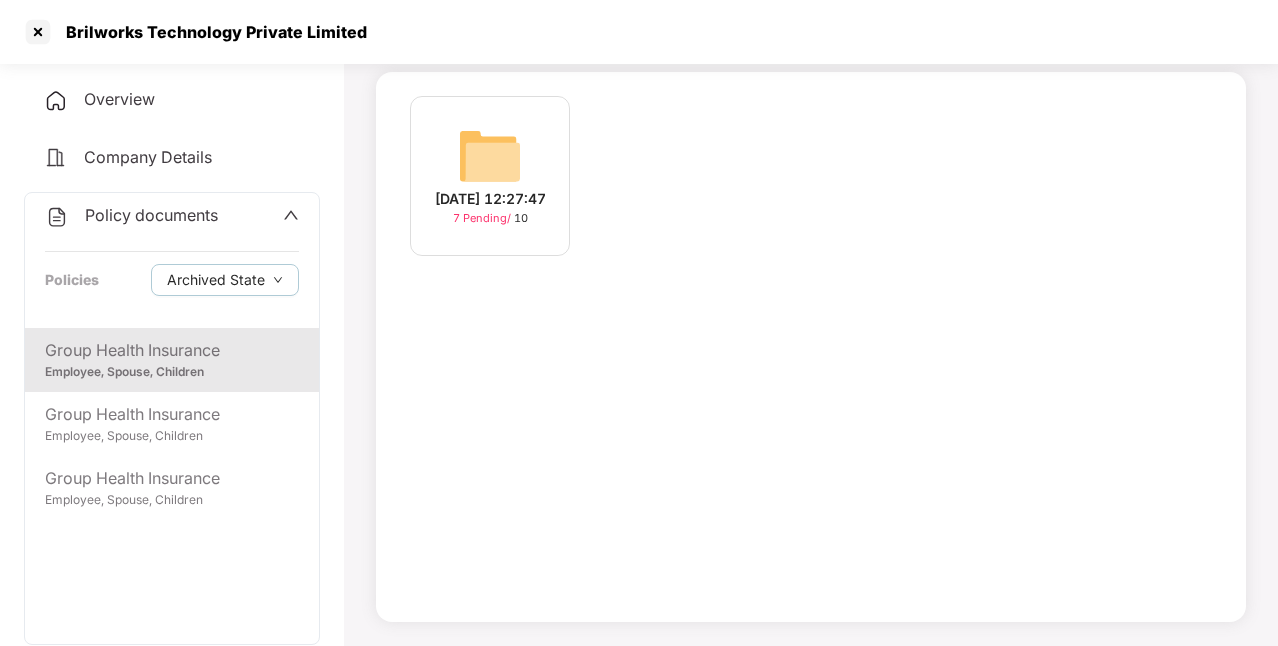 click on "[DATE] 12:27:47" at bounding box center [490, 199] 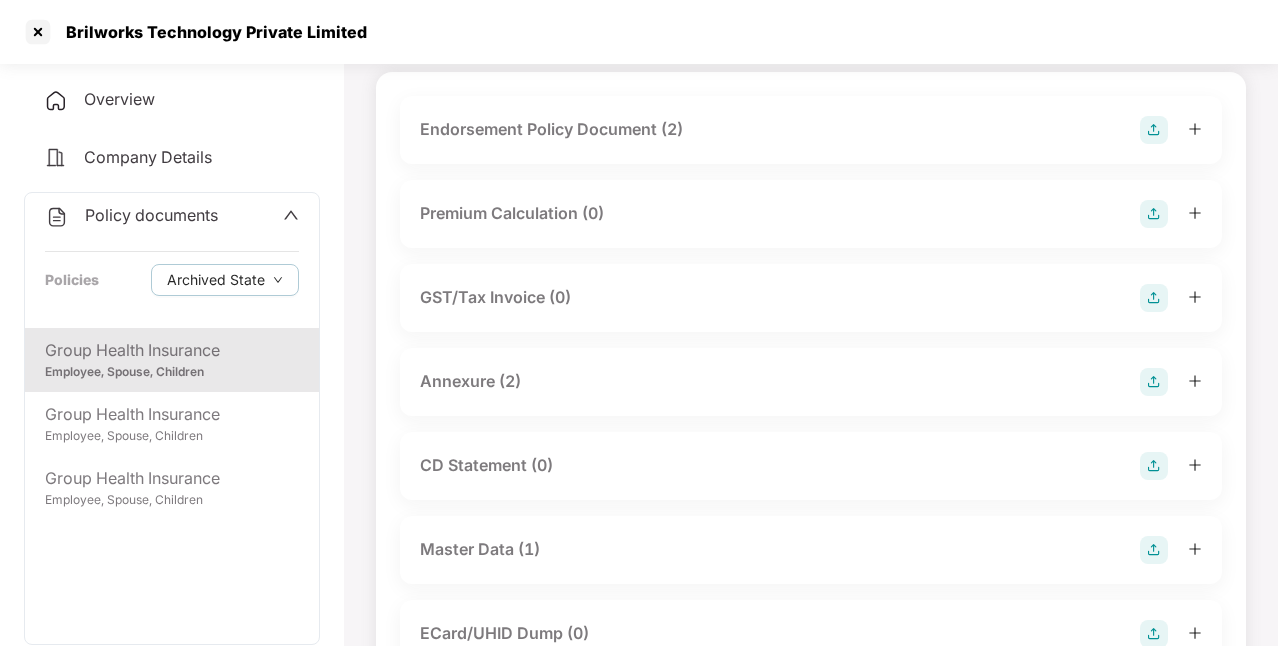 click on "Endorsement Policy Document (2)" at bounding box center [811, 130] 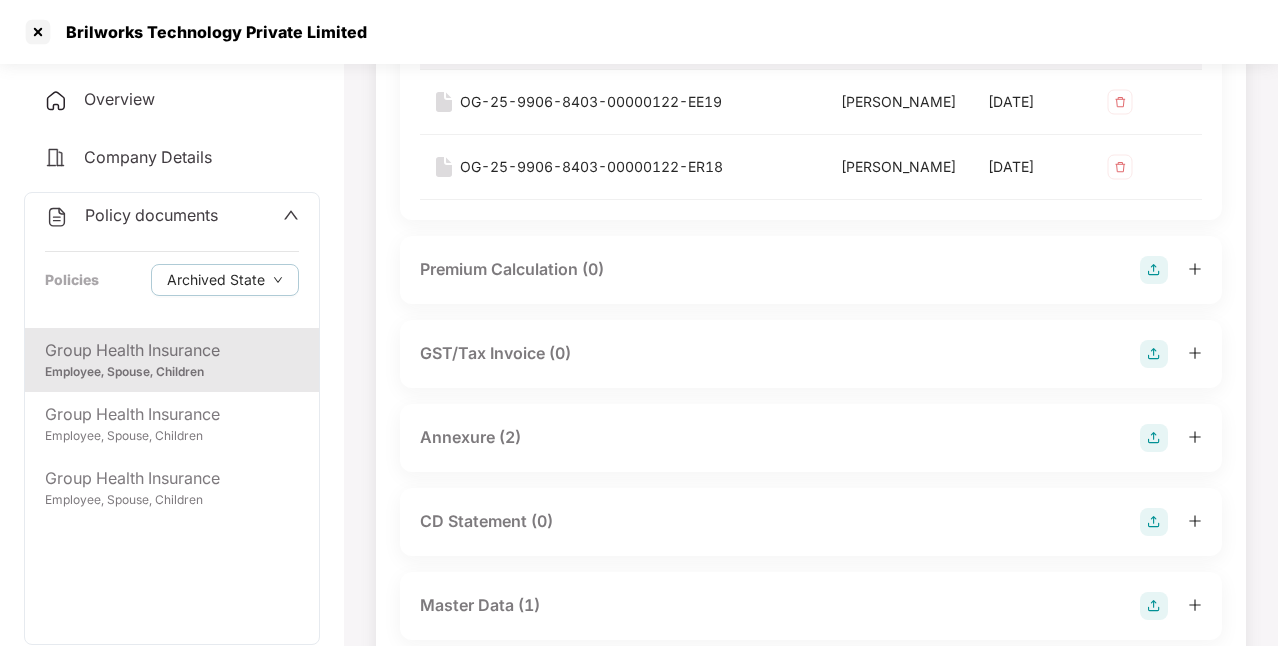 scroll, scrollTop: 329, scrollLeft: 0, axis: vertical 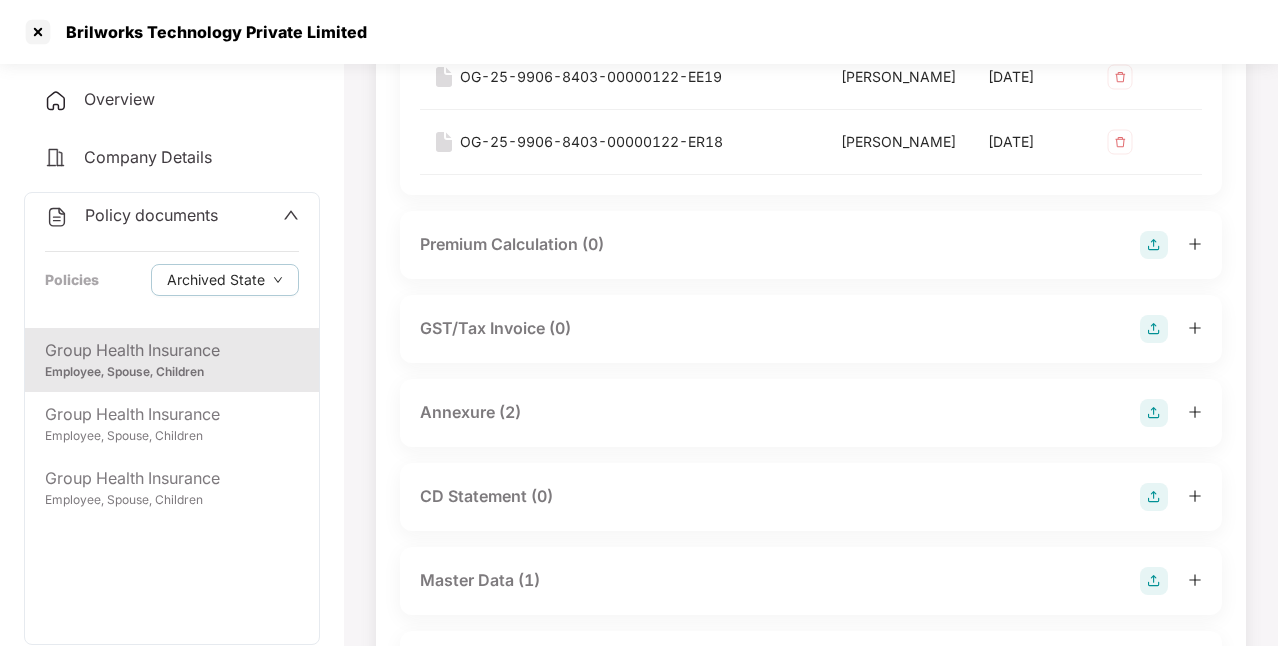click on "Employee, Spouse, Children" at bounding box center [172, 372] 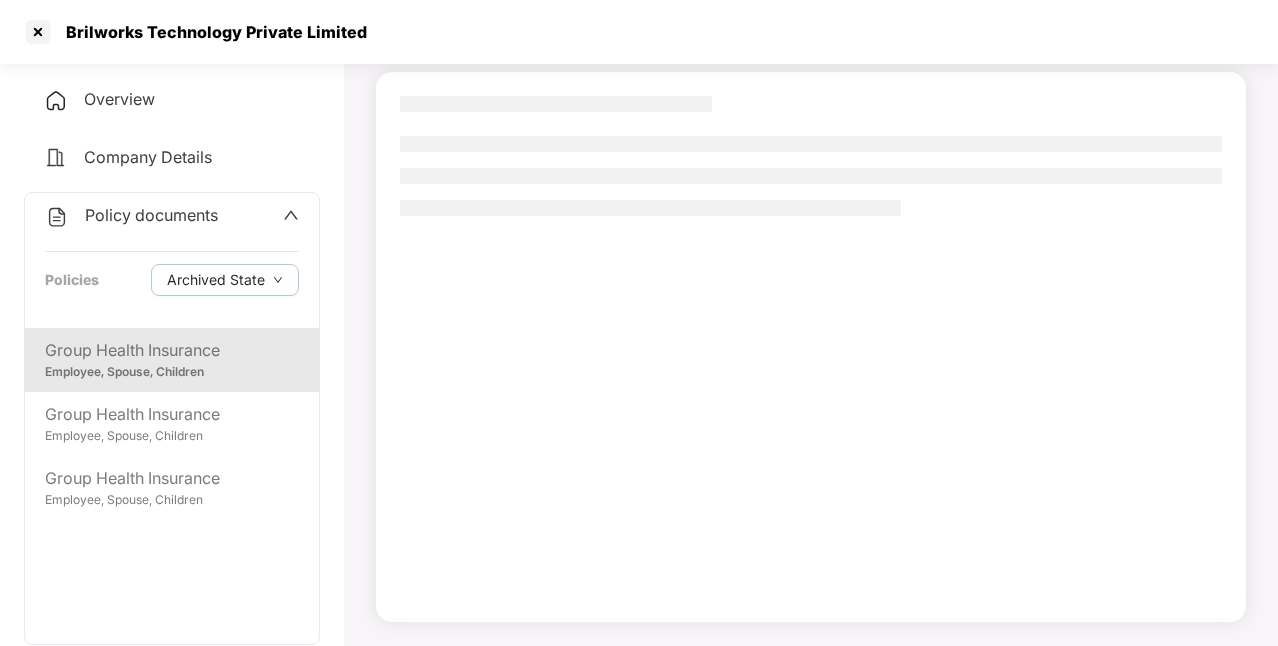 scroll, scrollTop: 129, scrollLeft: 0, axis: vertical 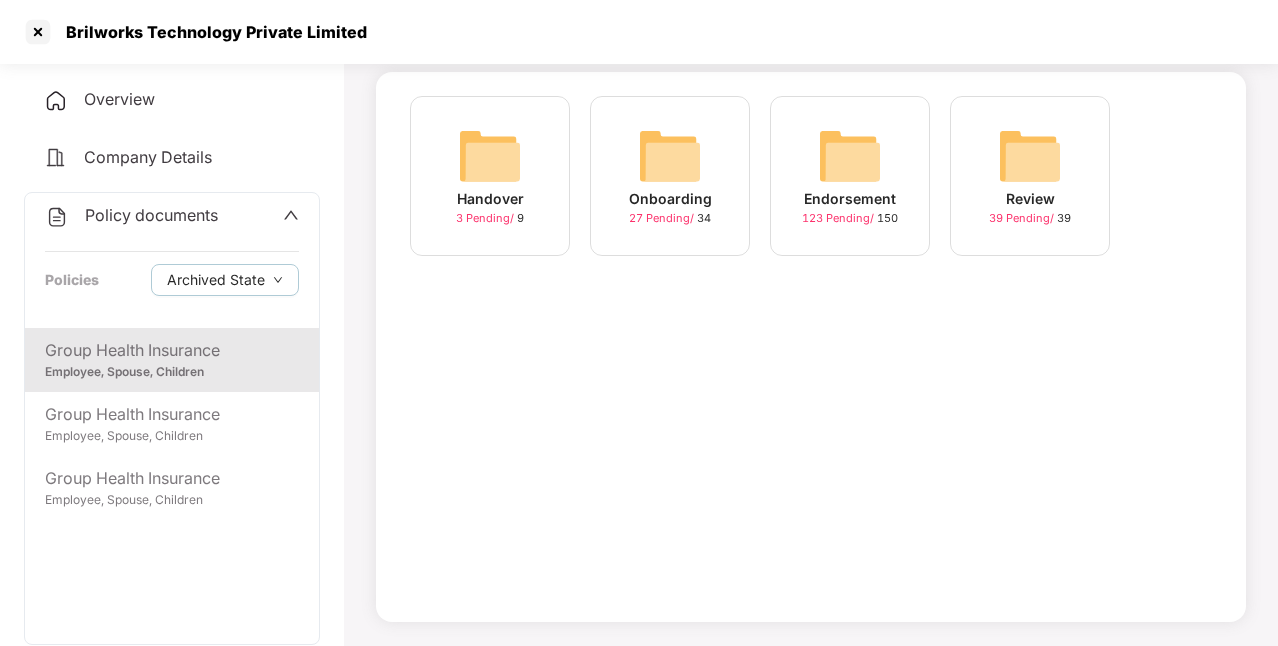click on "Endorsement 123 Pending  /     150" at bounding box center (850, 176) 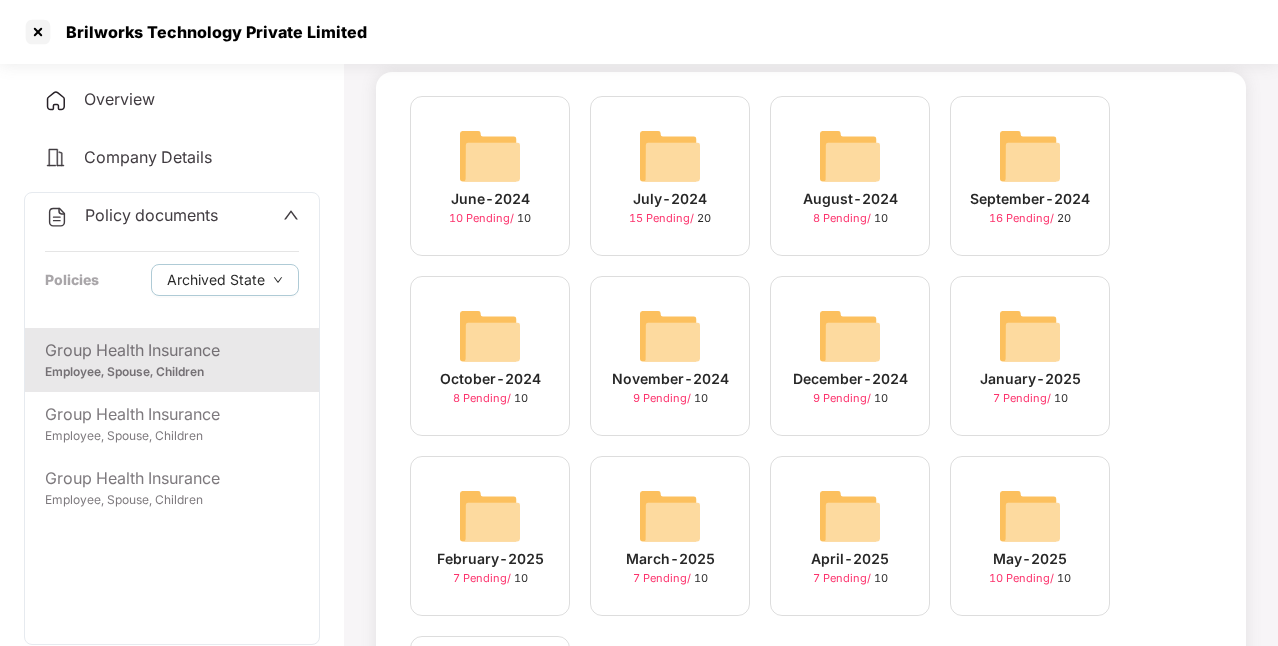 scroll, scrollTop: 329, scrollLeft: 0, axis: vertical 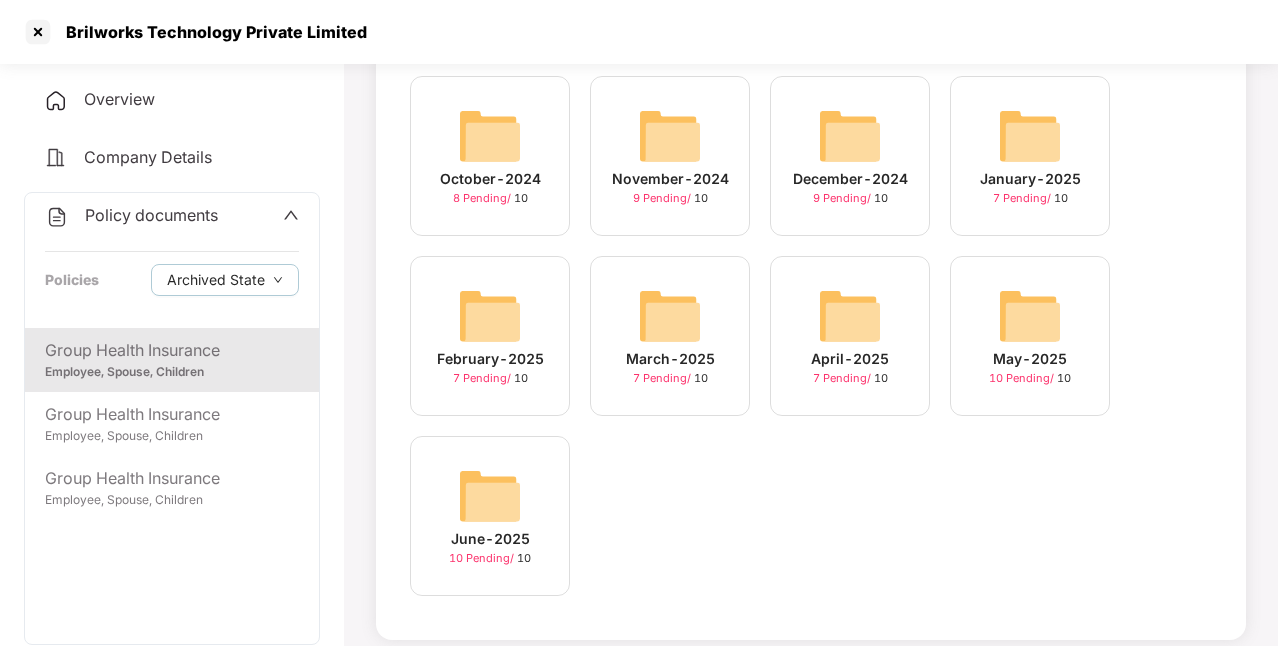 click on "May-2025" at bounding box center [1030, 359] 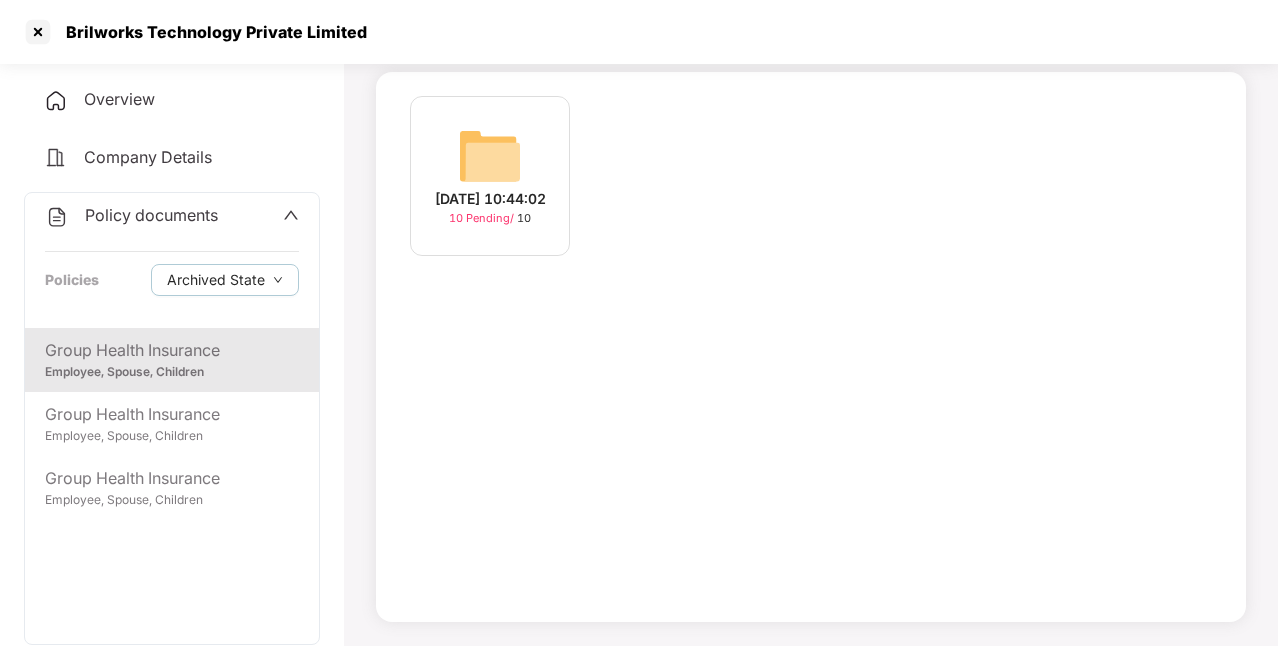 click on "[DATE] 10:44:02" at bounding box center (490, 199) 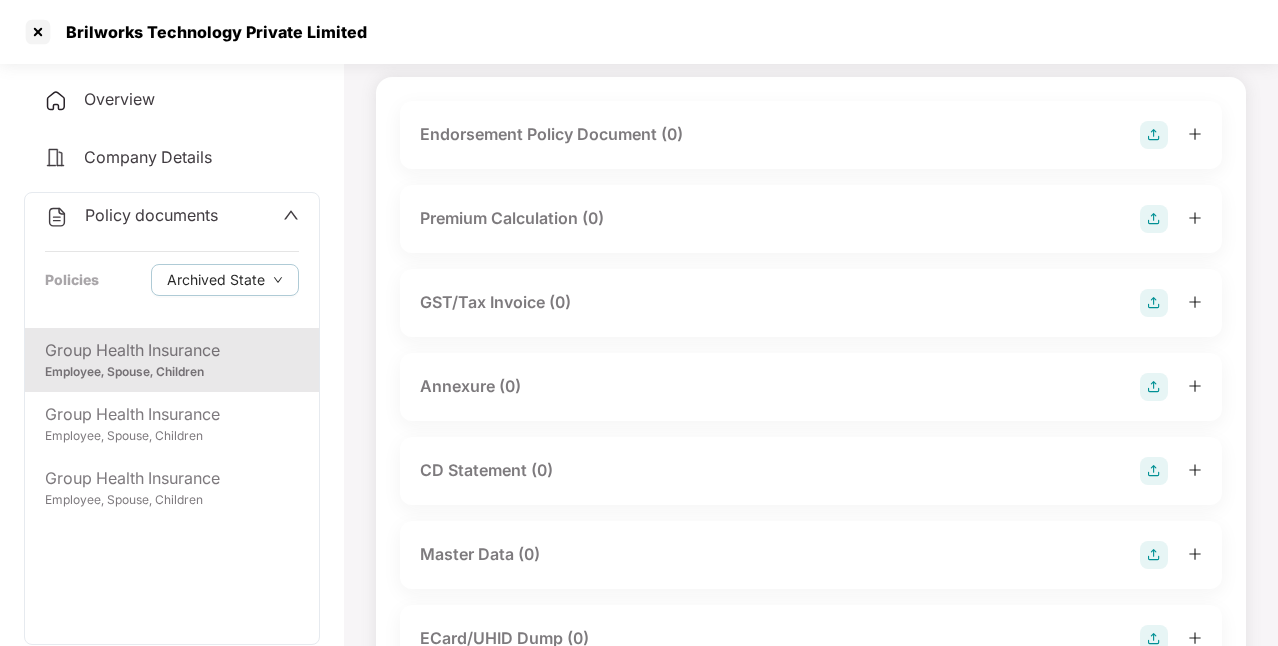 scroll, scrollTop: 0, scrollLeft: 0, axis: both 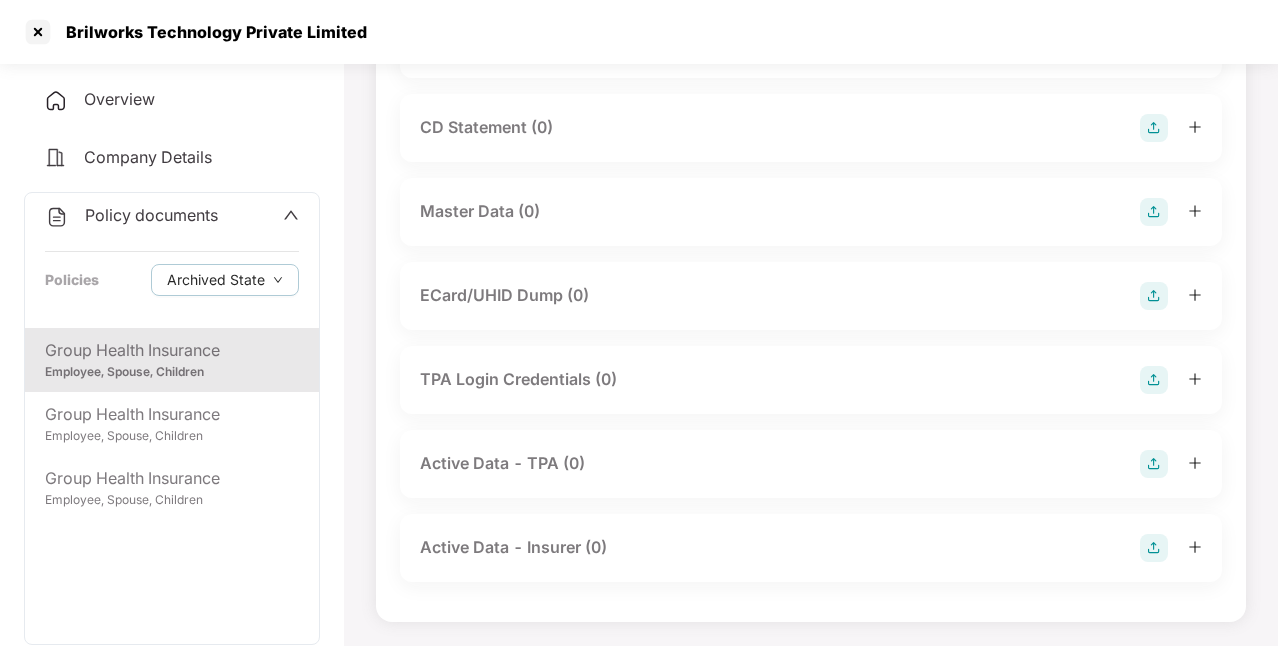 click on "Employee, Spouse, Children" at bounding box center (172, 372) 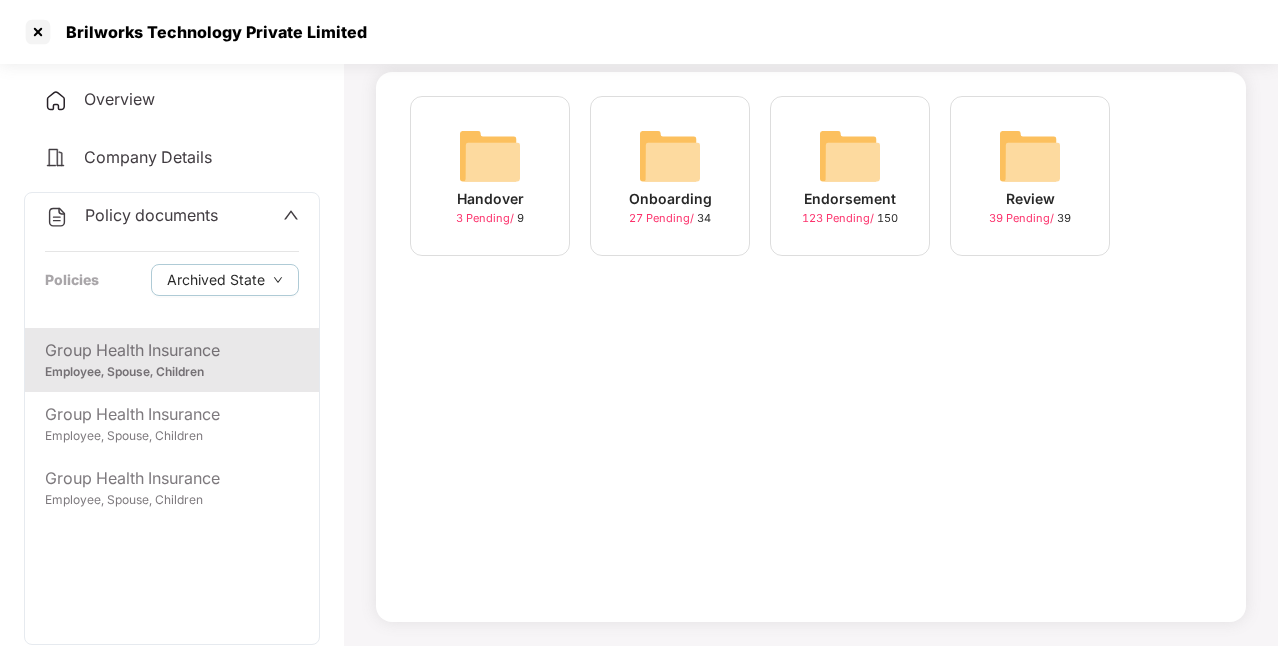 click on "Endorsement 123 Pending  /     150" at bounding box center (850, 176) 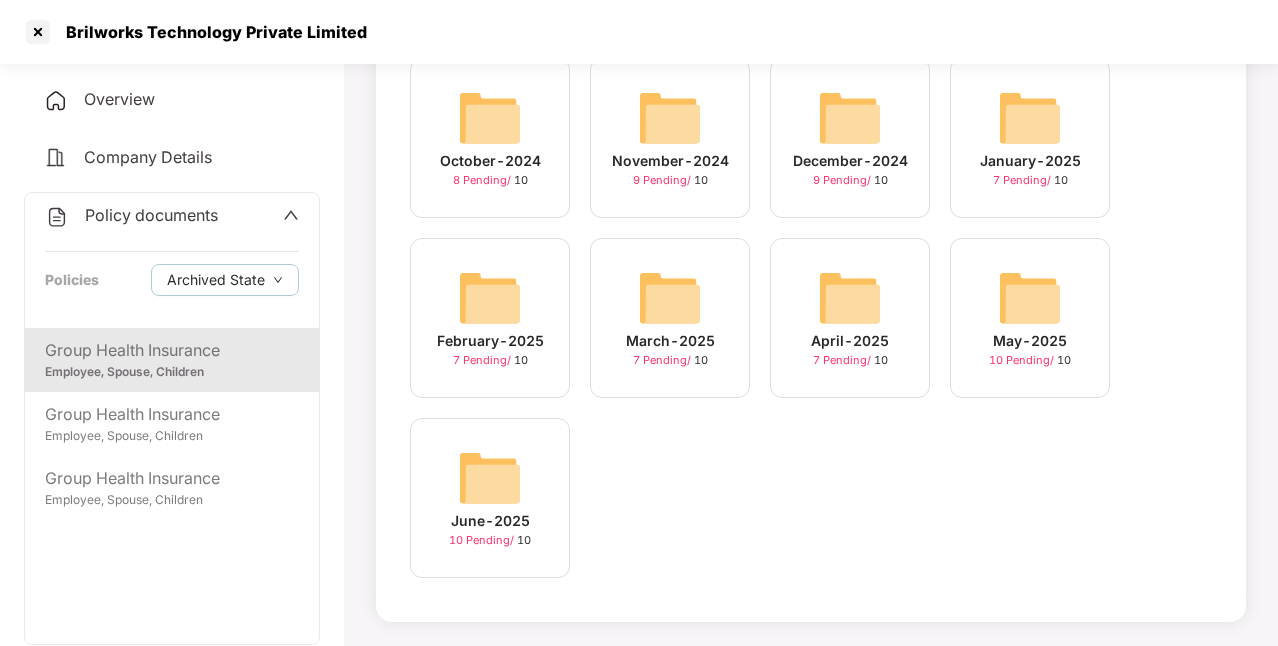 click on "June-2025 10 Pending  /     10" at bounding box center [490, 498] 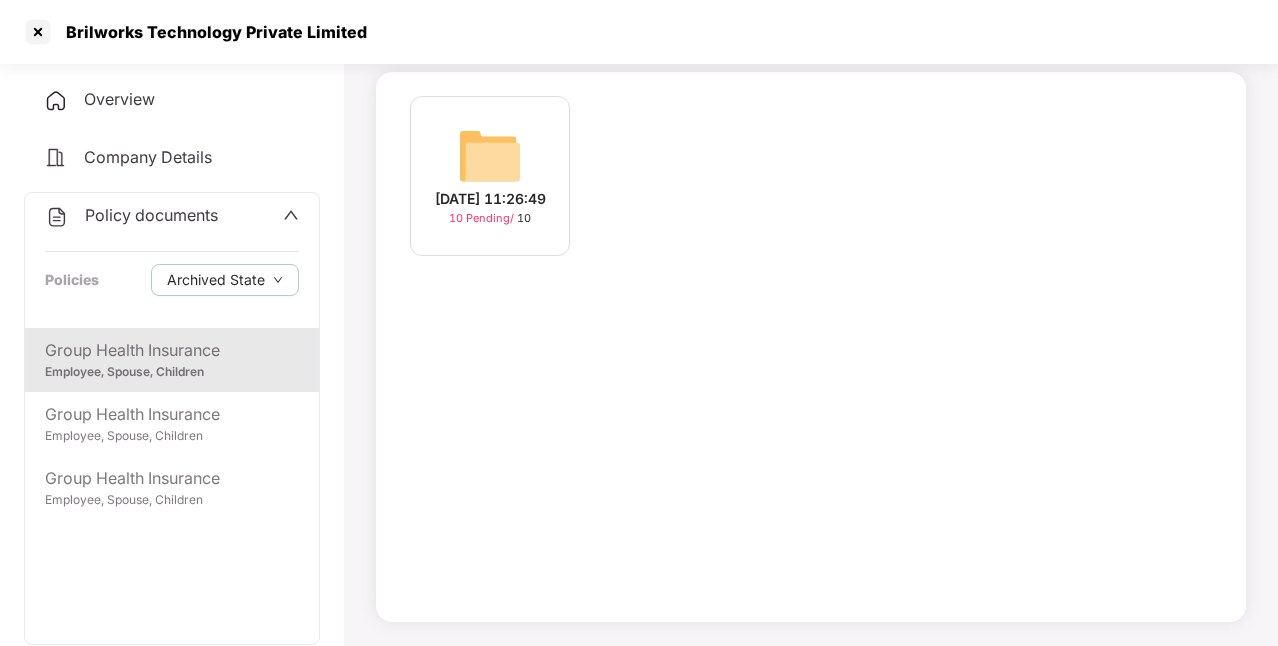 click on "[DATE] 11:26:49" at bounding box center [490, 199] 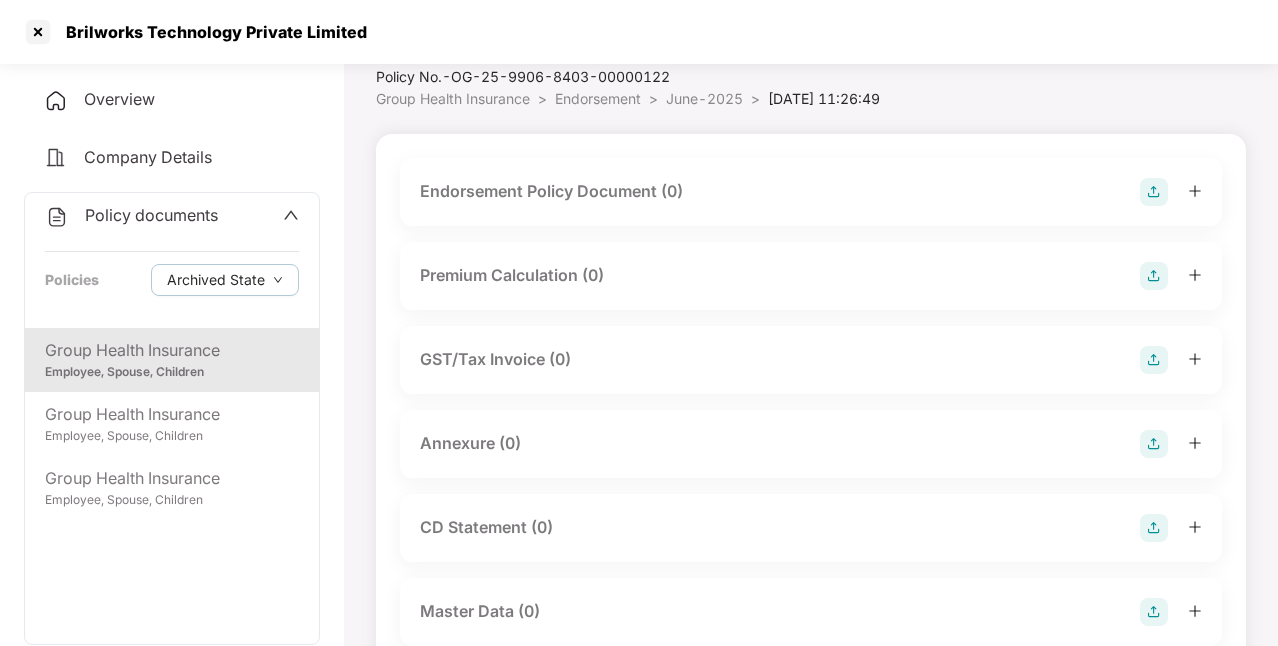scroll, scrollTop: 467, scrollLeft: 0, axis: vertical 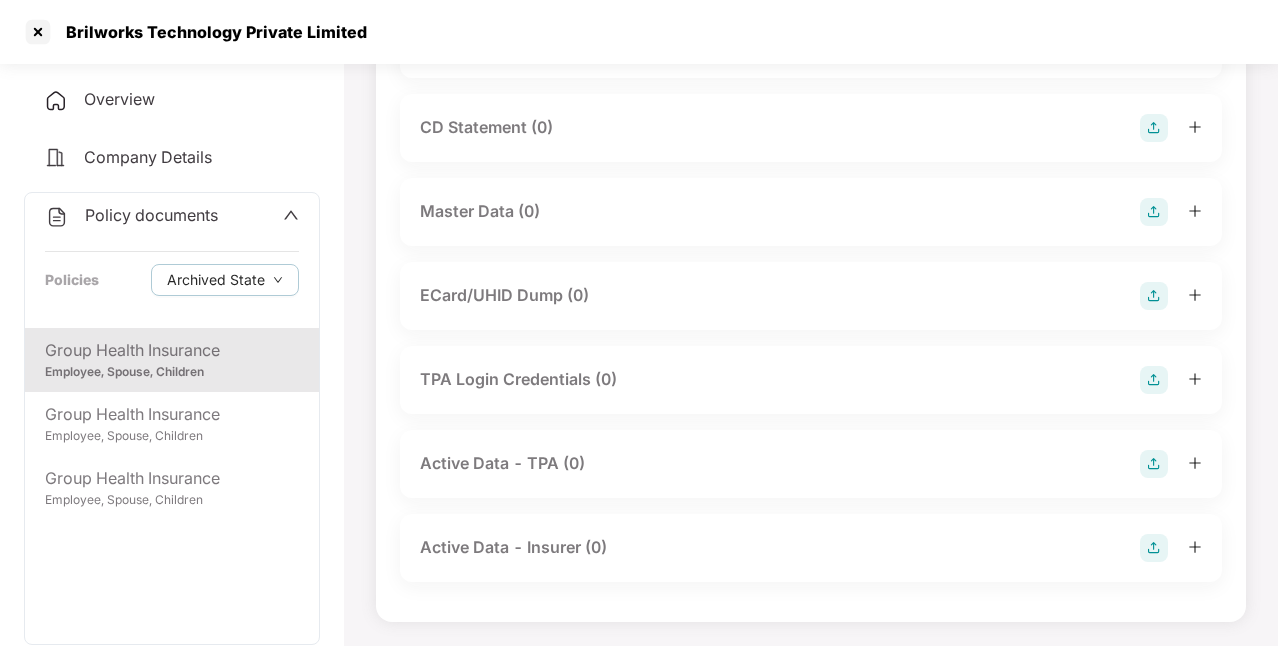 click on "Employee, Spouse, Children" at bounding box center [172, 372] 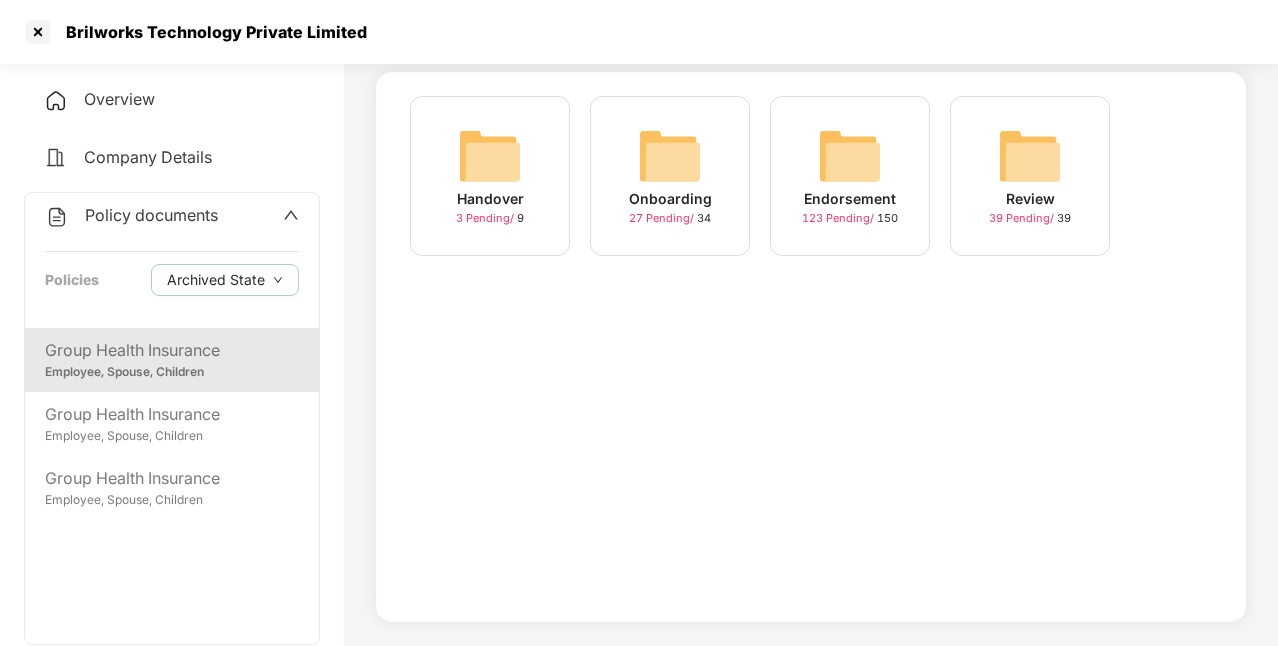 click on "123 Pending  /" at bounding box center [839, 218] 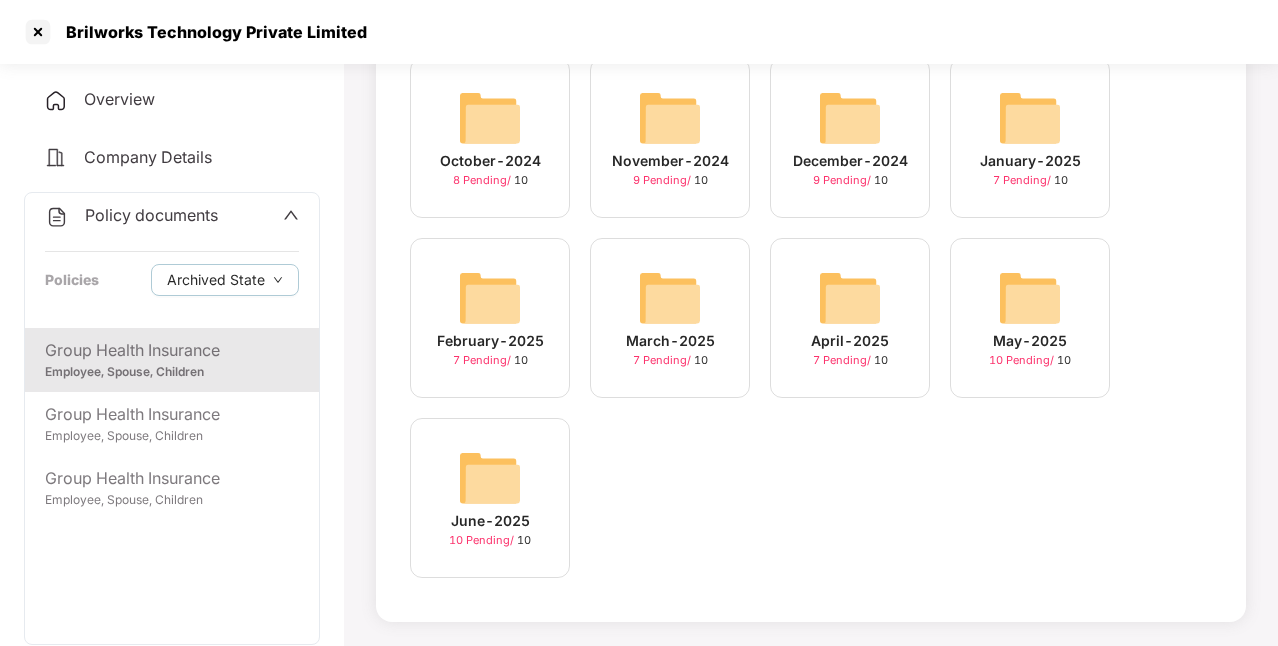 click on "March-2025" at bounding box center [670, 341] 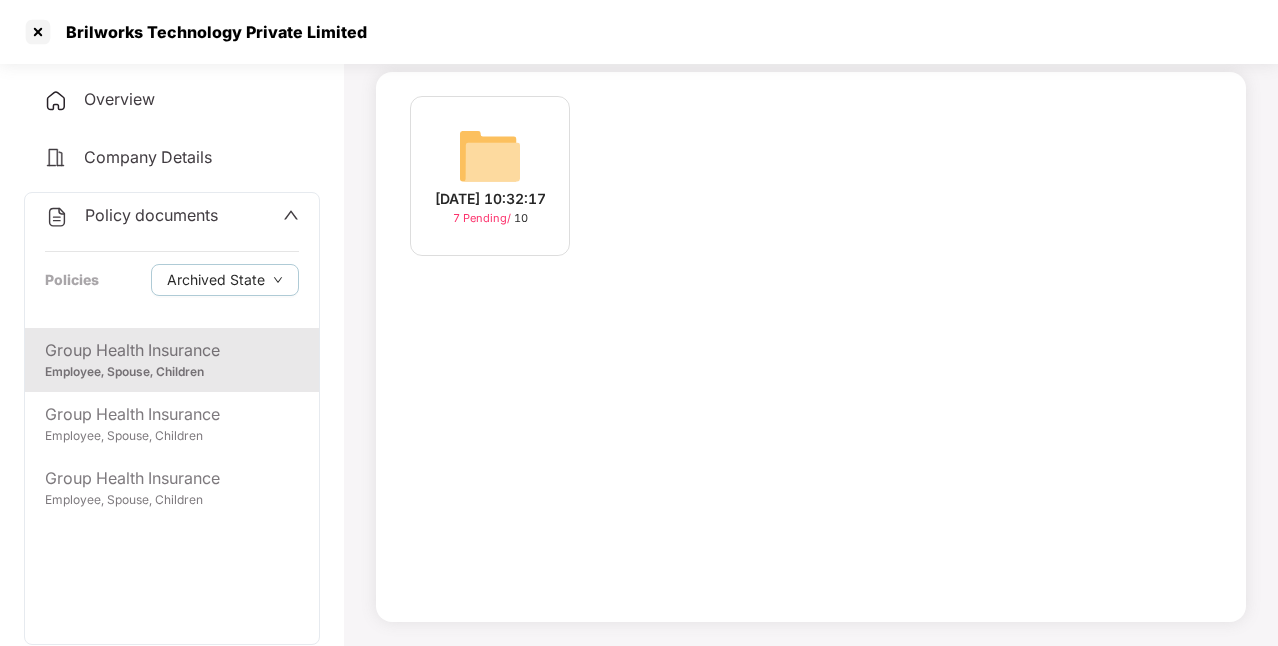 click on "[DATE] 10:32:17" at bounding box center [490, 199] 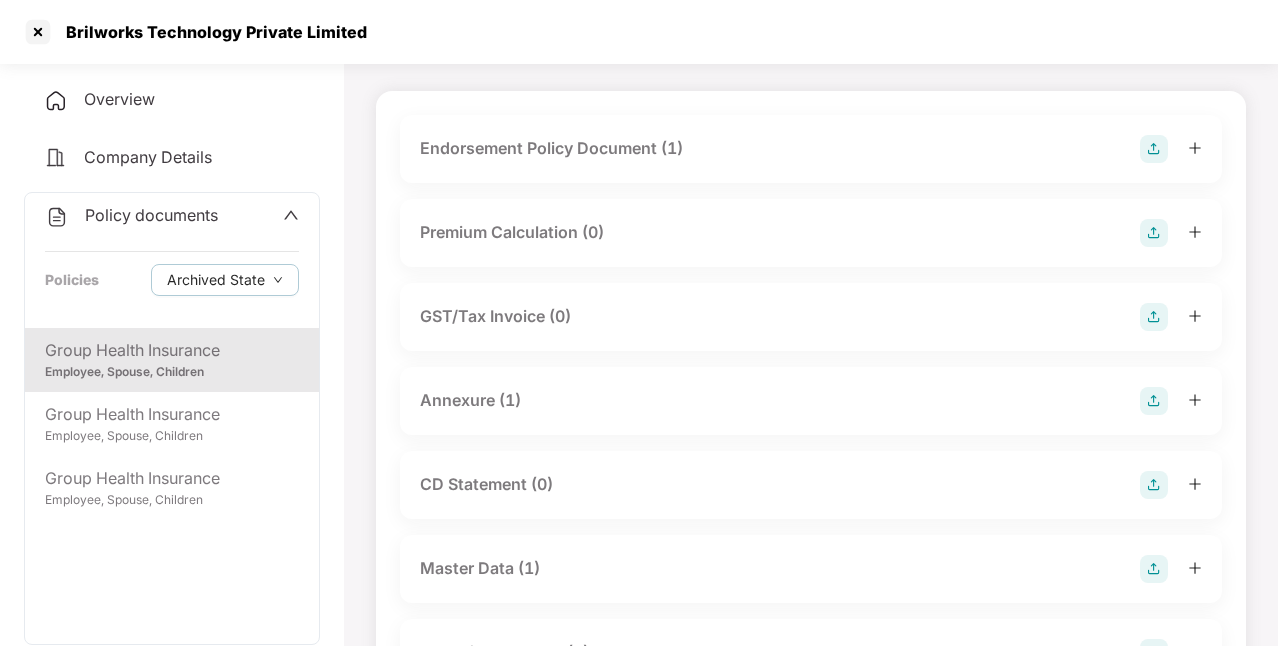 scroll, scrollTop: 67, scrollLeft: 0, axis: vertical 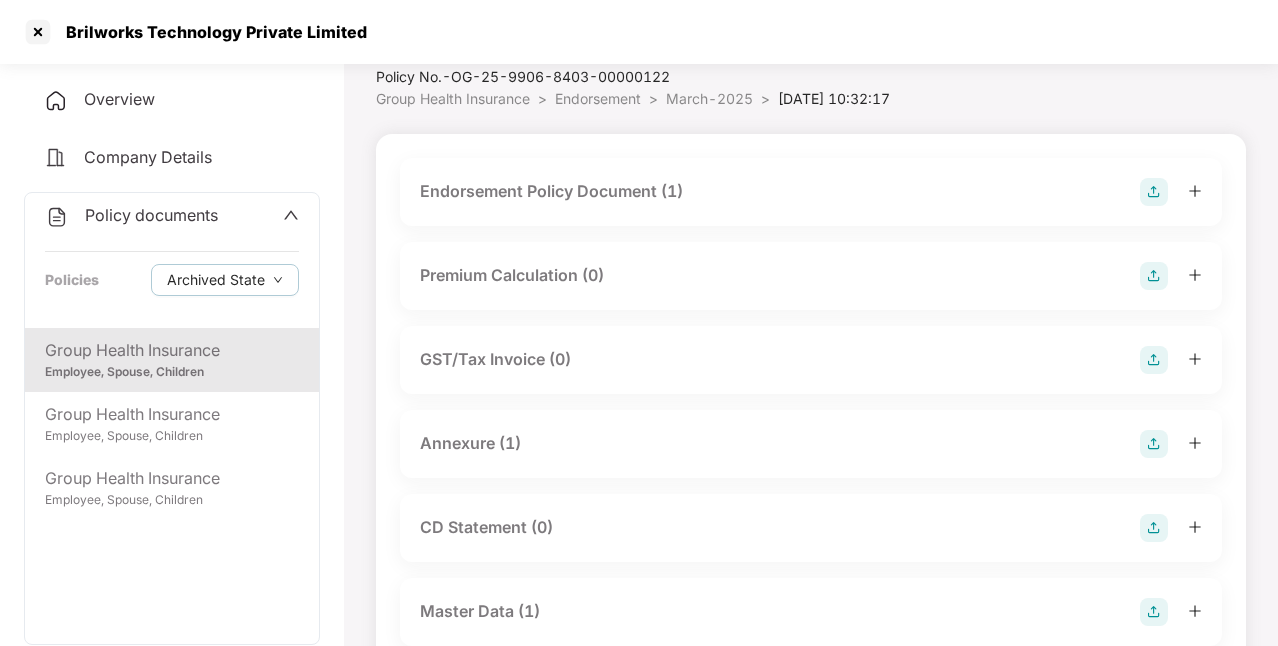 click on "Endorsement Policy Document (1)" at bounding box center (811, 192) 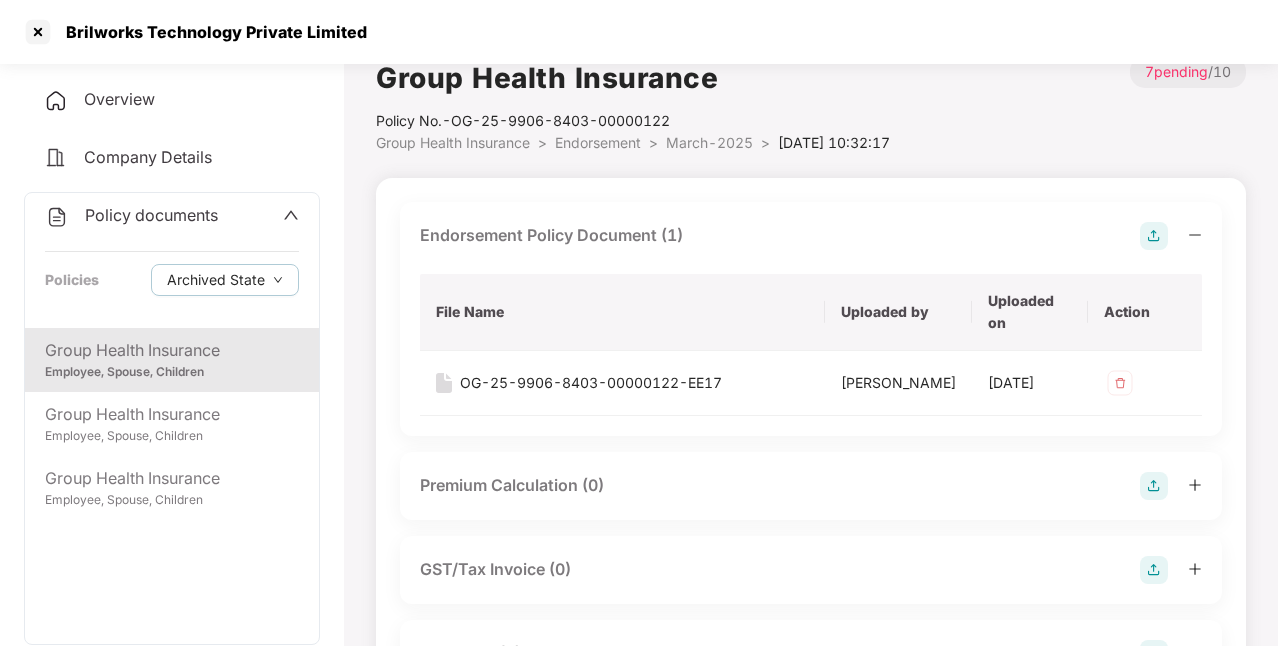 scroll, scrollTop: 0, scrollLeft: 0, axis: both 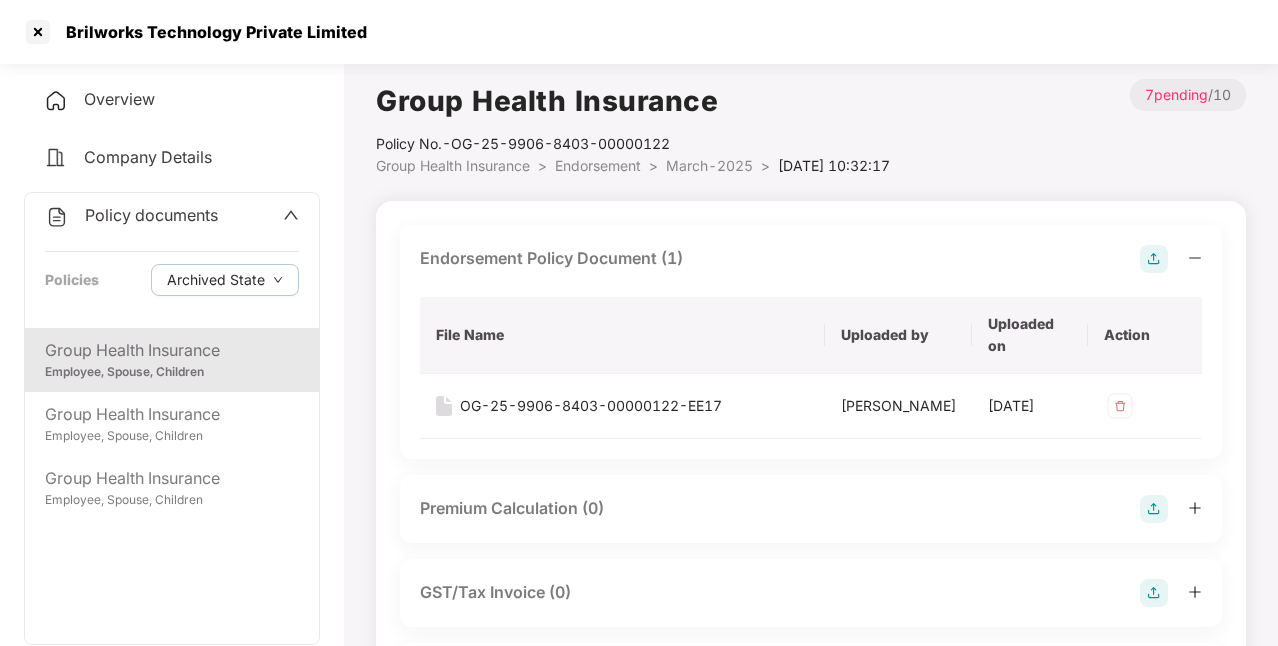 click on "Brilworks Technology Private Limited" at bounding box center (210, 32) 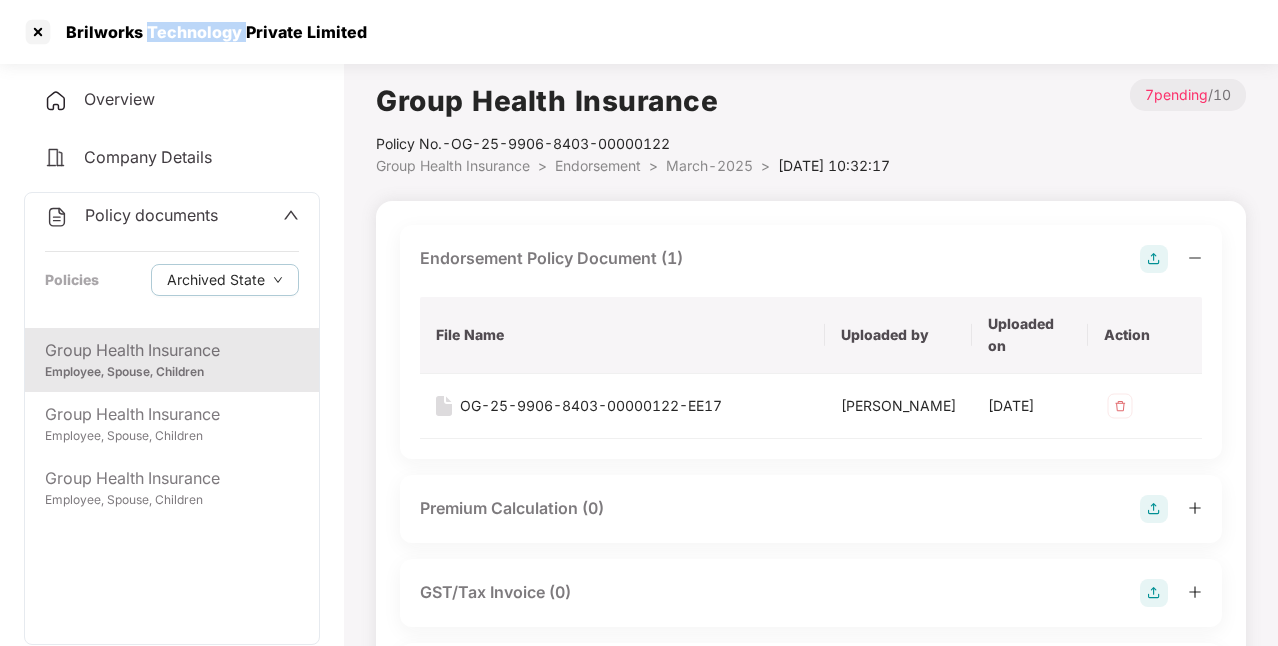 click on "Brilworks Technology Private Limited" at bounding box center [210, 32] 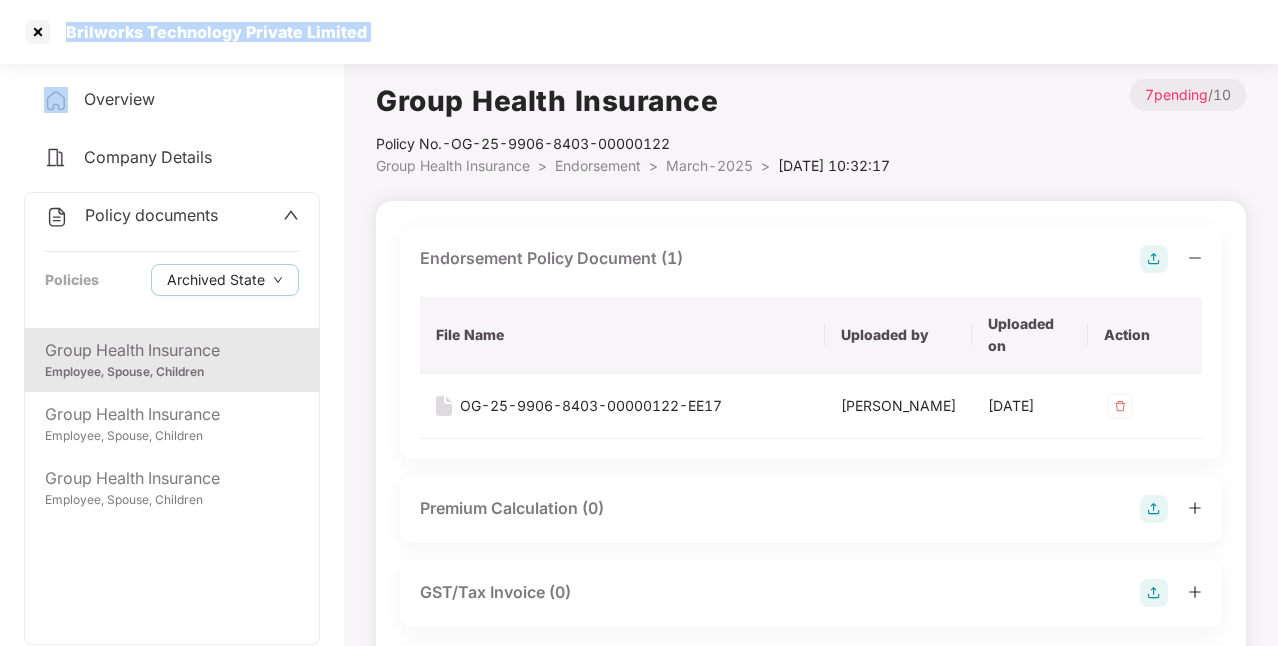 click on "Brilworks Technology Private Limited" at bounding box center (210, 32) 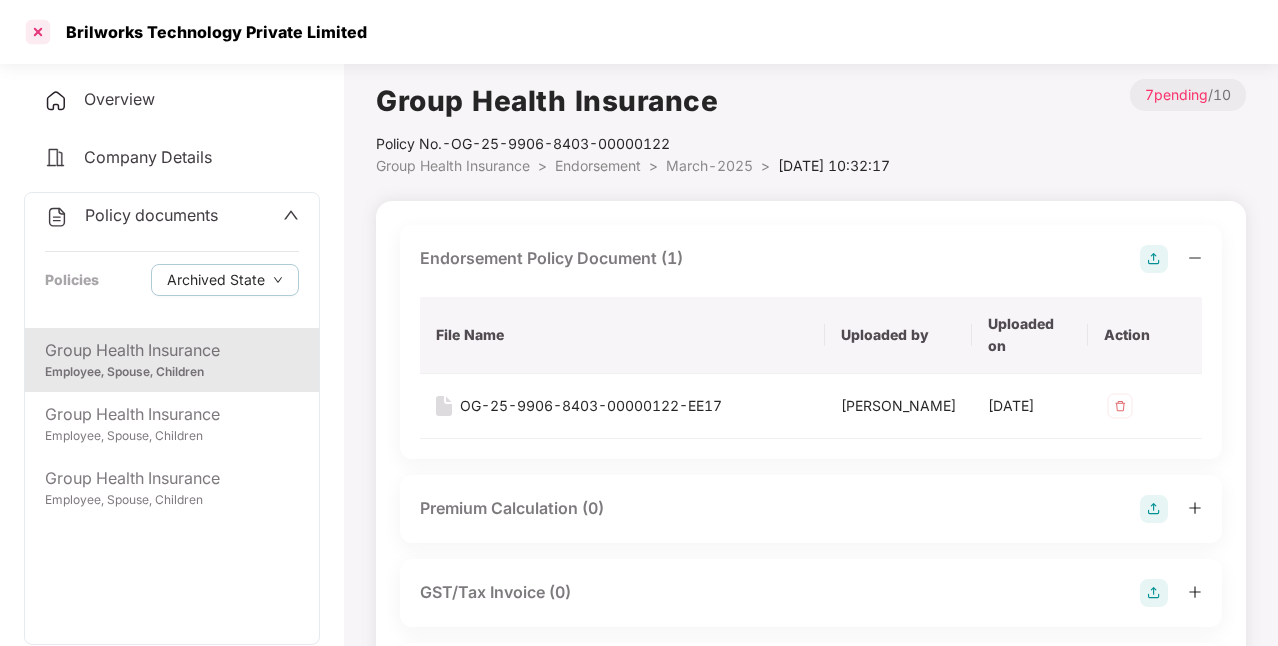 click at bounding box center (38, 32) 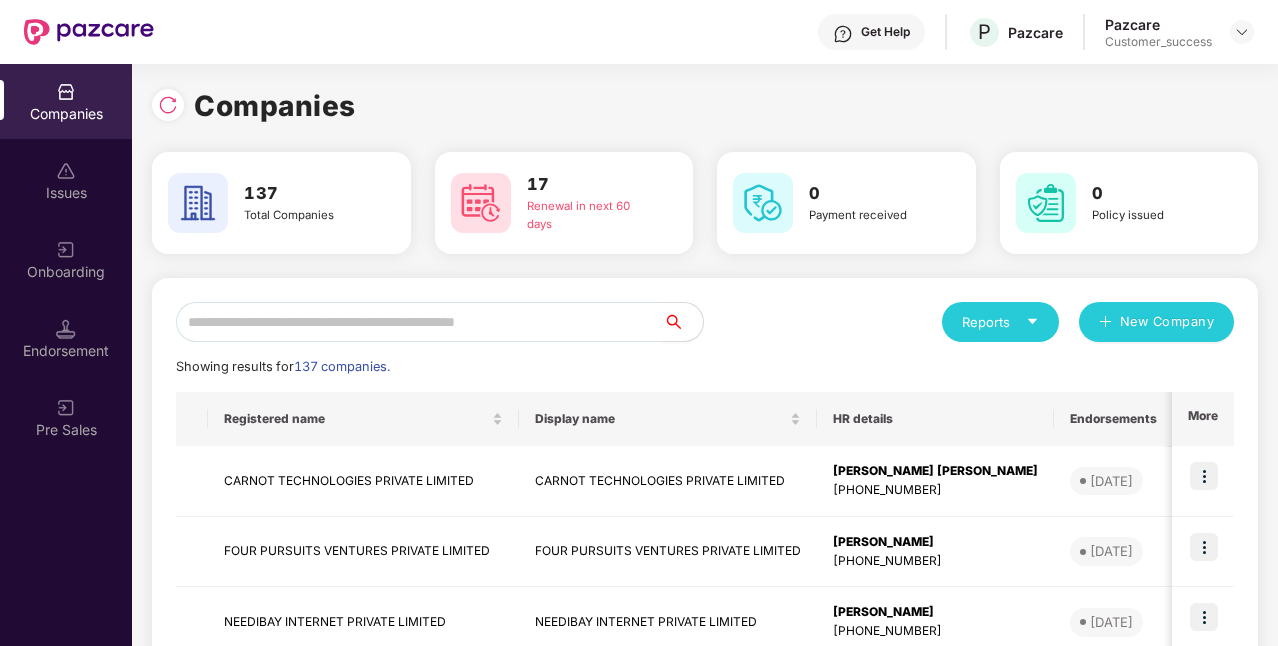 click at bounding box center (419, 322) 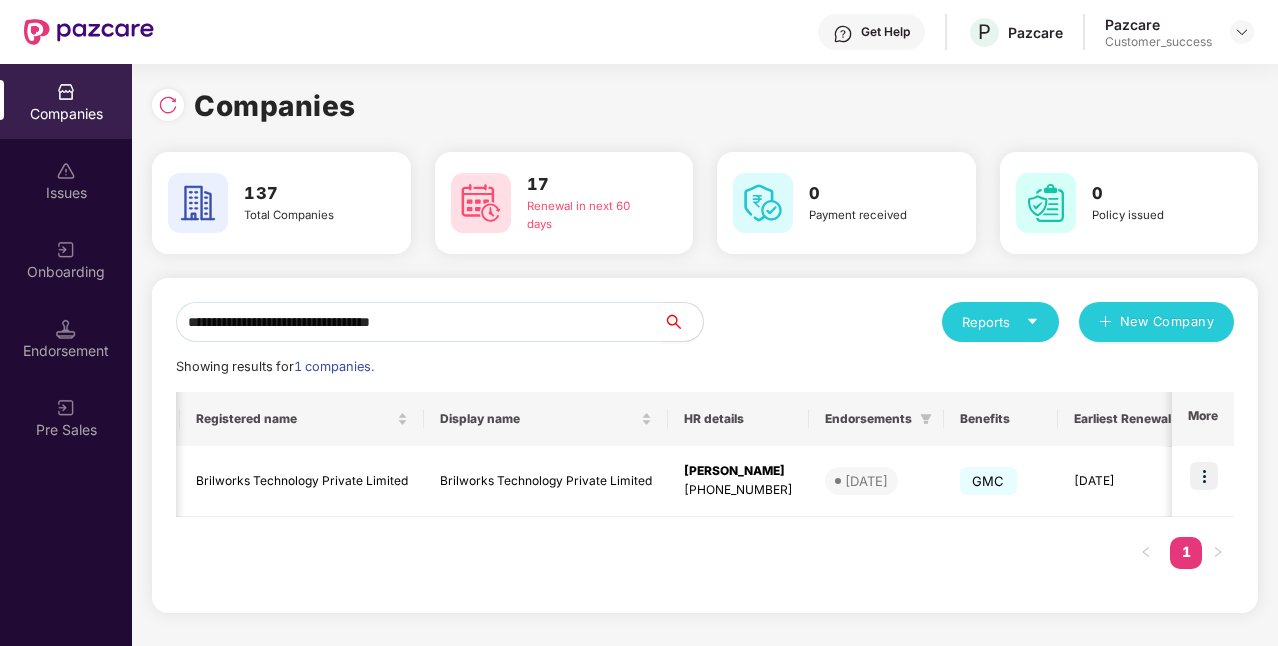type on "**********" 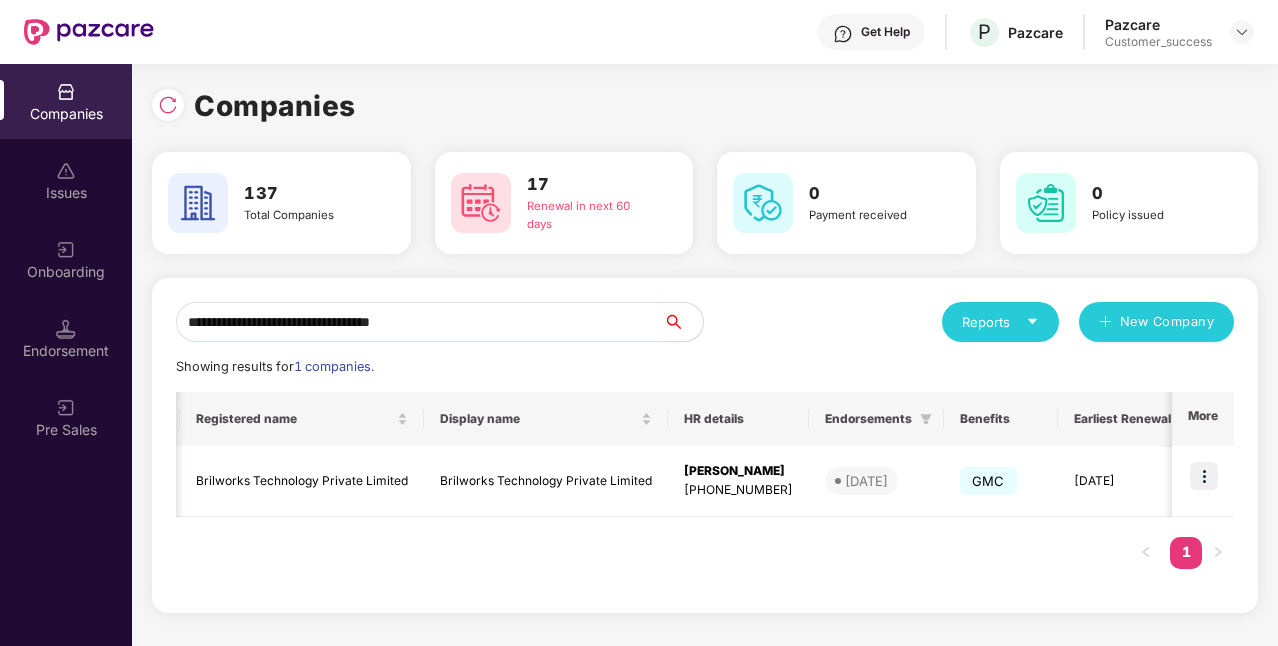 scroll, scrollTop: 0, scrollLeft: 26, axis: horizontal 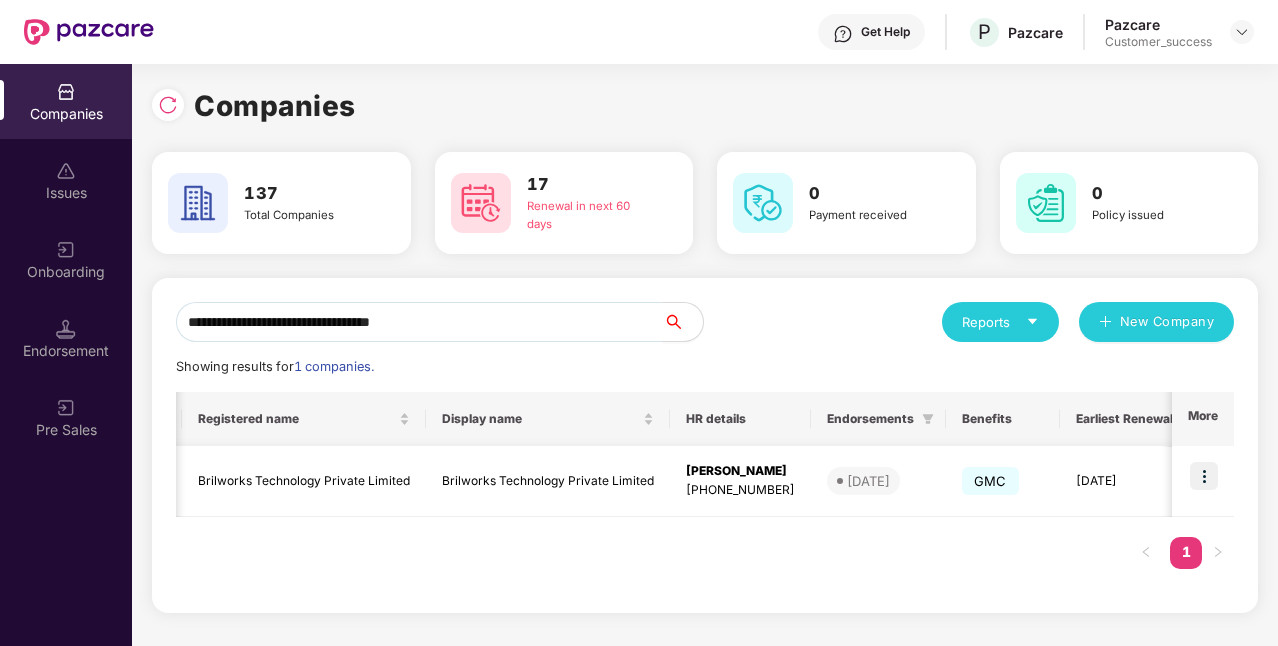 click on "Brilworks Technology Private Limited" at bounding box center (548, 481) 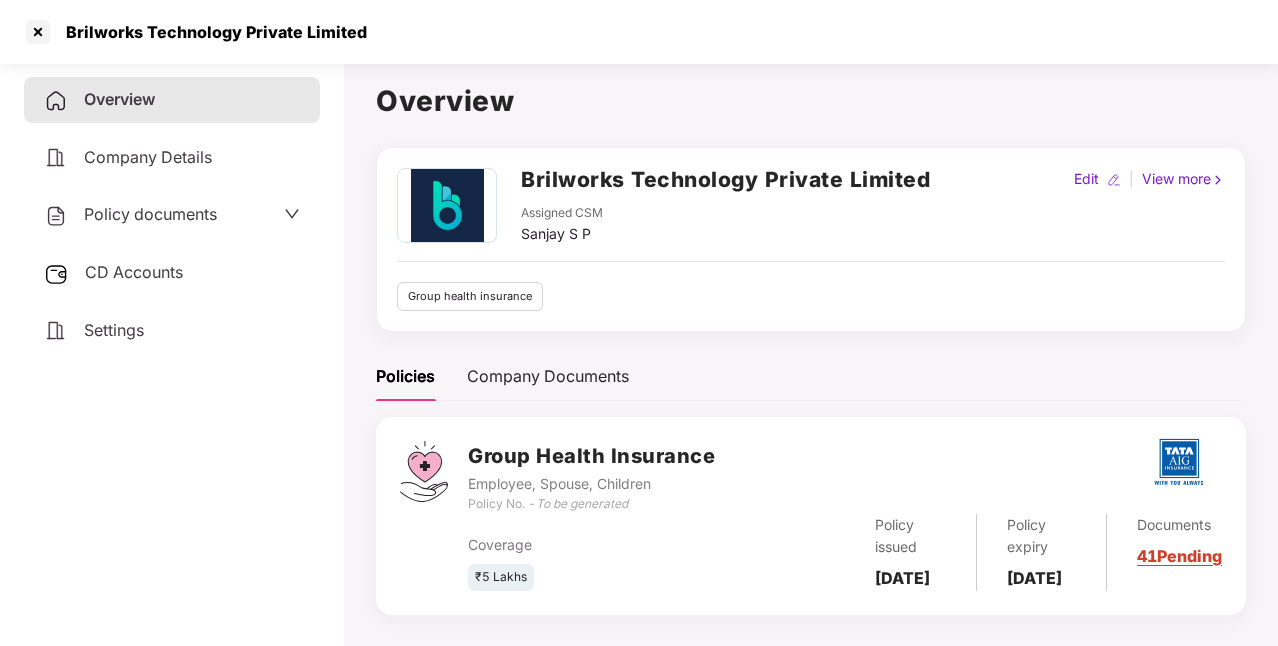 click on "Brilworks Technology Private Limited" at bounding box center (725, 179) 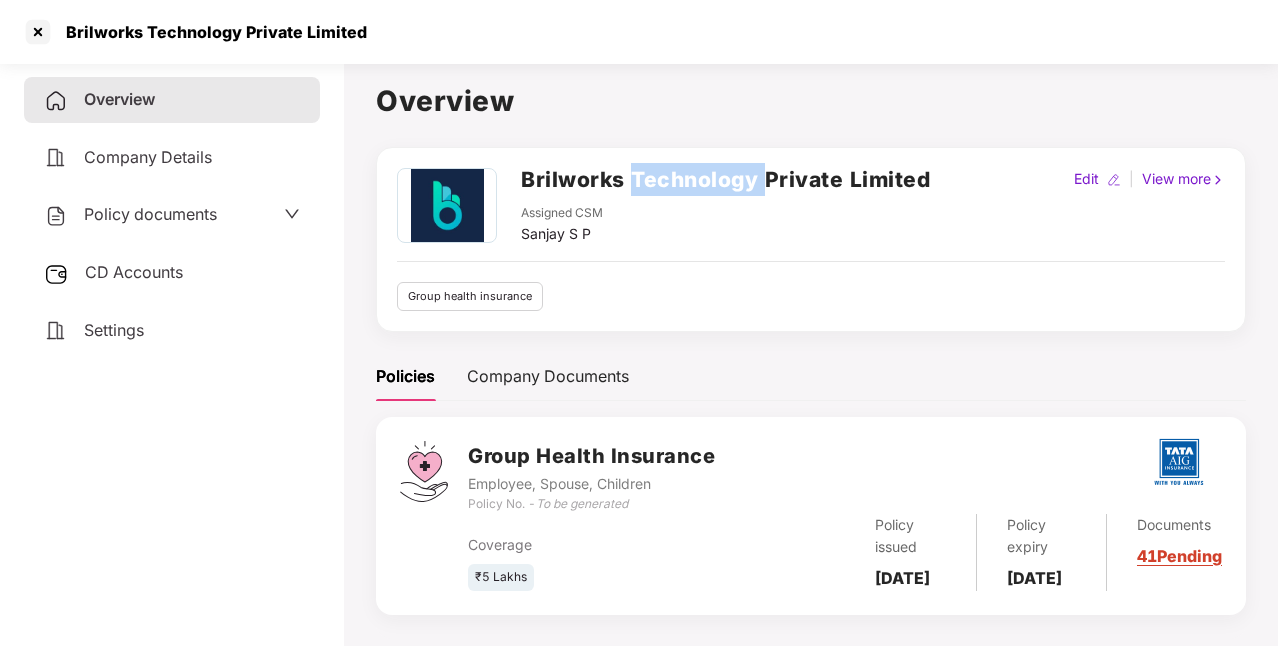 click on "Brilworks Technology Private Limited" at bounding box center (725, 179) 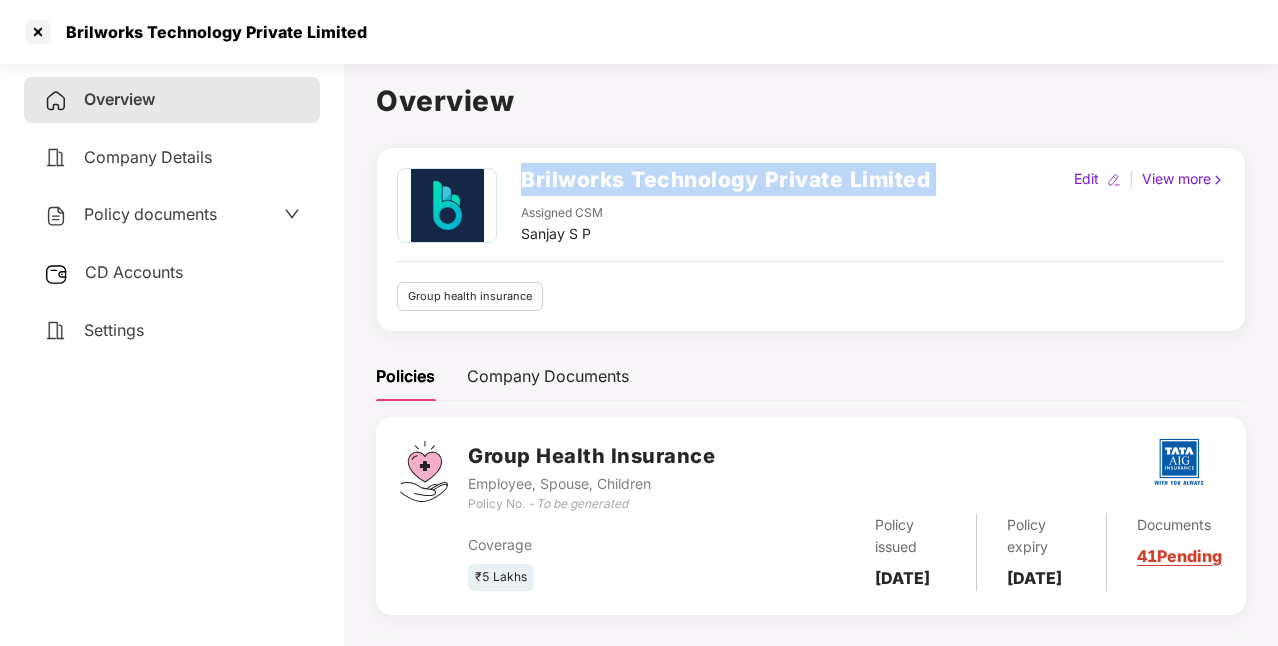 click on "Brilworks Technology Private Limited" at bounding box center [725, 179] 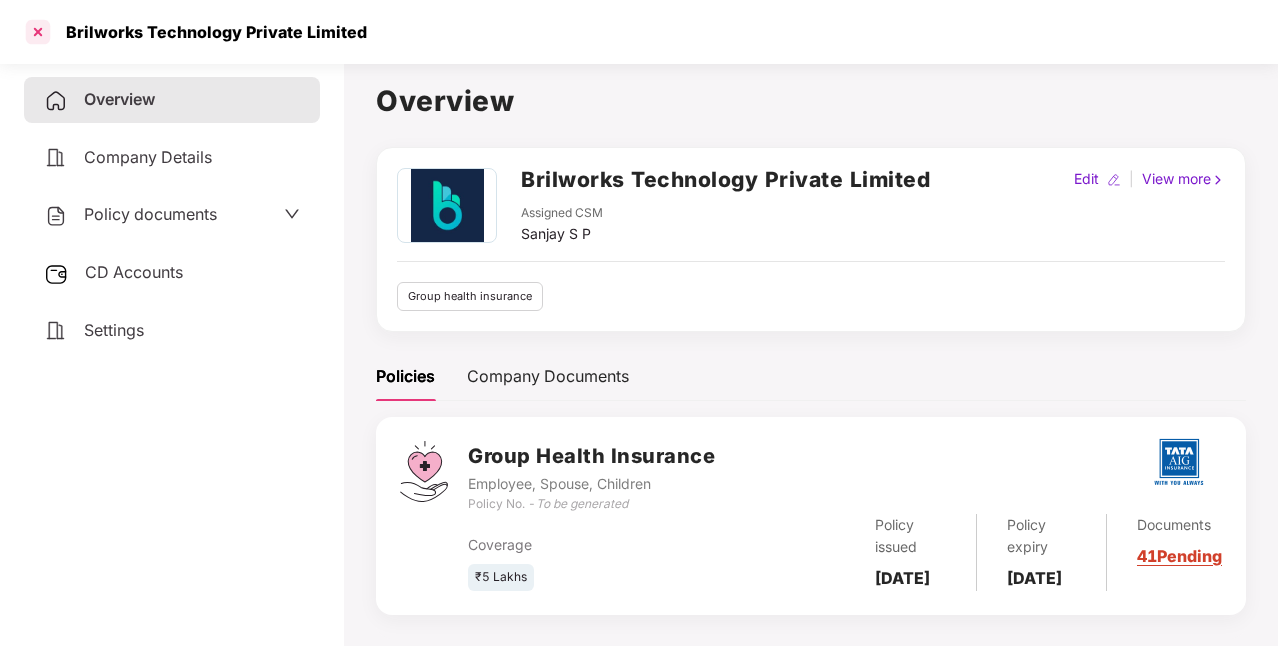 click at bounding box center (38, 32) 